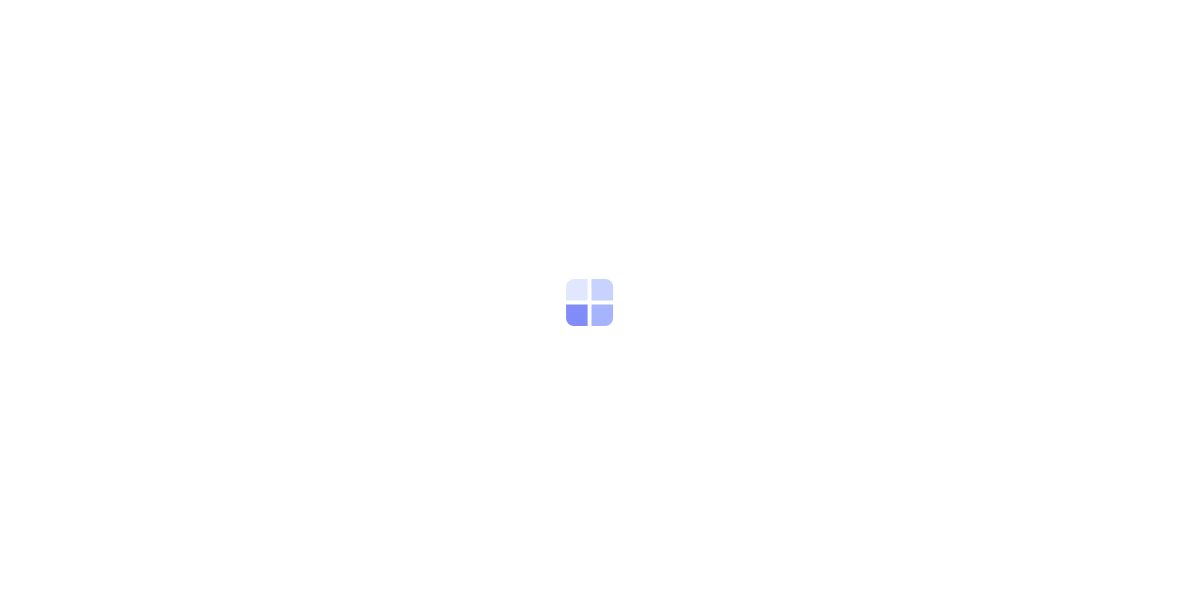 scroll, scrollTop: 0, scrollLeft: 0, axis: both 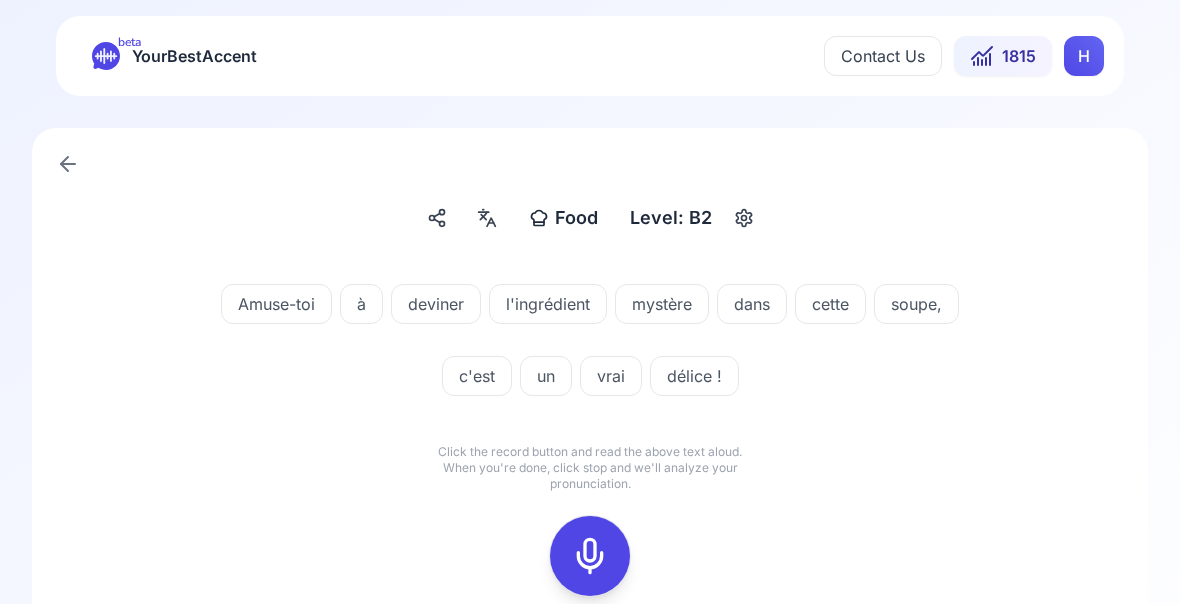 click 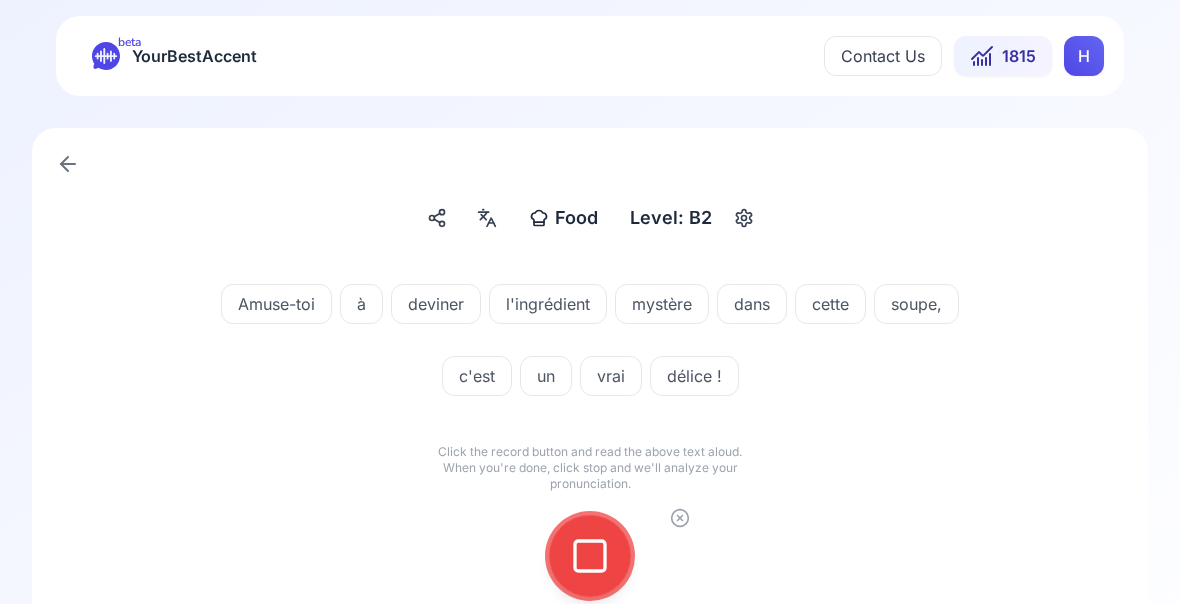 click 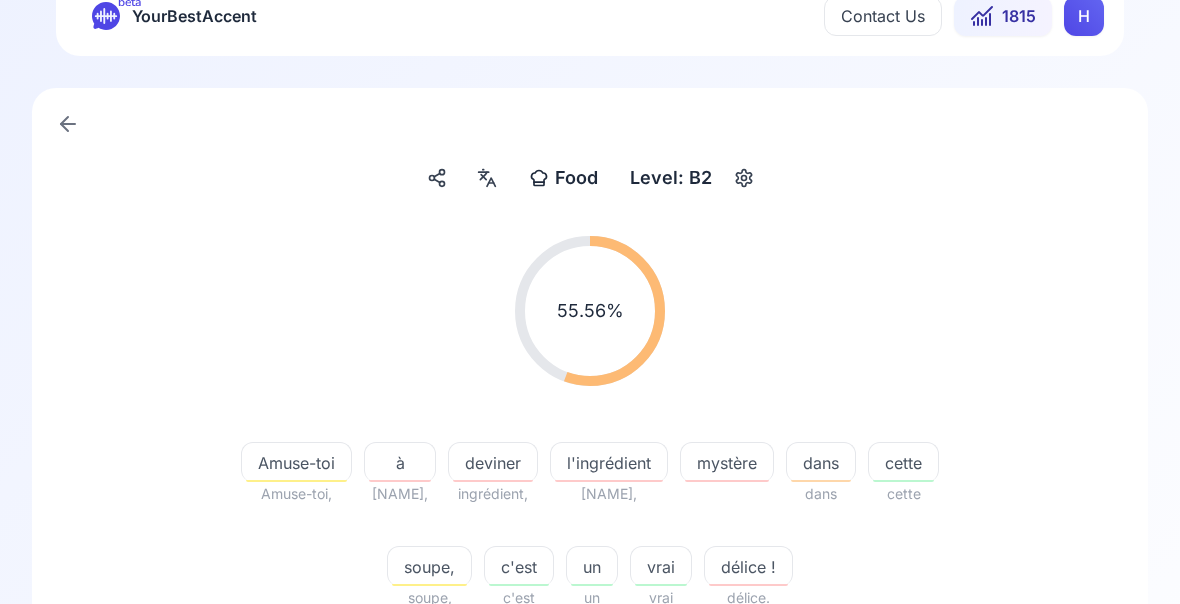 scroll, scrollTop: 42, scrollLeft: 0, axis: vertical 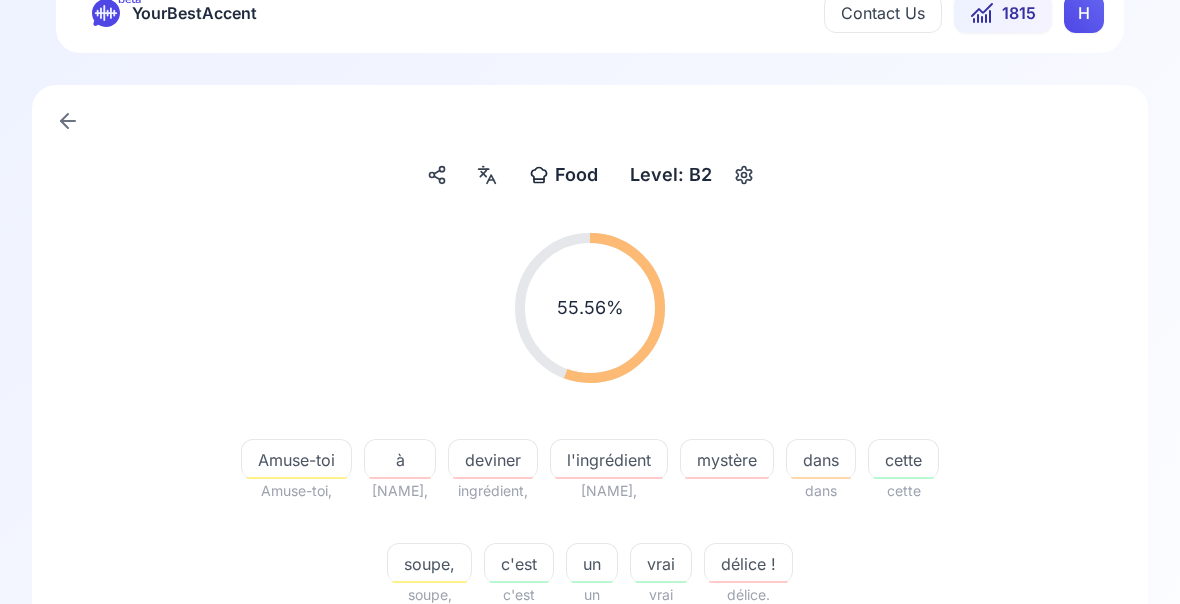 click on "deviner" at bounding box center [493, 461] 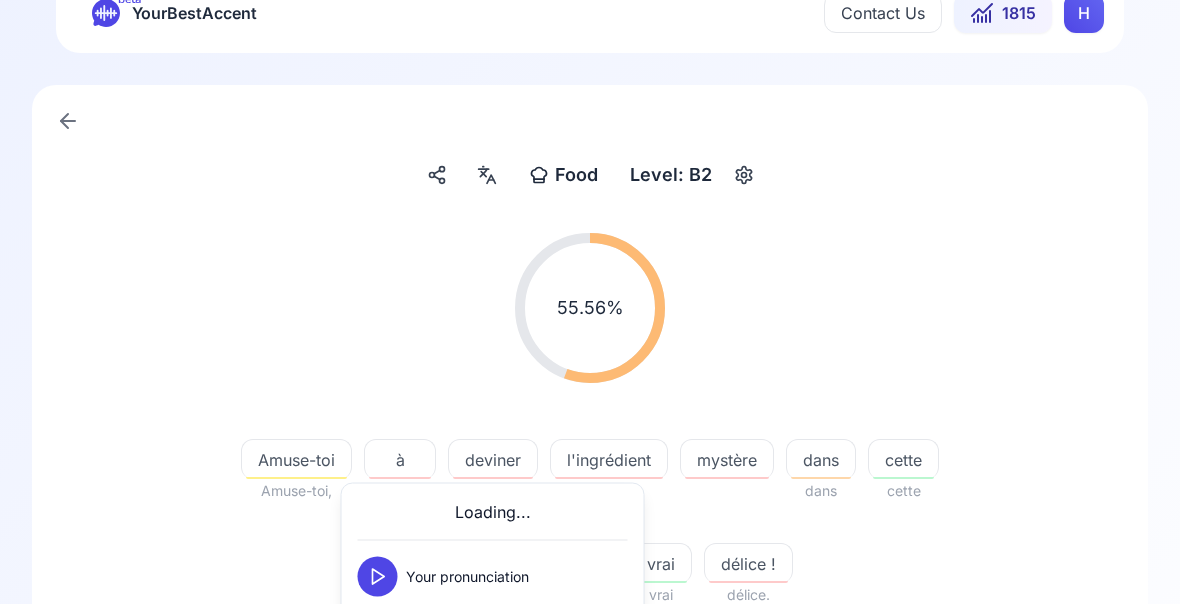 scroll, scrollTop: 43, scrollLeft: 0, axis: vertical 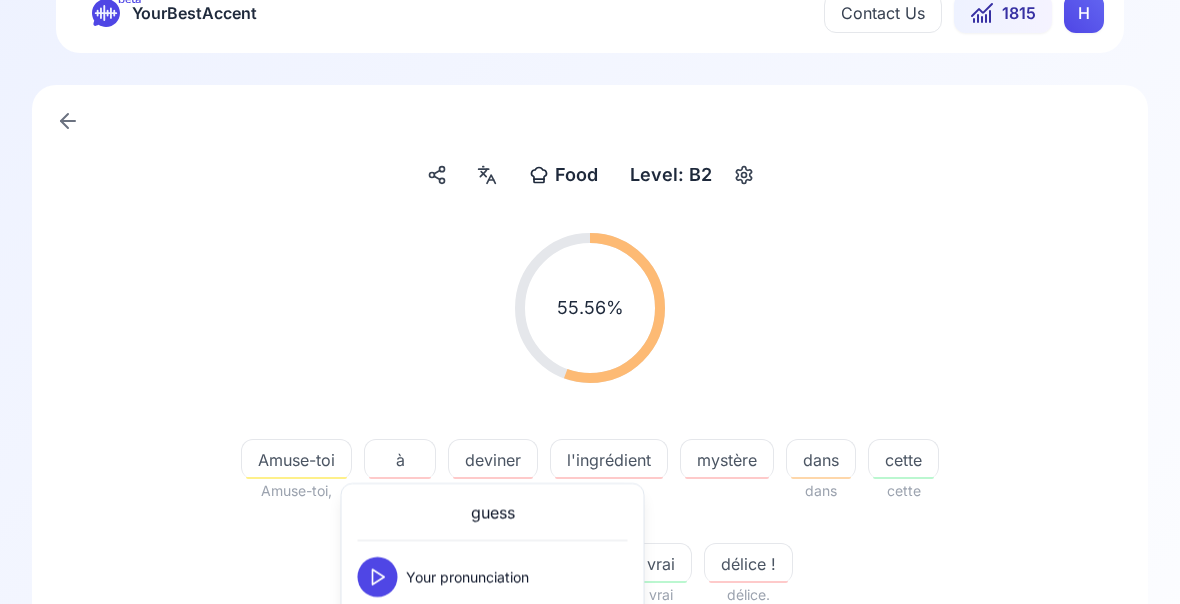 click 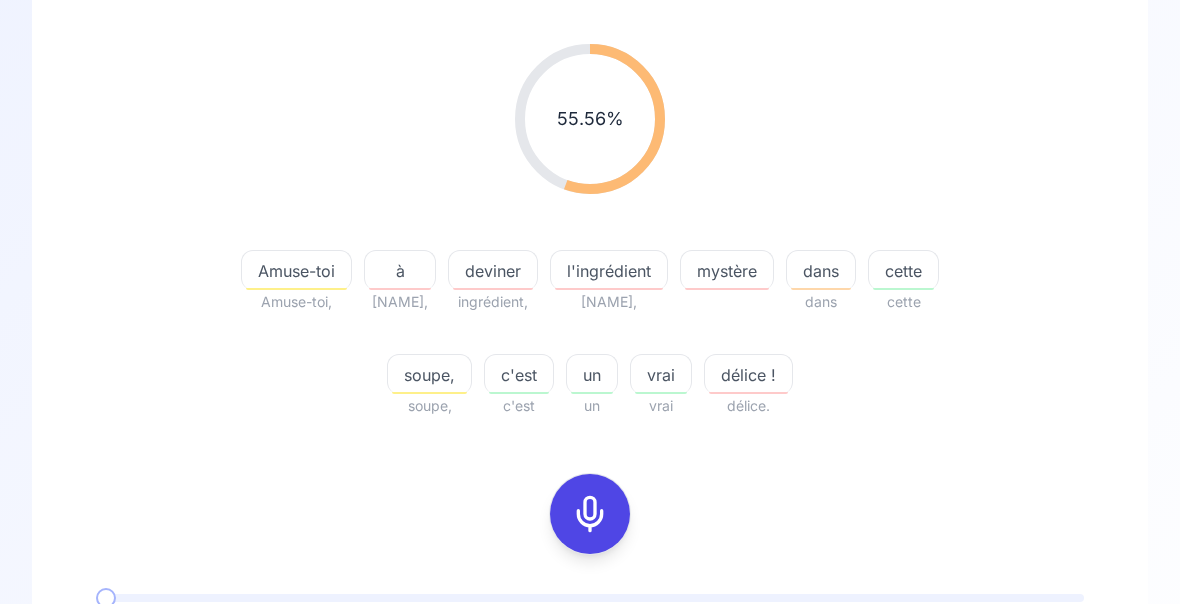 scroll, scrollTop: 232, scrollLeft: 0, axis: vertical 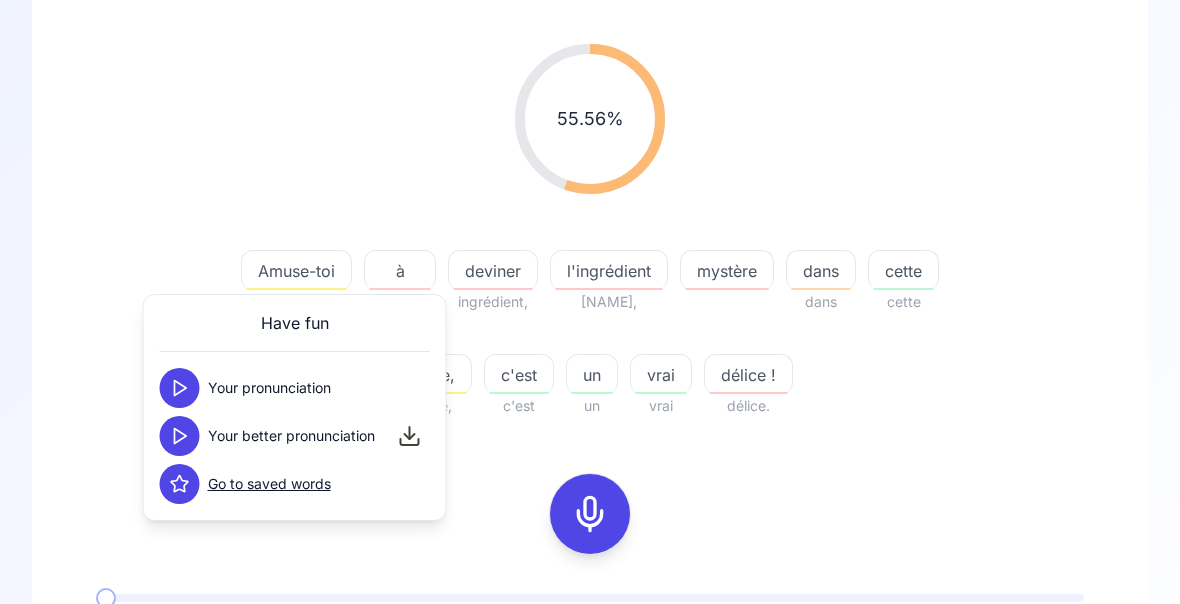 click on "Amuse-toi, à [NAME], deviner l'ingrédient [NAME], mystère dans cette soupe, c'est un vrai délice ! 0:00 / 0:10 Your pronunciation 1.00 x 0:00 / 0:05 Your better pronunciation 0.80 x" at bounding box center (590, 399) 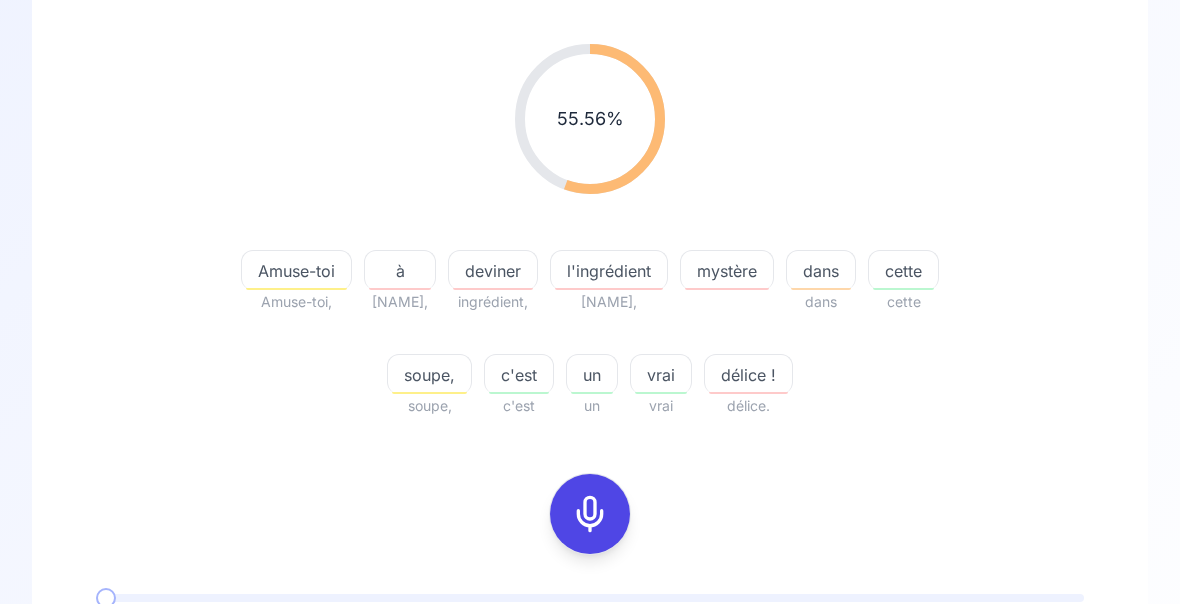 click on "à" at bounding box center (400, 270) 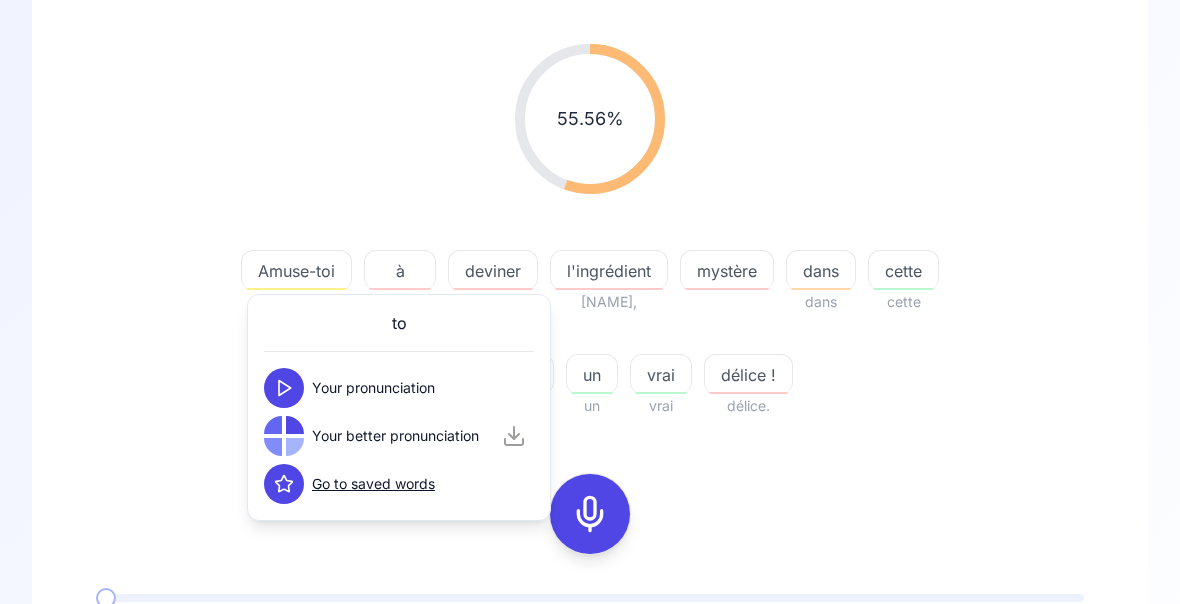 click on "Amuse-toi, à [NAME], deviner l'ingrédient [NAME], mystère dans cette soupe, c'est un vrai délice ! 0:00 / 0:10 Your pronunciation 1.00 x 0:00 / 0:05 Your better pronunciation 0.80 x" at bounding box center [590, 399] 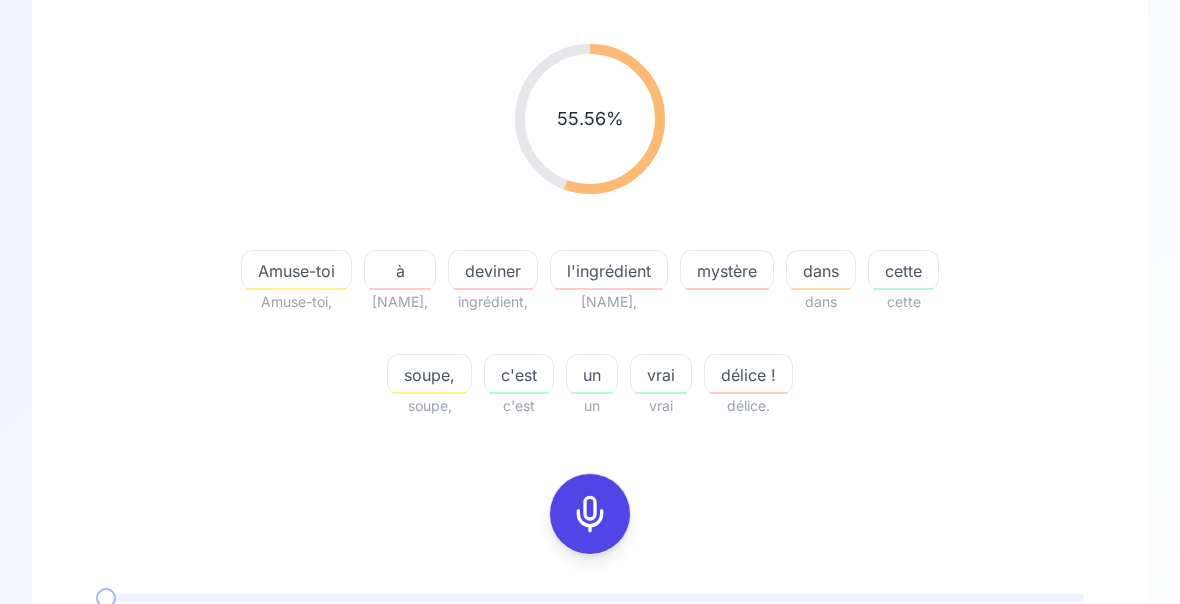 click on "deviner" at bounding box center (493, 271) 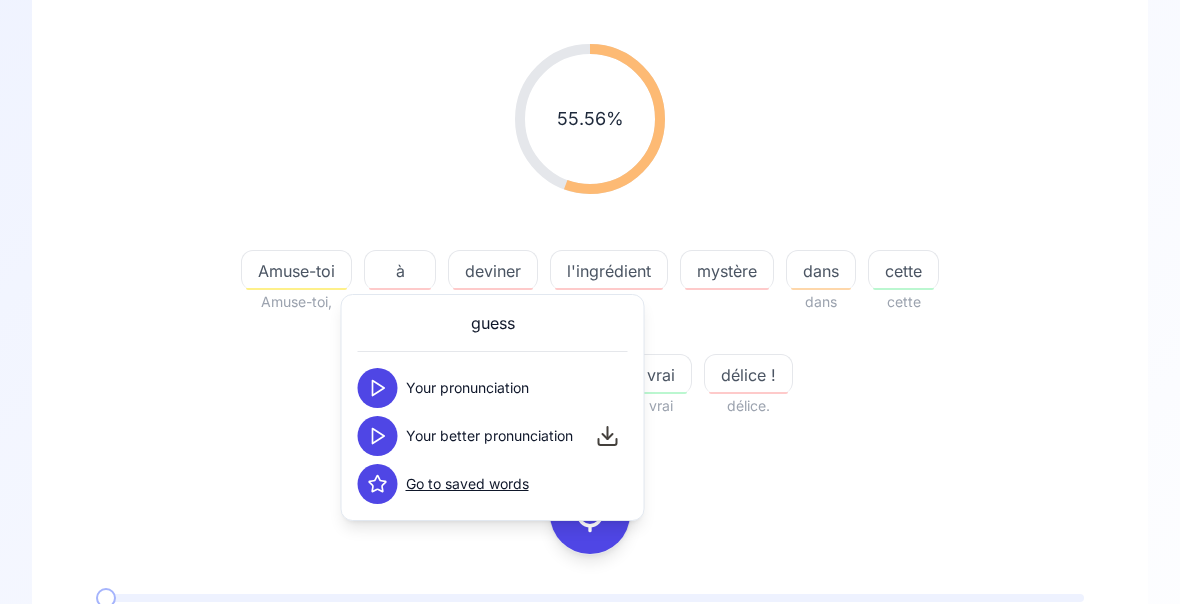 click on "Amuse-toi, à [NAME], deviner l'ingrédient [NAME], mystère dans cette soupe, c'est un vrai délice ! 0:00 / 0:10 Your pronunciation 1.00 x 0:00 / 0:05 Your better pronunciation 0.80 x" at bounding box center (590, 399) 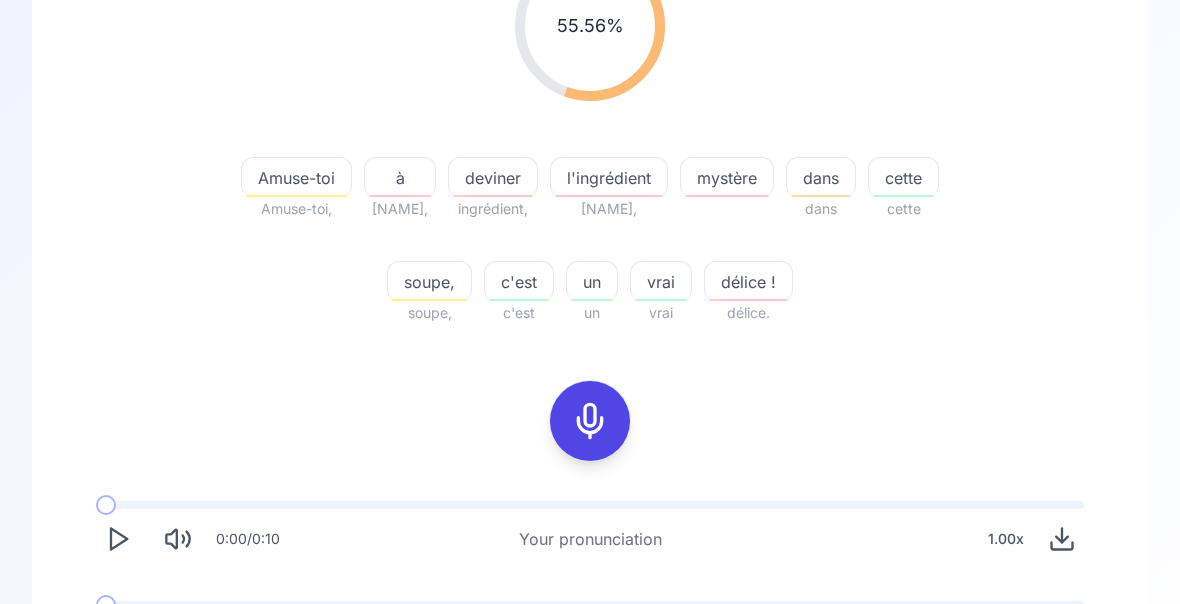 scroll, scrollTop: 336, scrollLeft: 0, axis: vertical 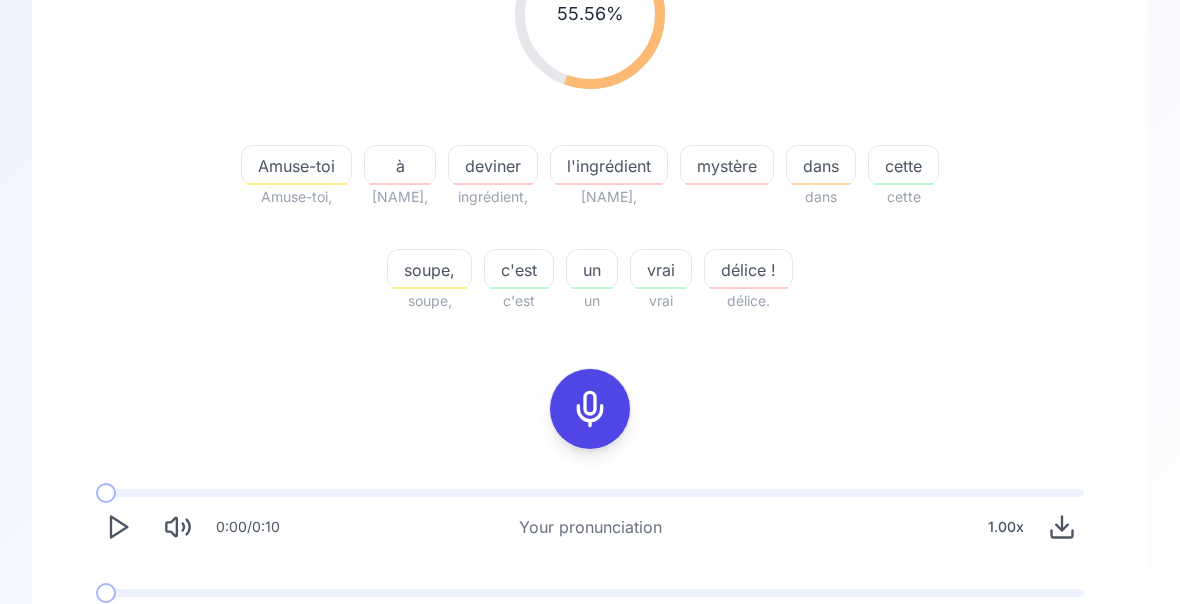 click at bounding box center (118, 628) 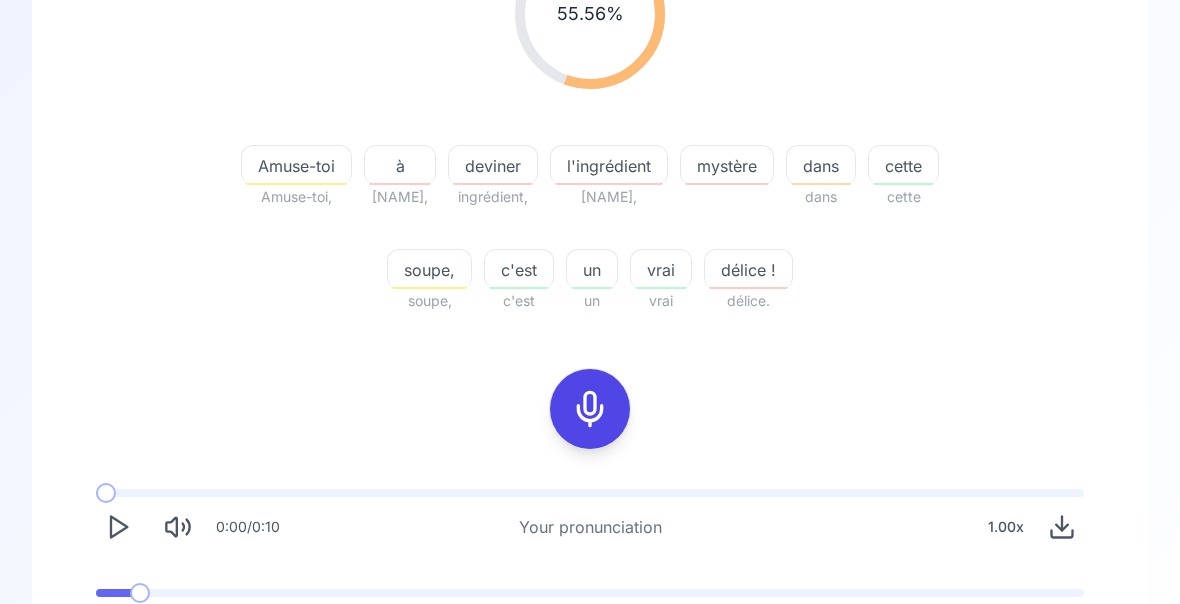 click at bounding box center [113, 593] 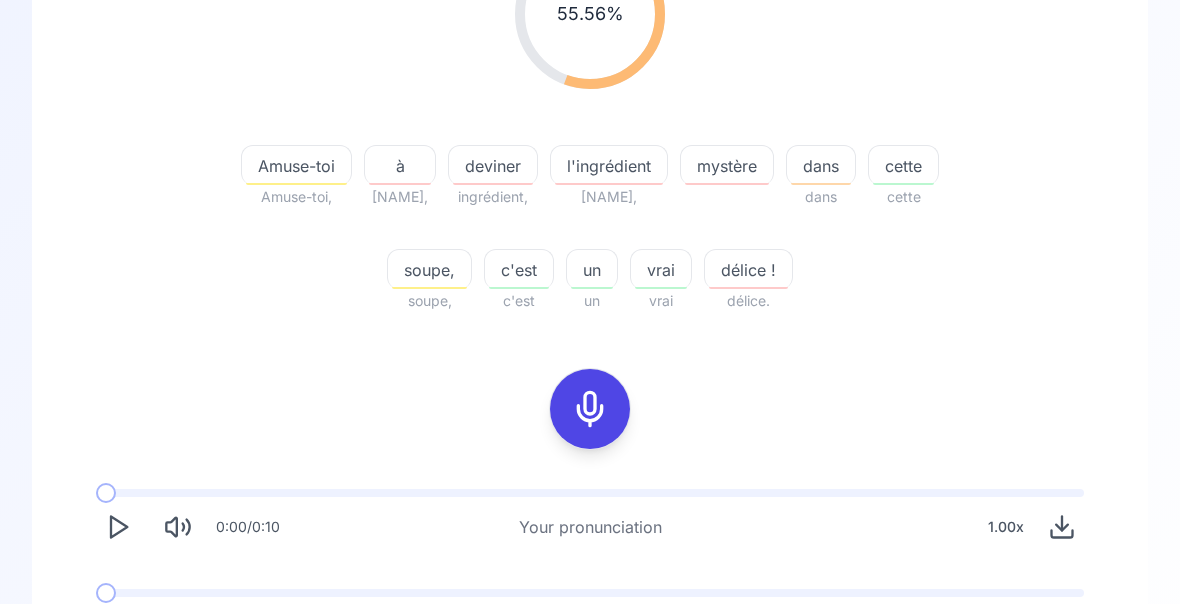 click 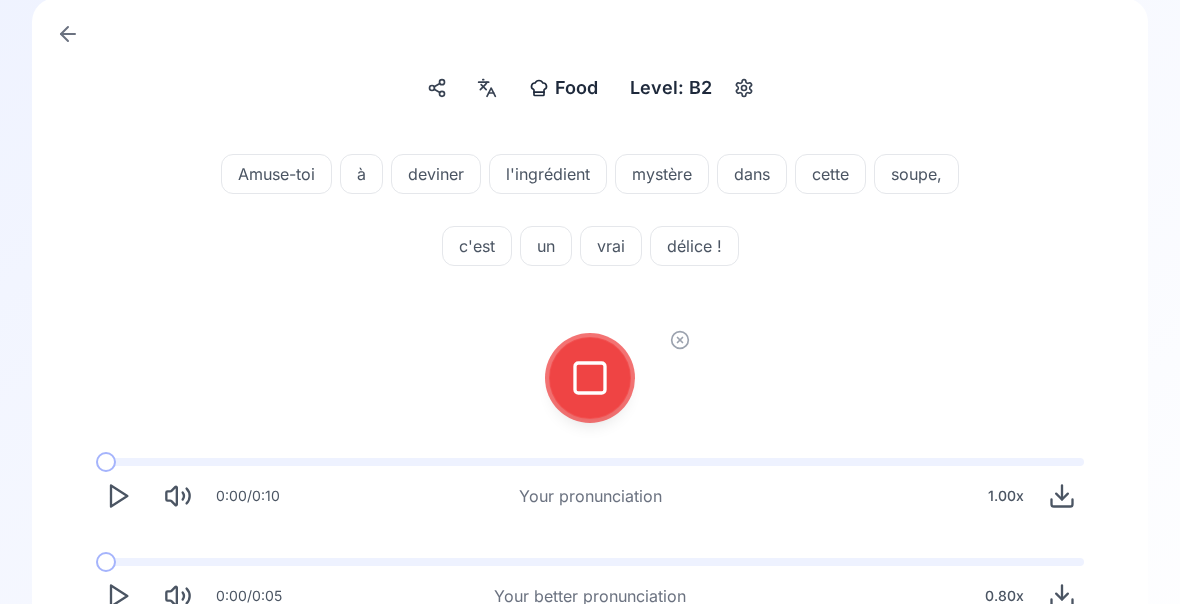 scroll, scrollTop: 130, scrollLeft: 0, axis: vertical 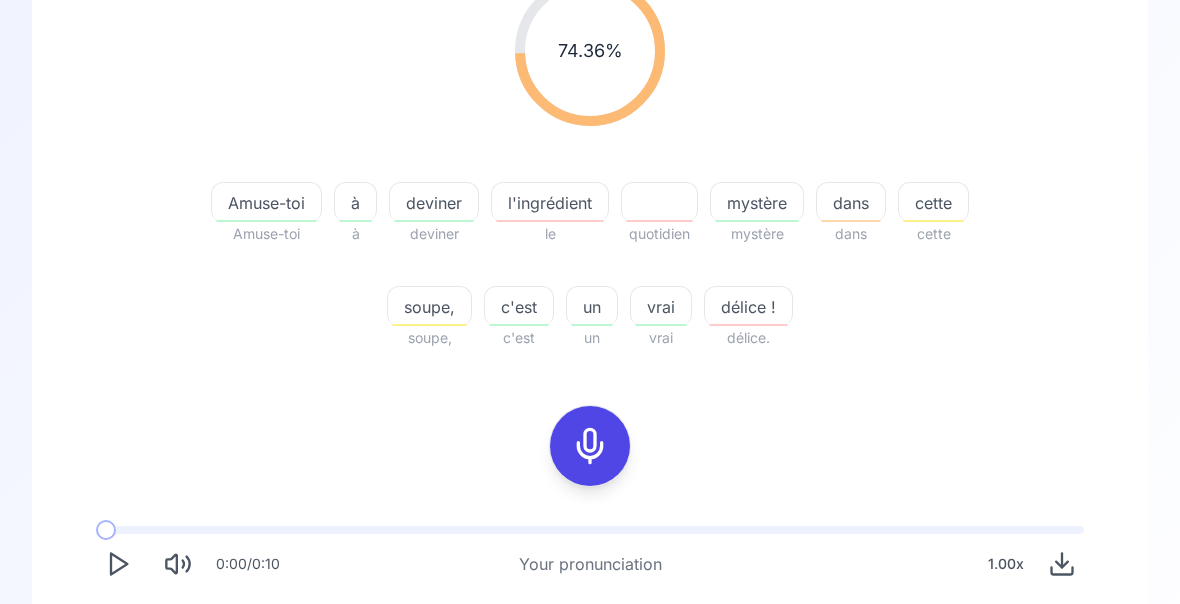 click 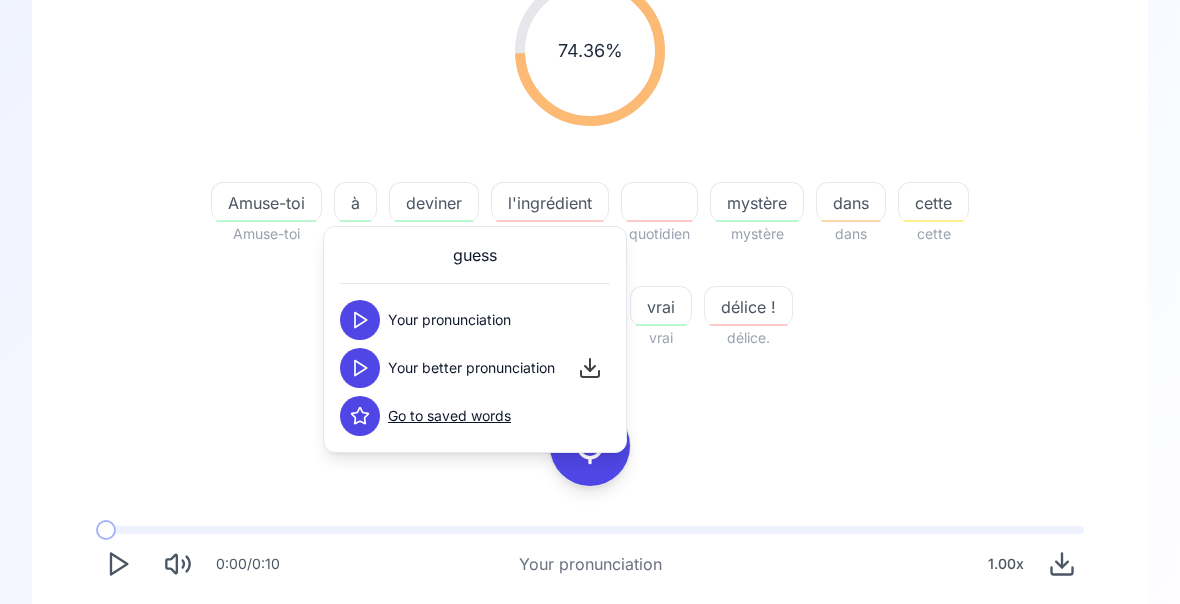click 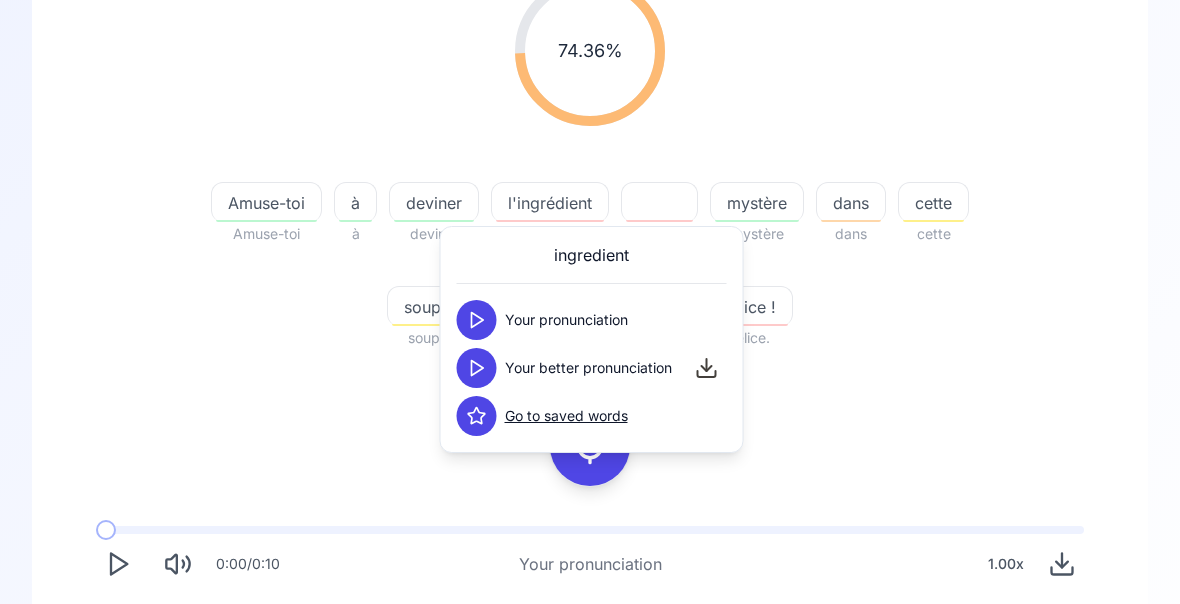 click 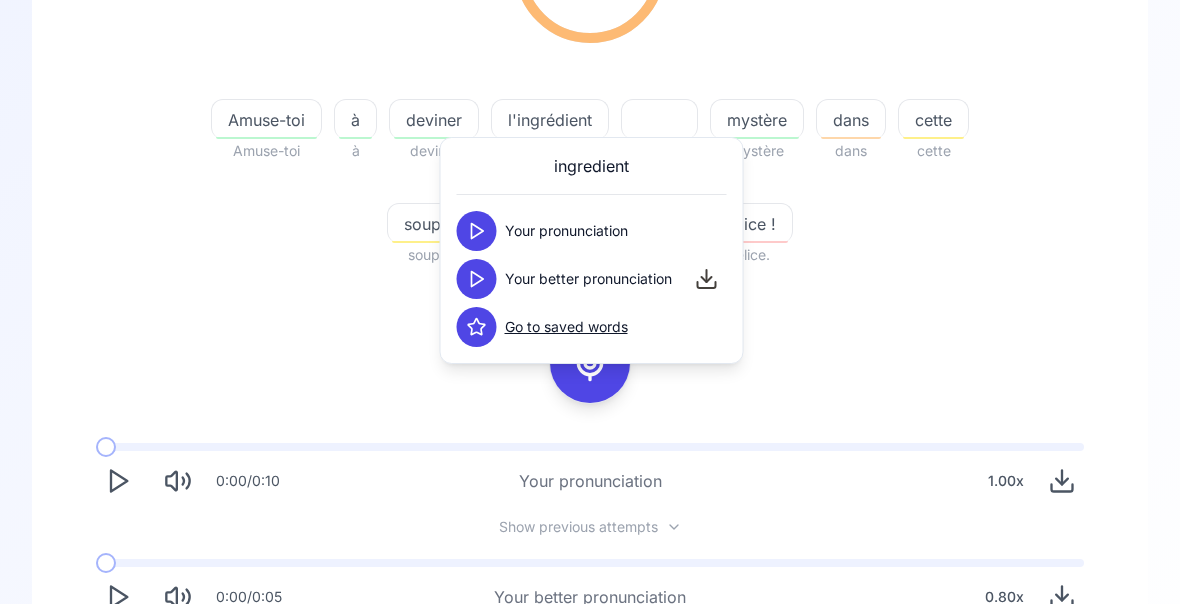 scroll, scrollTop: 388, scrollLeft: 0, axis: vertical 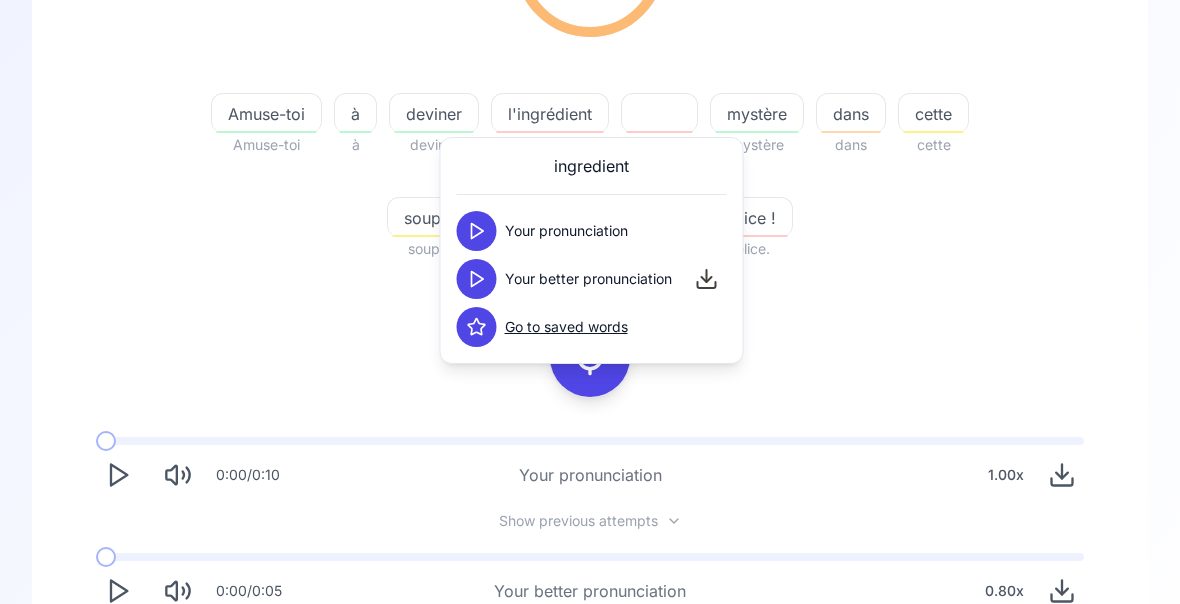click on "Try another sentence" at bounding box center [604, 670] 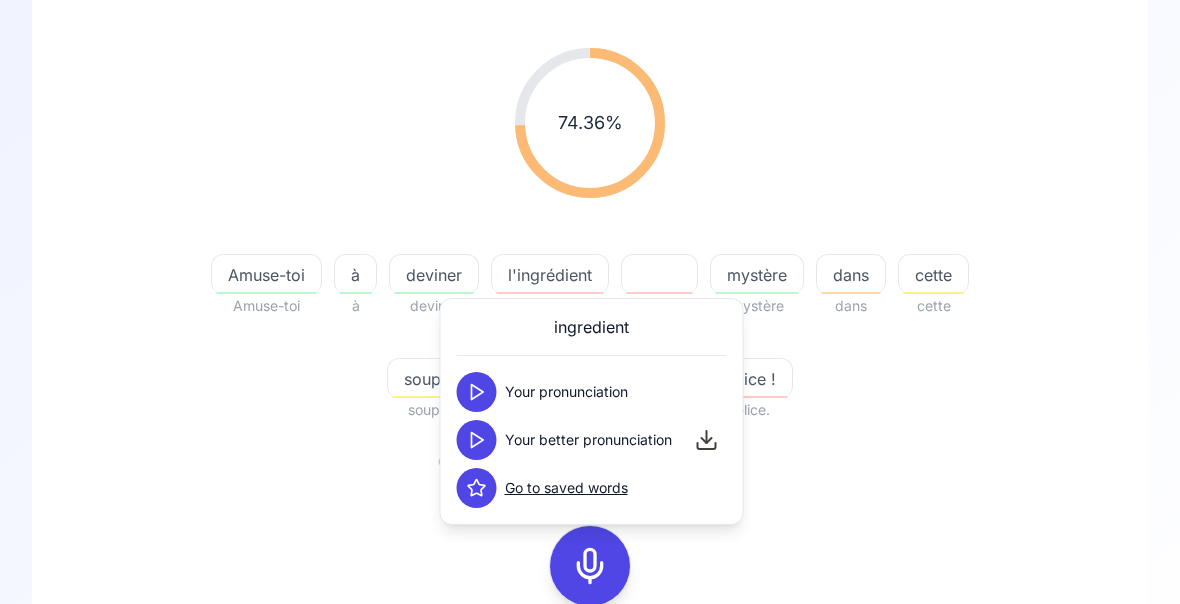 scroll, scrollTop: 0, scrollLeft: 0, axis: both 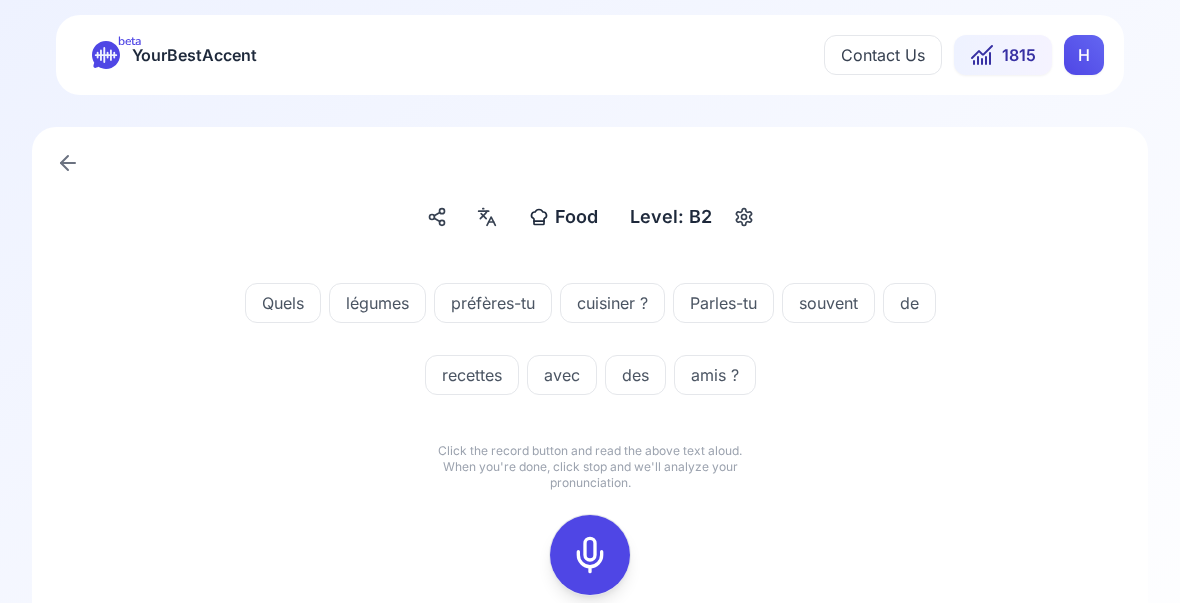 click 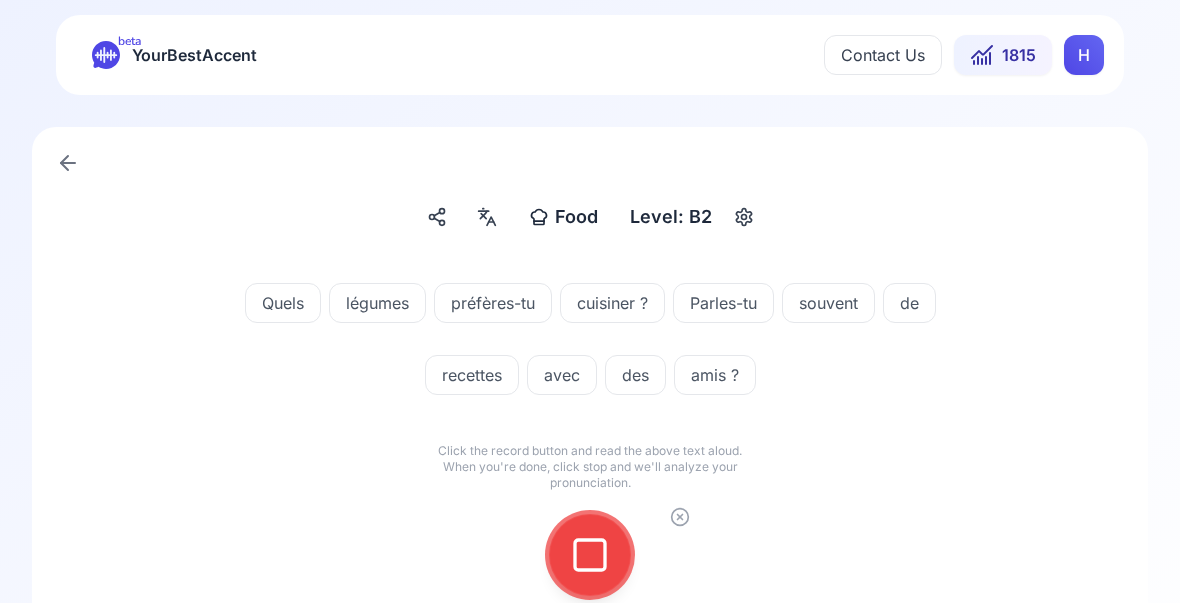 click 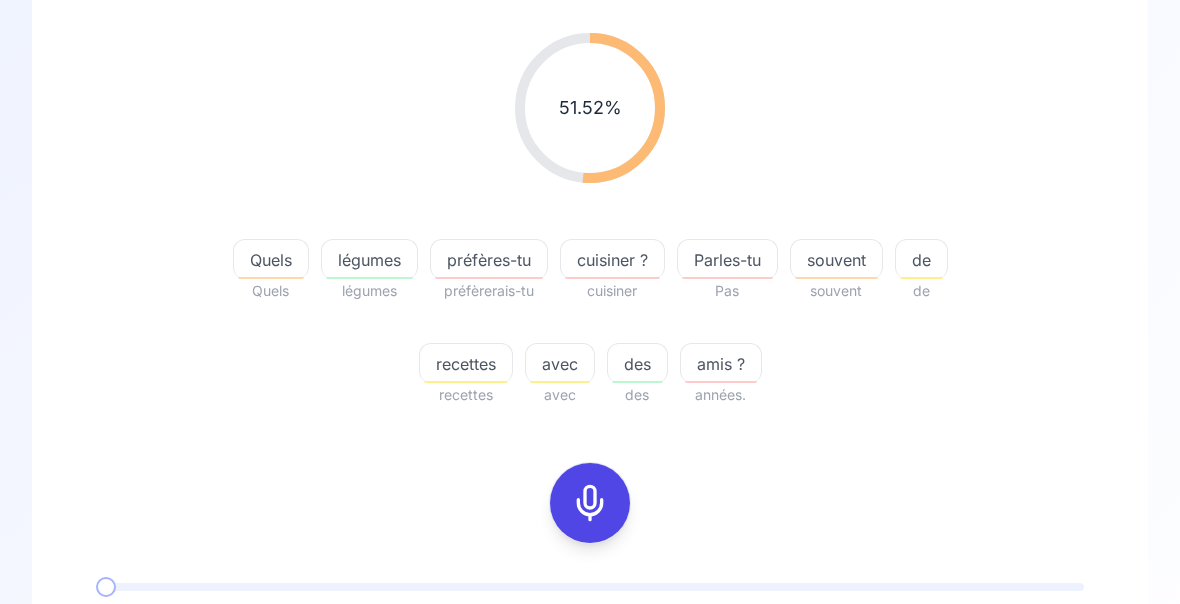 scroll, scrollTop: 243, scrollLeft: 0, axis: vertical 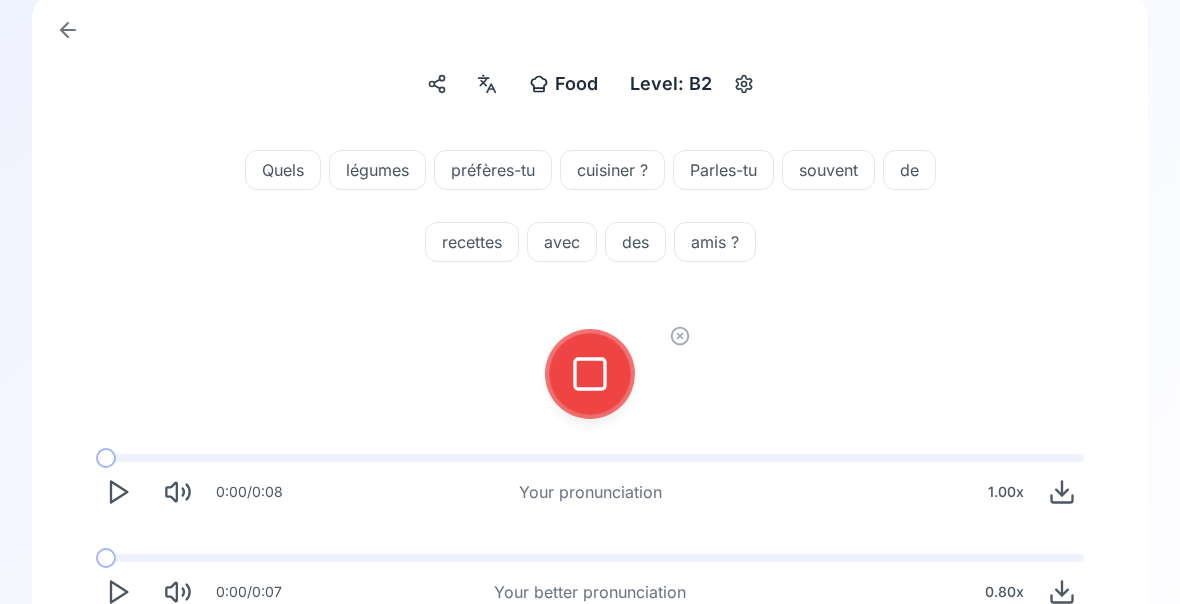 click at bounding box center [590, 374] 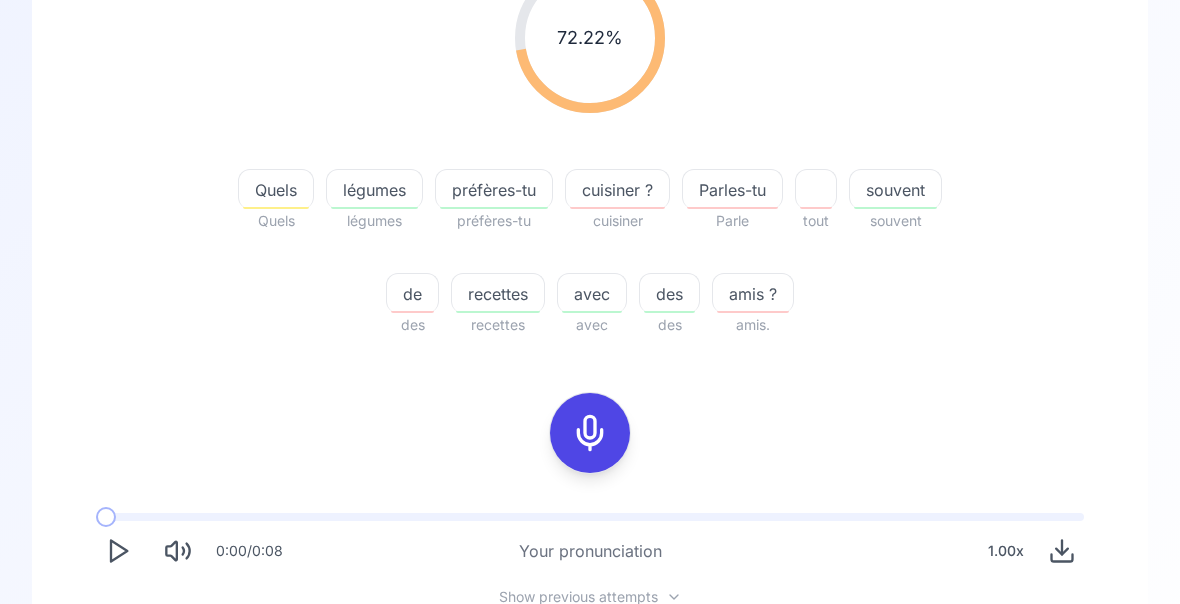 scroll, scrollTop: 313, scrollLeft: 0, axis: vertical 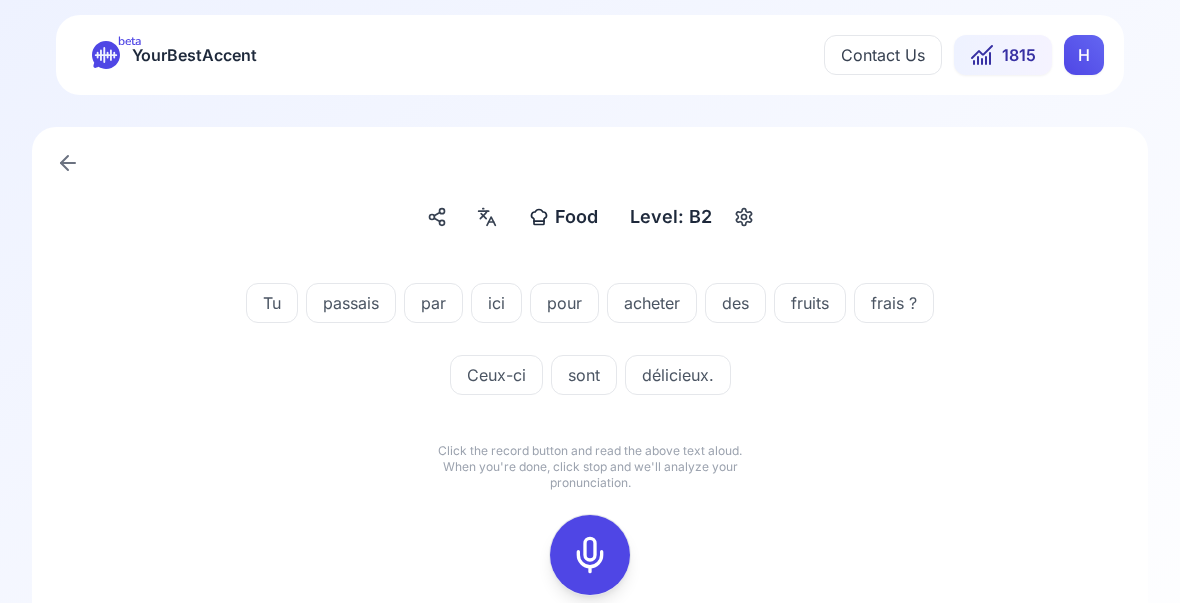 click 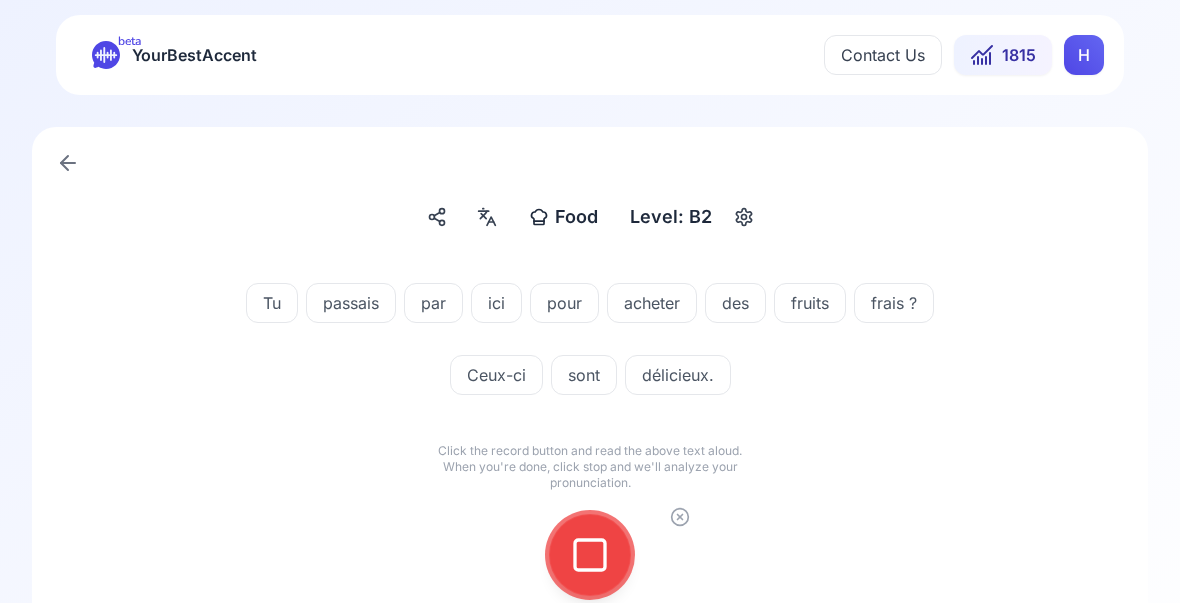 click 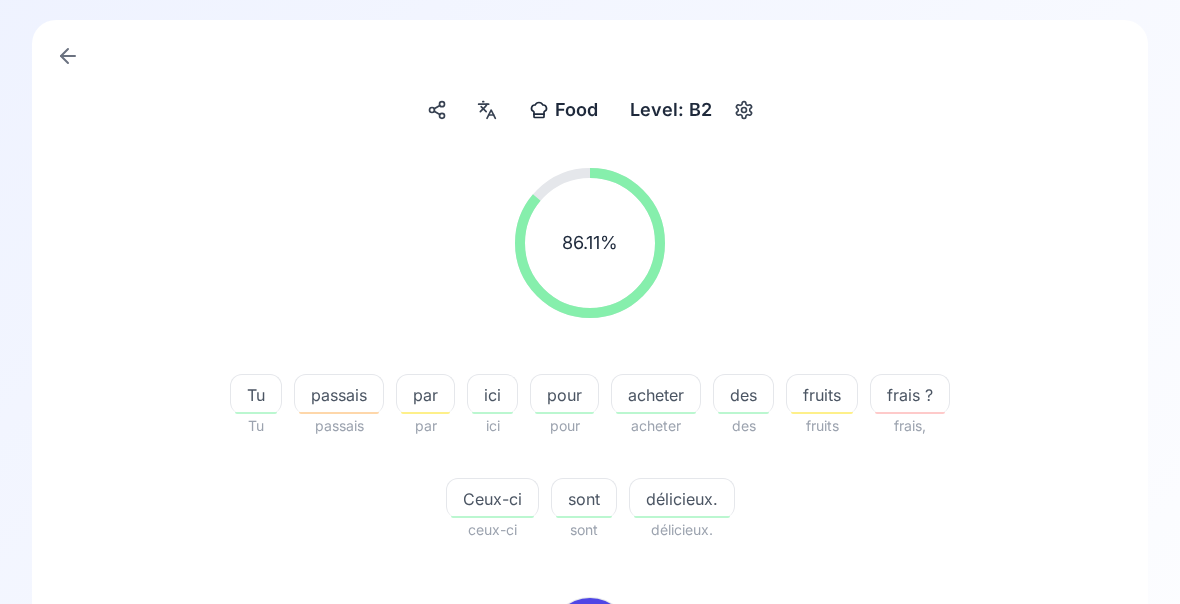scroll, scrollTop: 117, scrollLeft: 0, axis: vertical 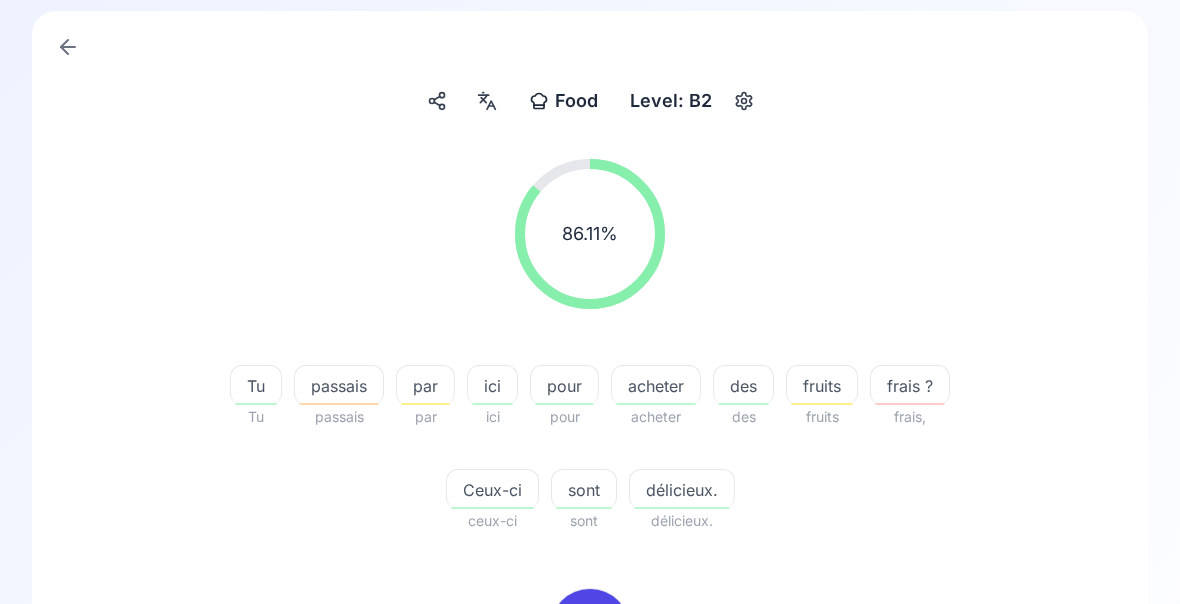 click on "passais" at bounding box center (339, 386) 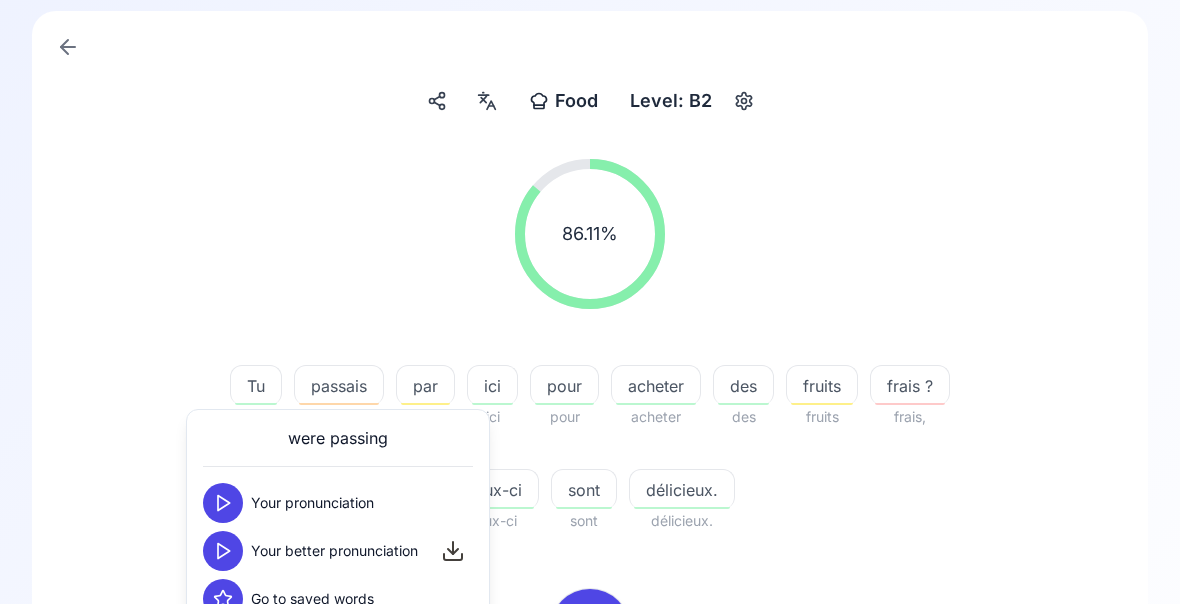 click on "par" at bounding box center (425, 386) 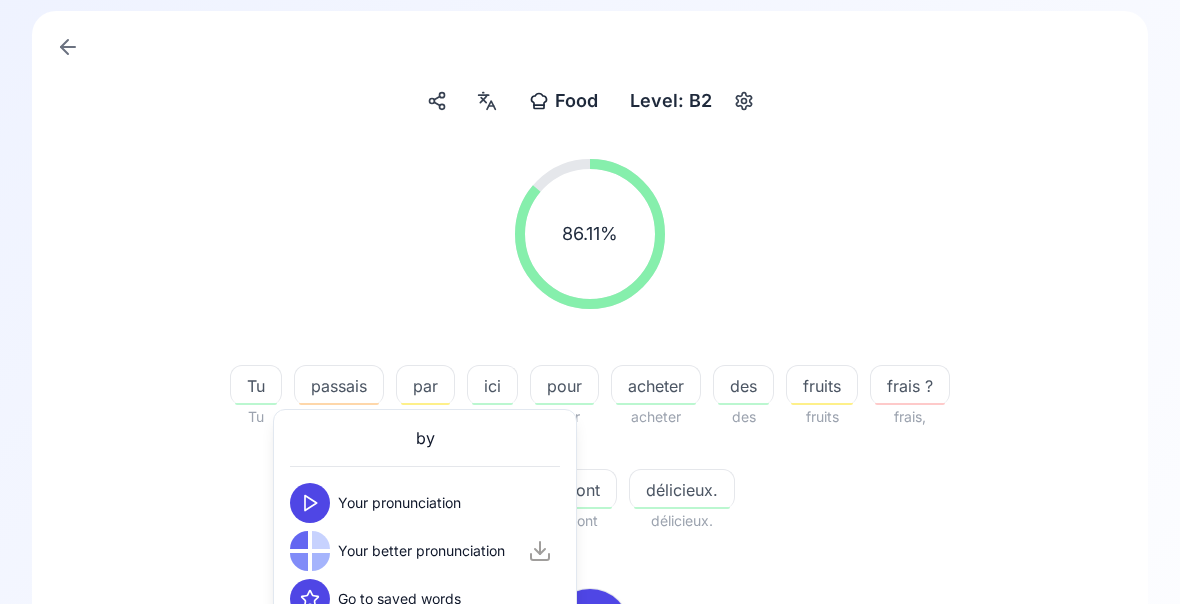 click on "Tu passais par ici pour acheter des fruits frais ? frais, Ceux-ci sont délicieux. 0:00 / 0:08 Your pronunciation 1.00 x 0:00 / 0:04 Your better pronunciation 0.80 x" at bounding box center [590, 514] 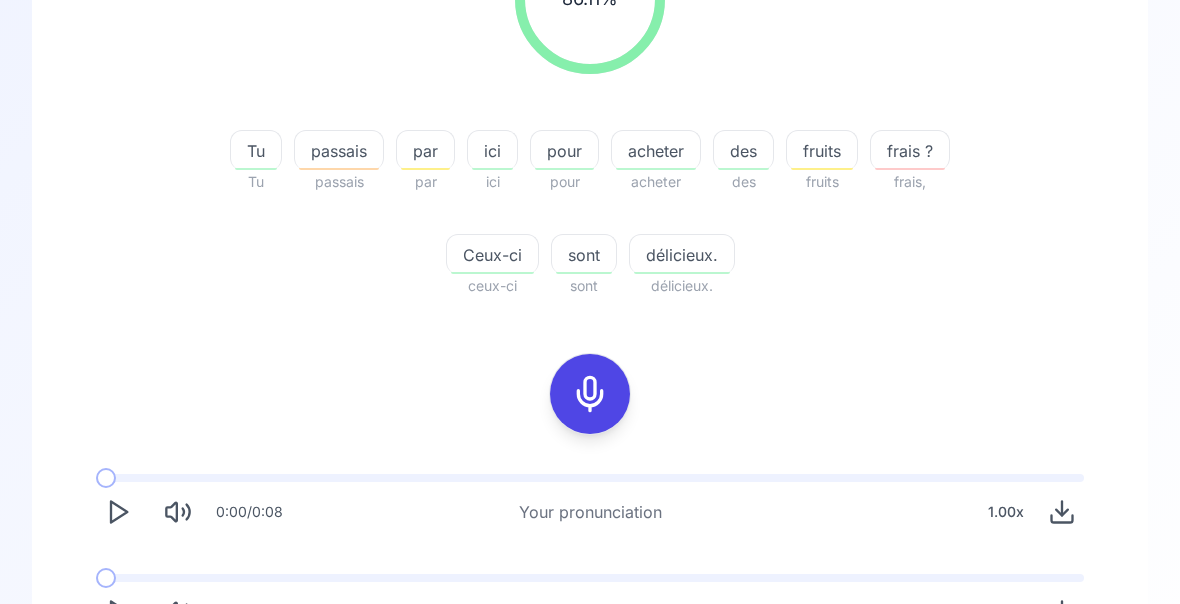 scroll, scrollTop: 352, scrollLeft: 0, axis: vertical 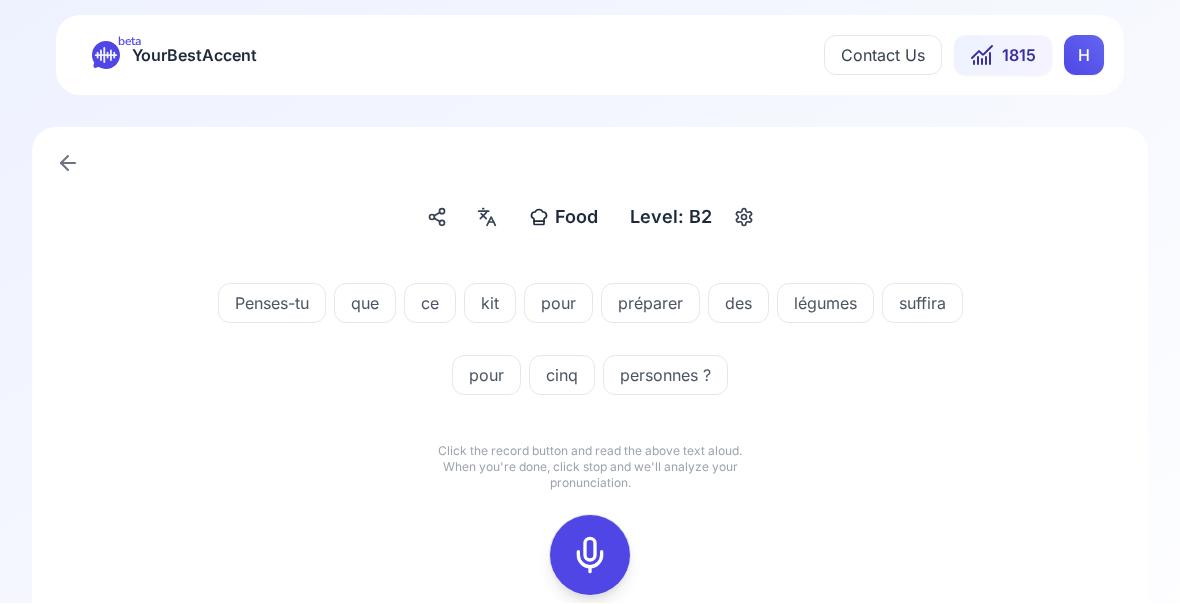 click 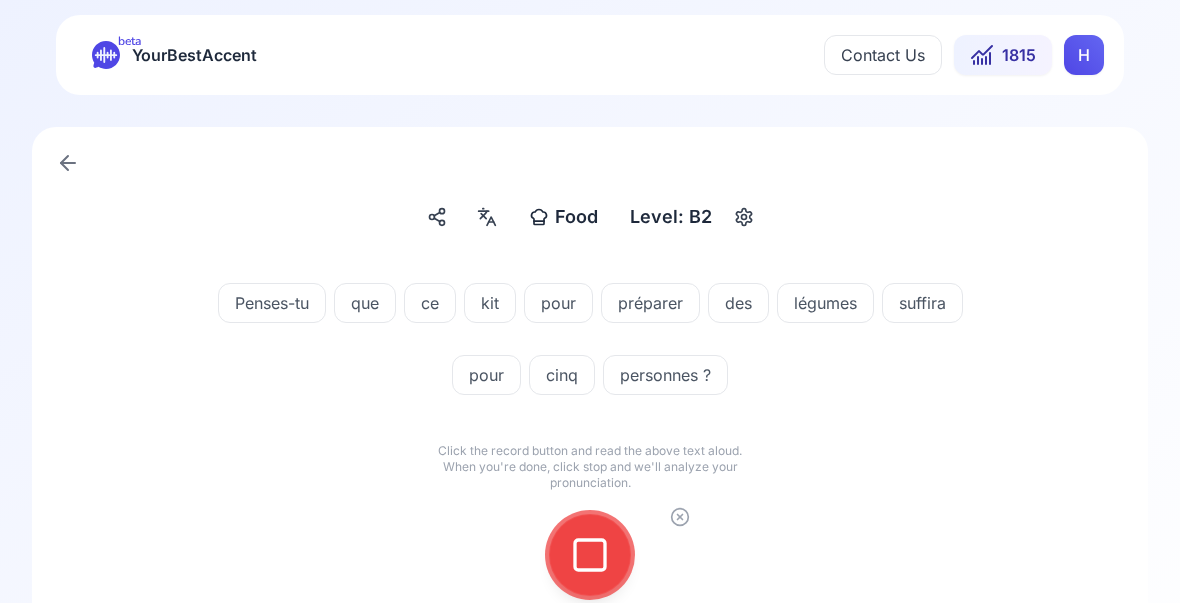 click 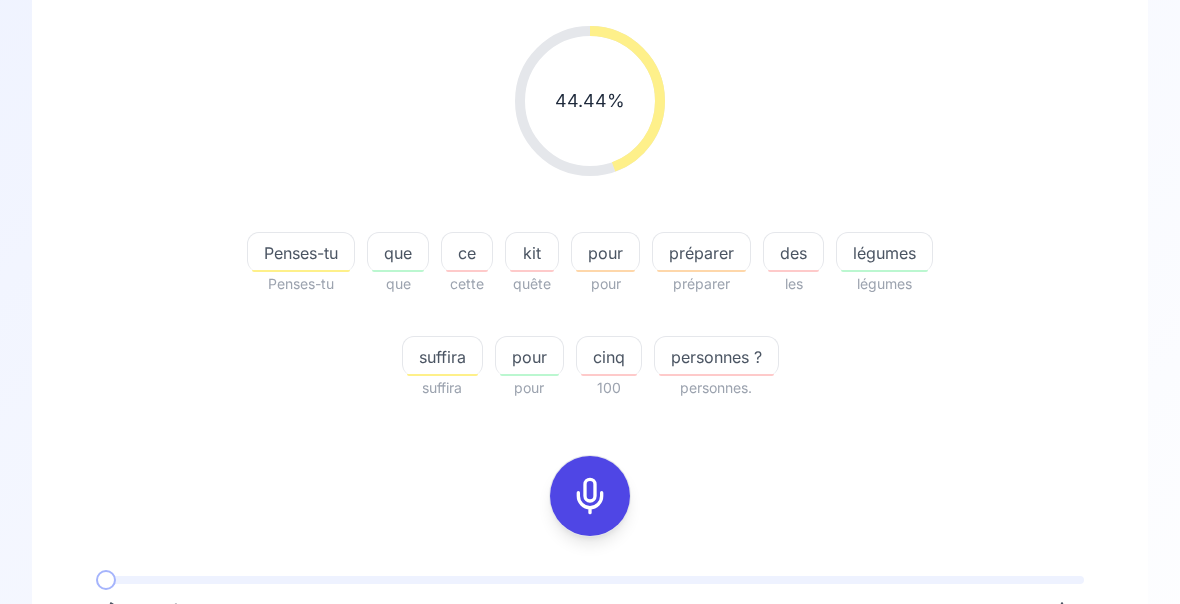 scroll, scrollTop: 257, scrollLeft: 0, axis: vertical 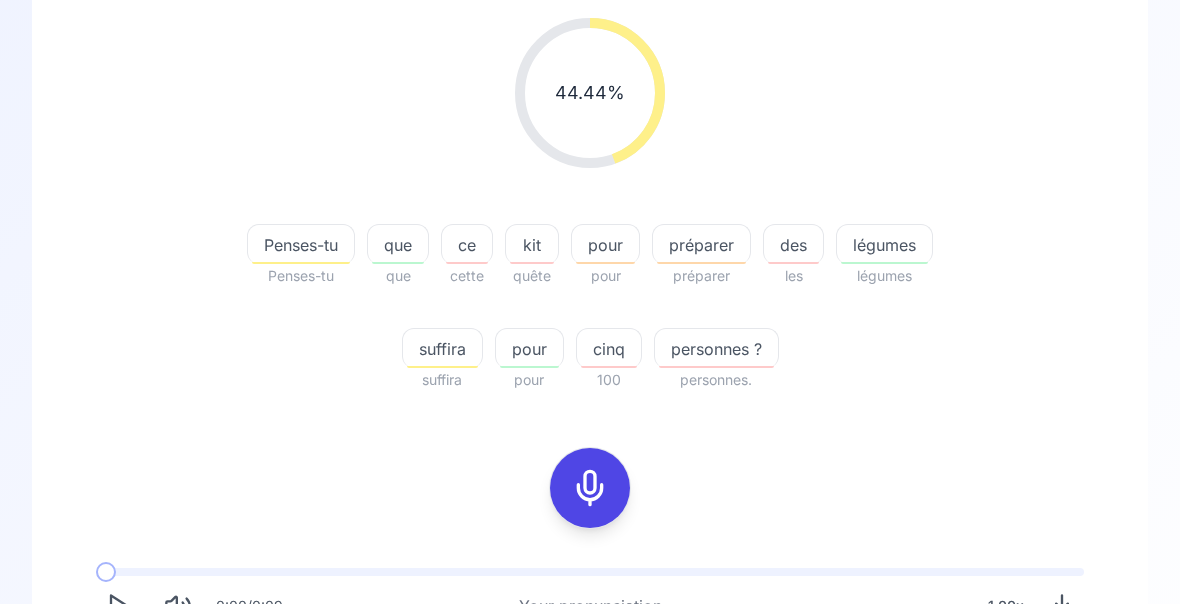 click 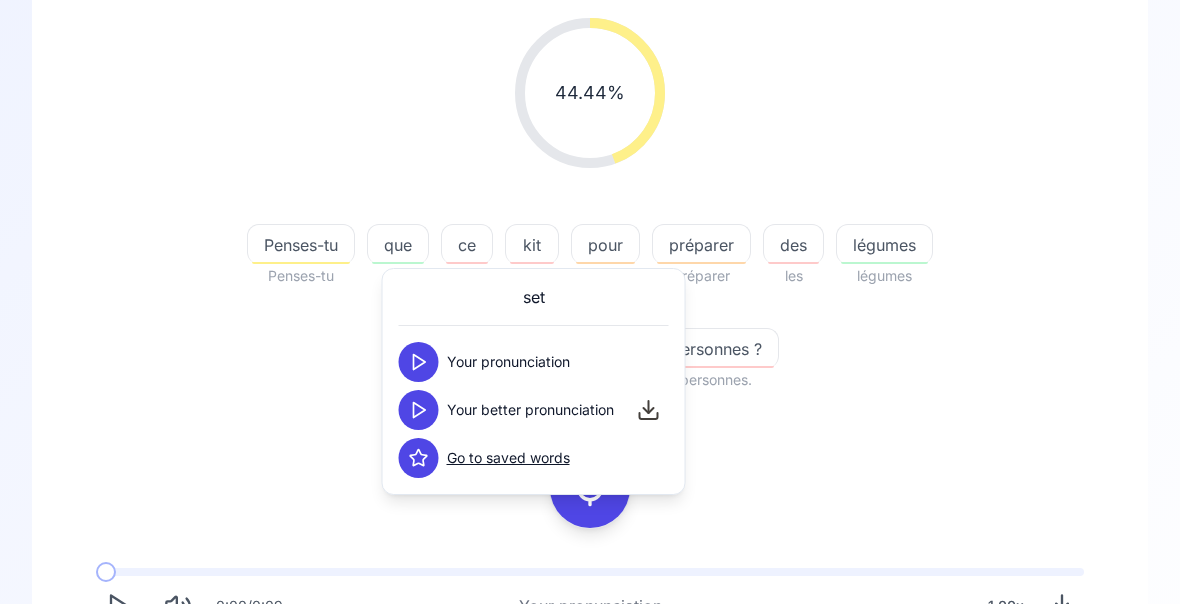 click 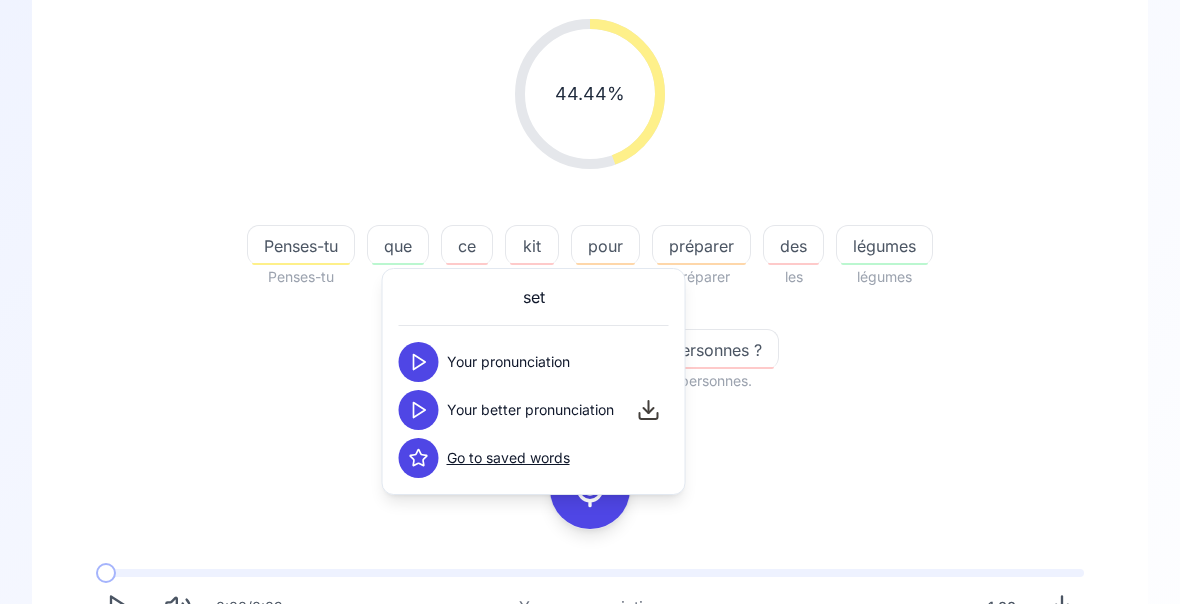 scroll, scrollTop: 254, scrollLeft: 0, axis: vertical 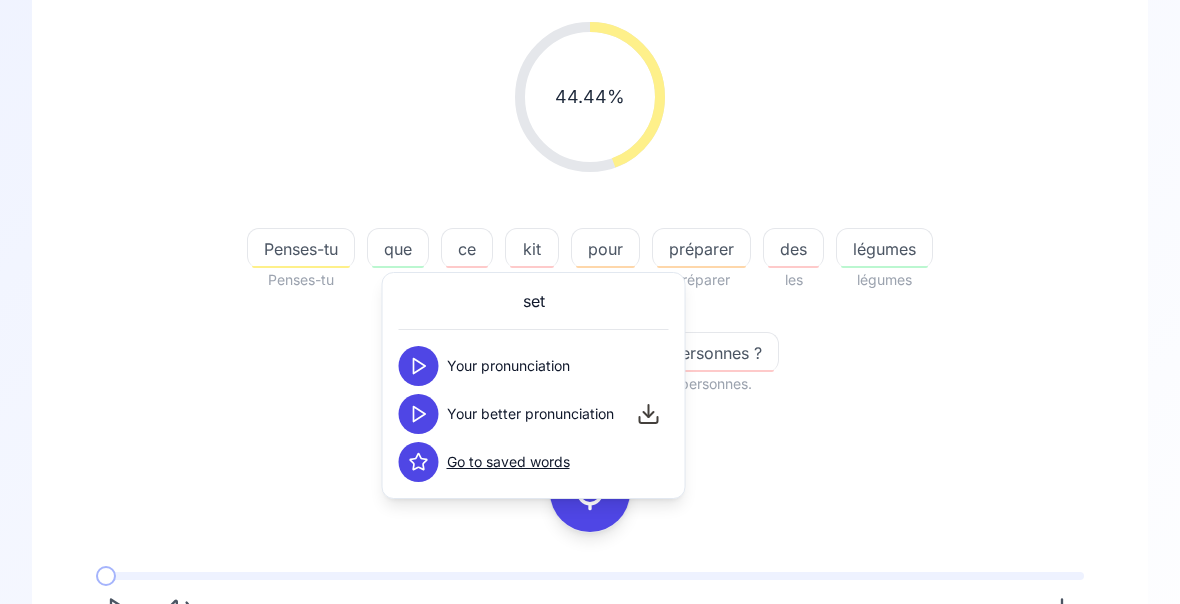 click 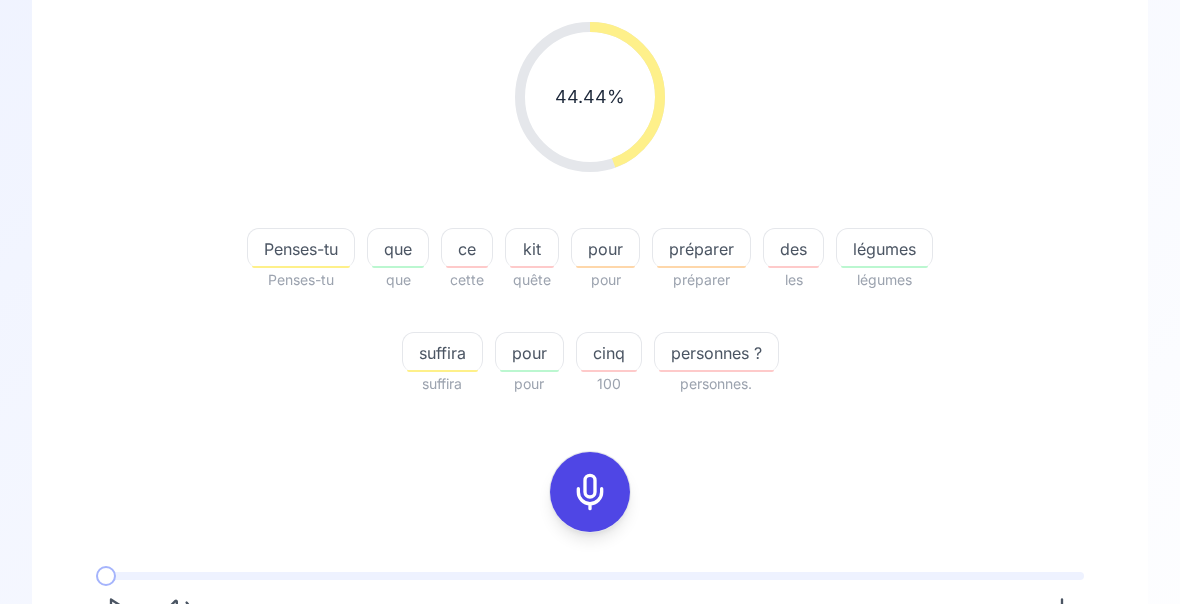 click 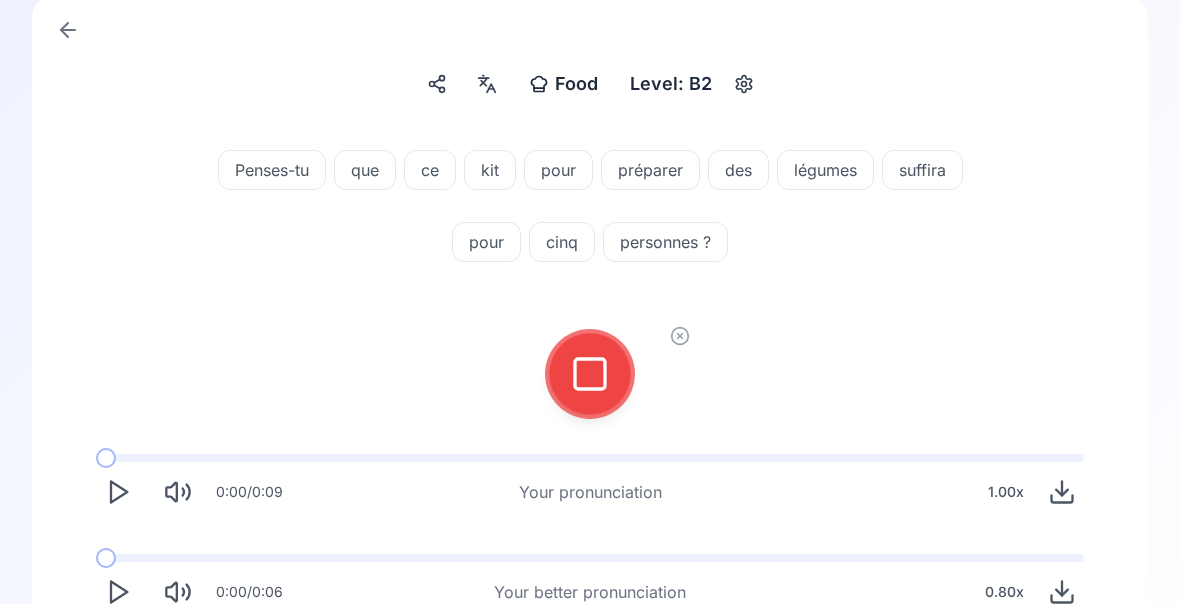 click 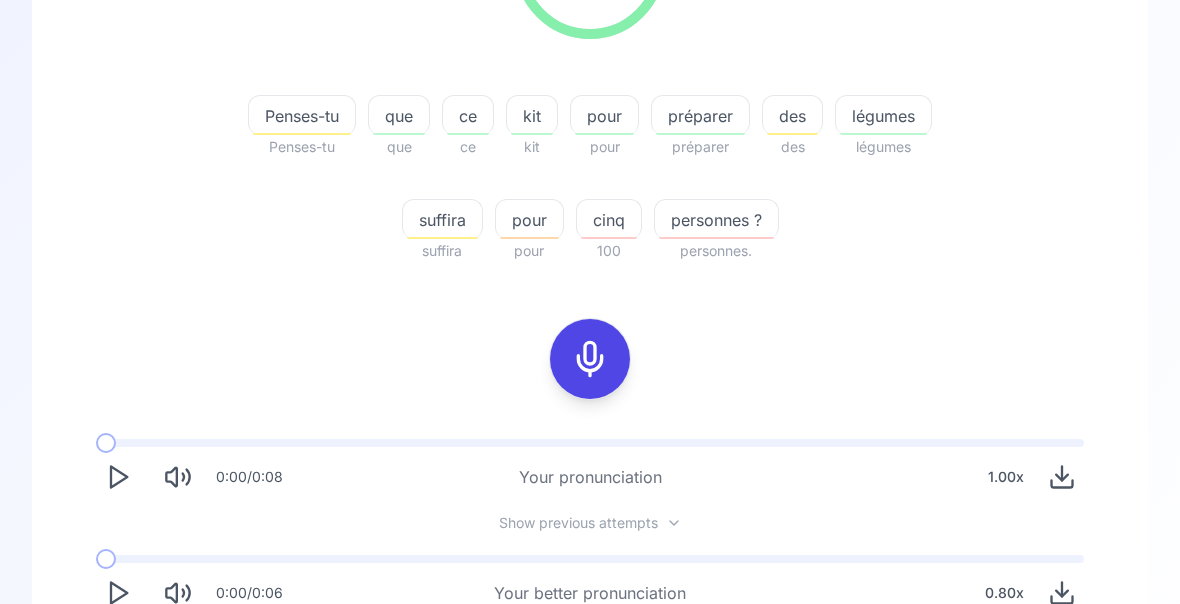scroll, scrollTop: 0, scrollLeft: 0, axis: both 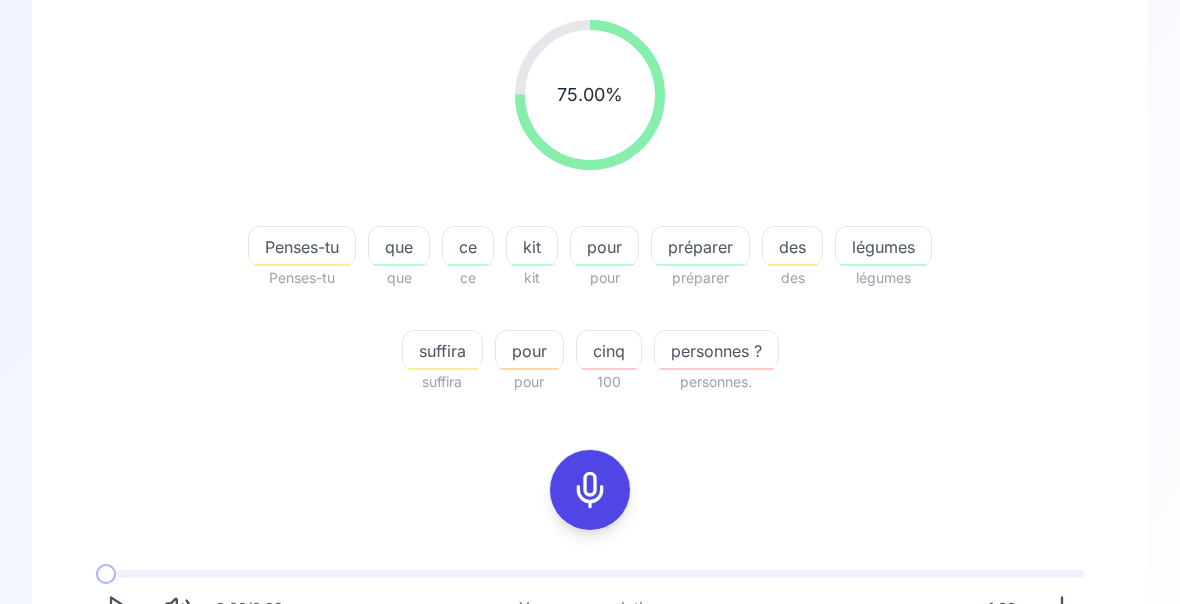 click on "Try another sentence" at bounding box center (604, 802) 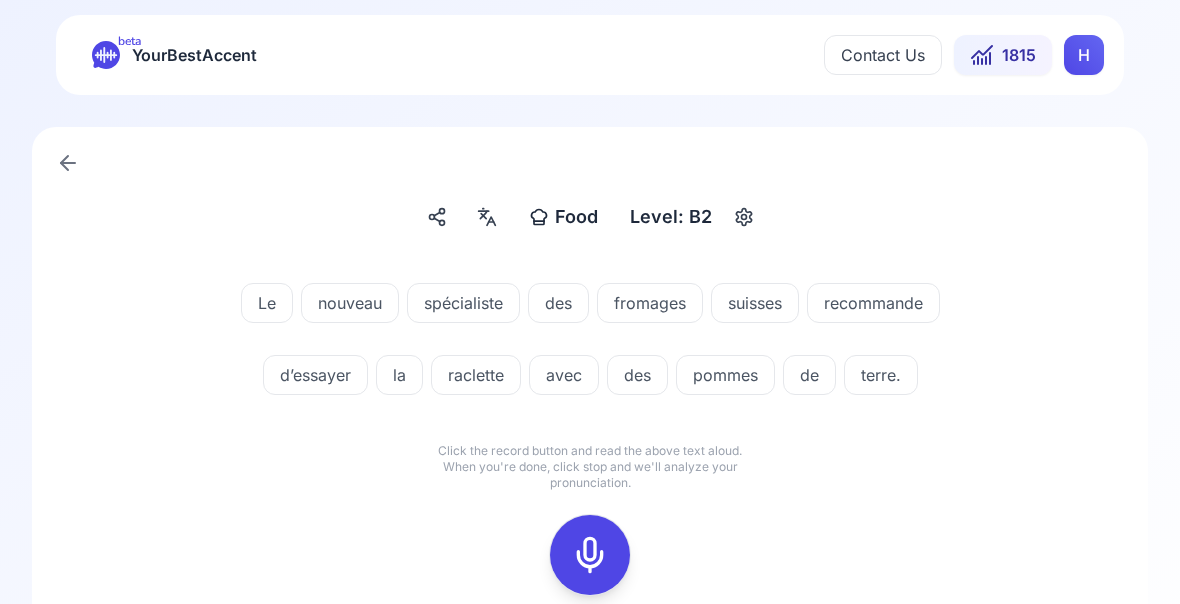 scroll, scrollTop: 0, scrollLeft: 0, axis: both 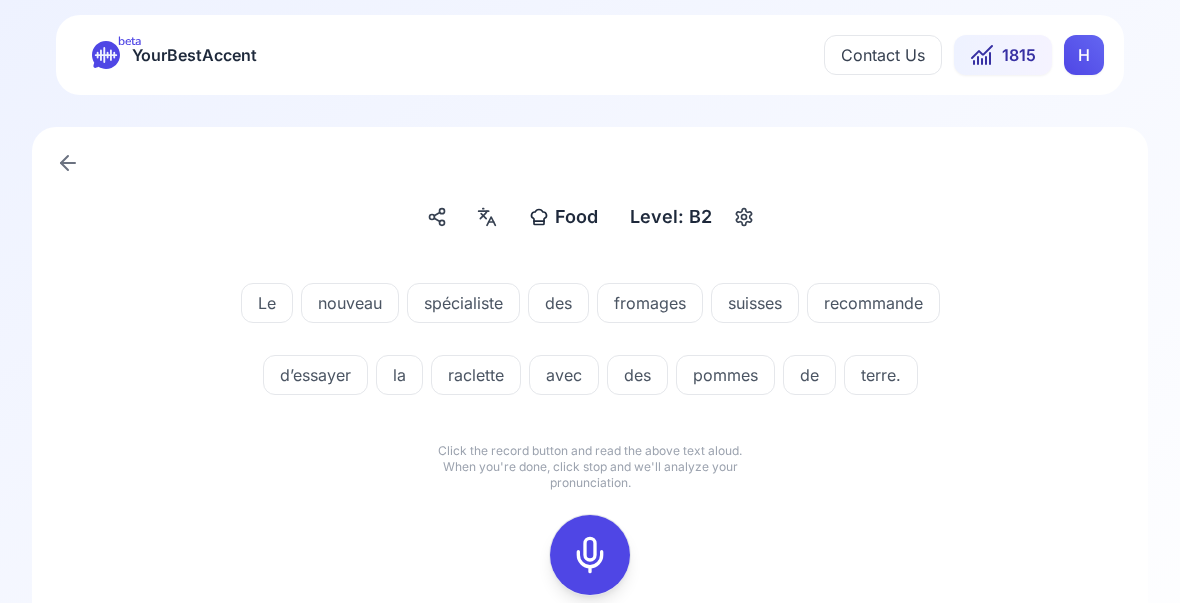 click 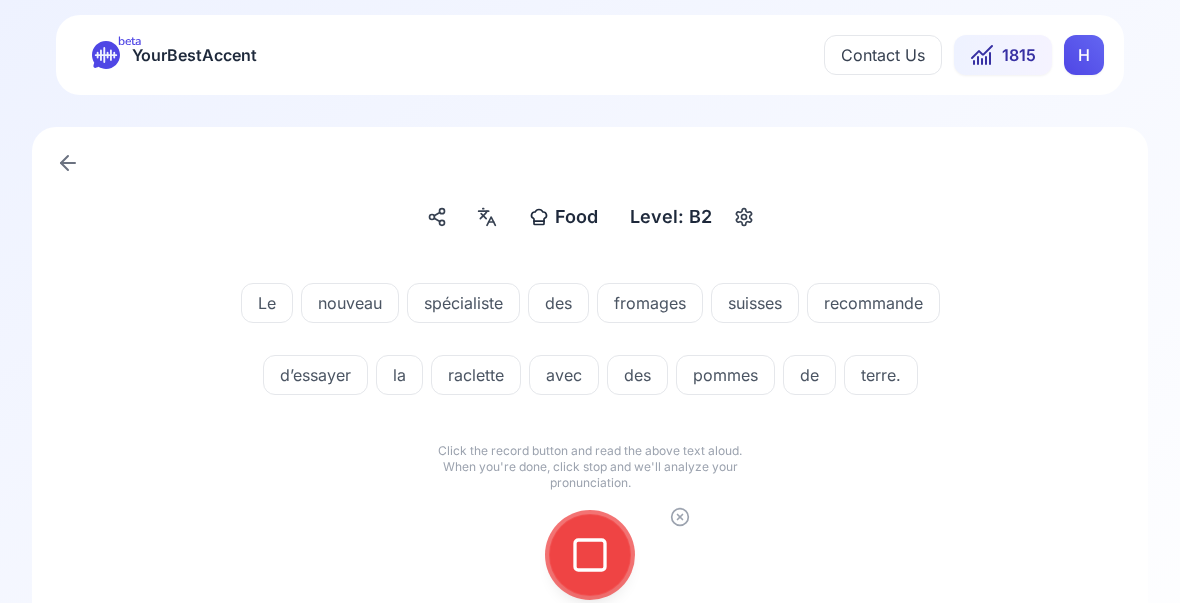 click 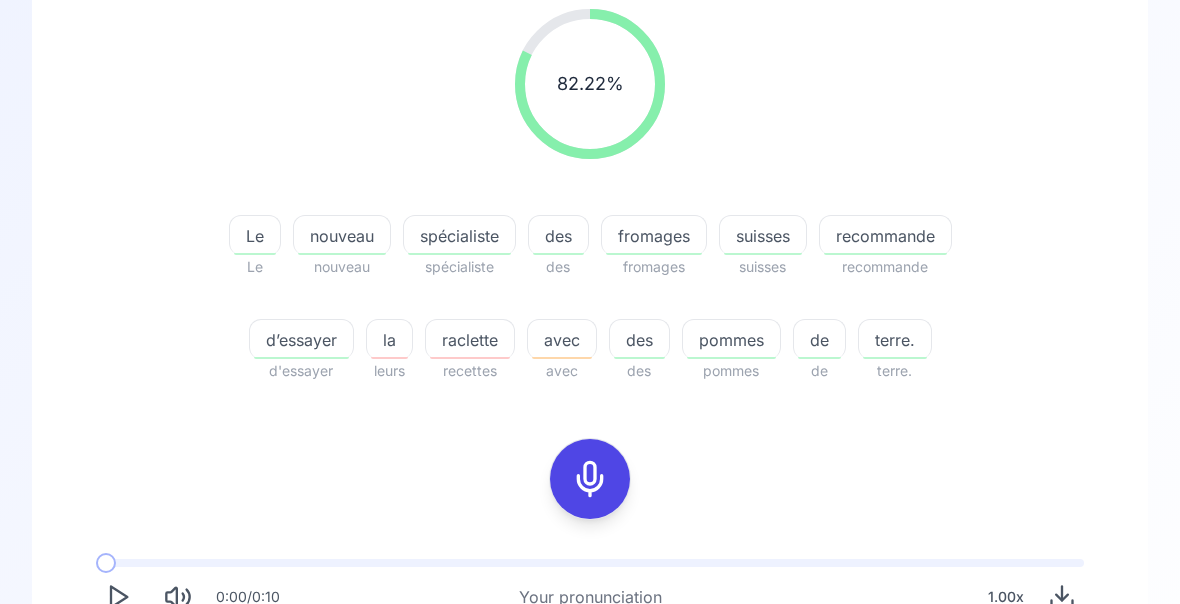 scroll, scrollTop: 267, scrollLeft: 0, axis: vertical 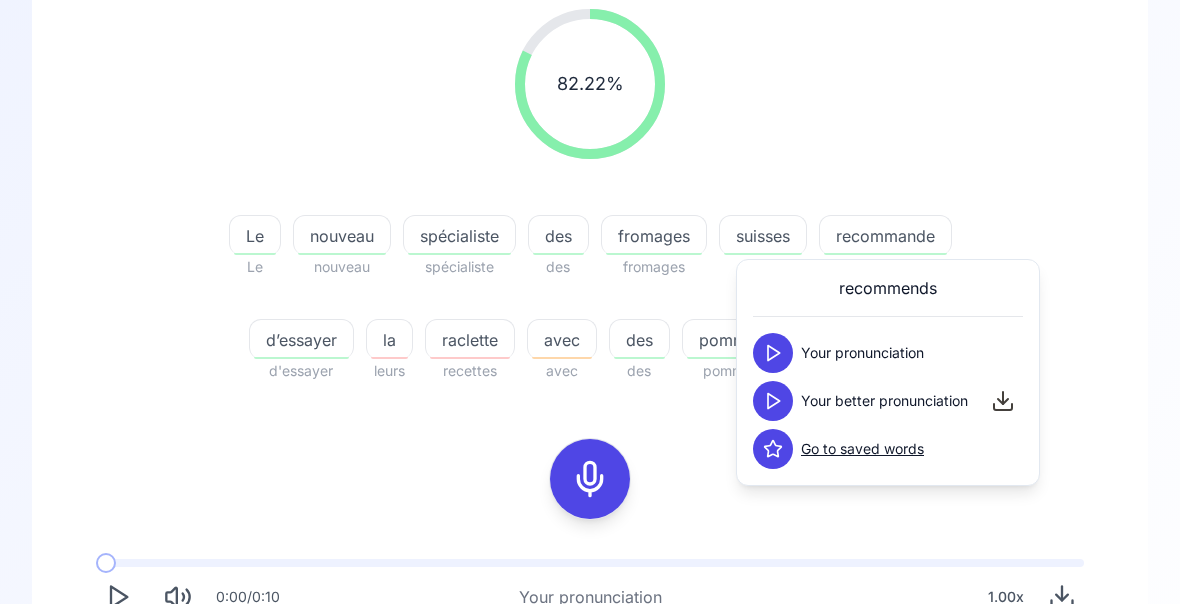 click 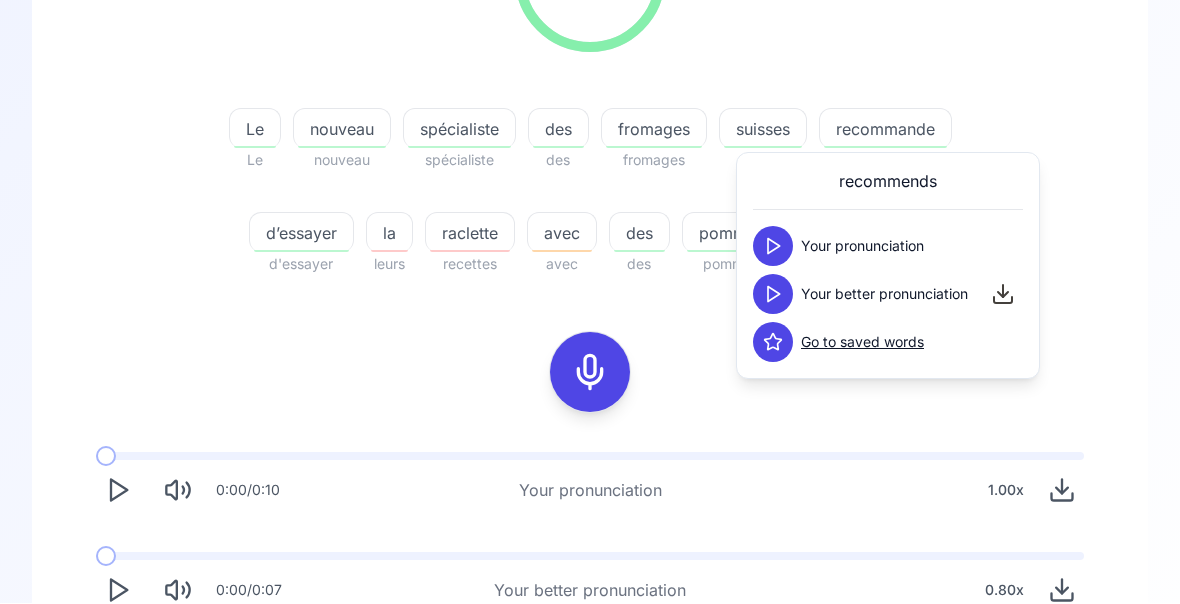 scroll, scrollTop: 372, scrollLeft: 0, axis: vertical 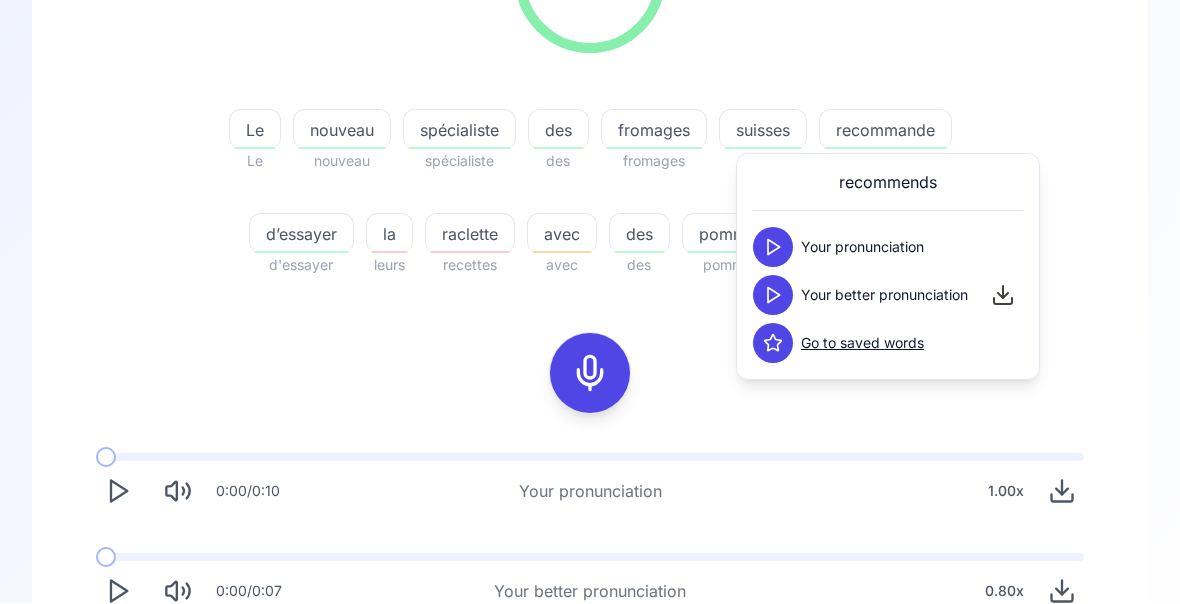 click on "Try another sentence" at bounding box center [604, 670] 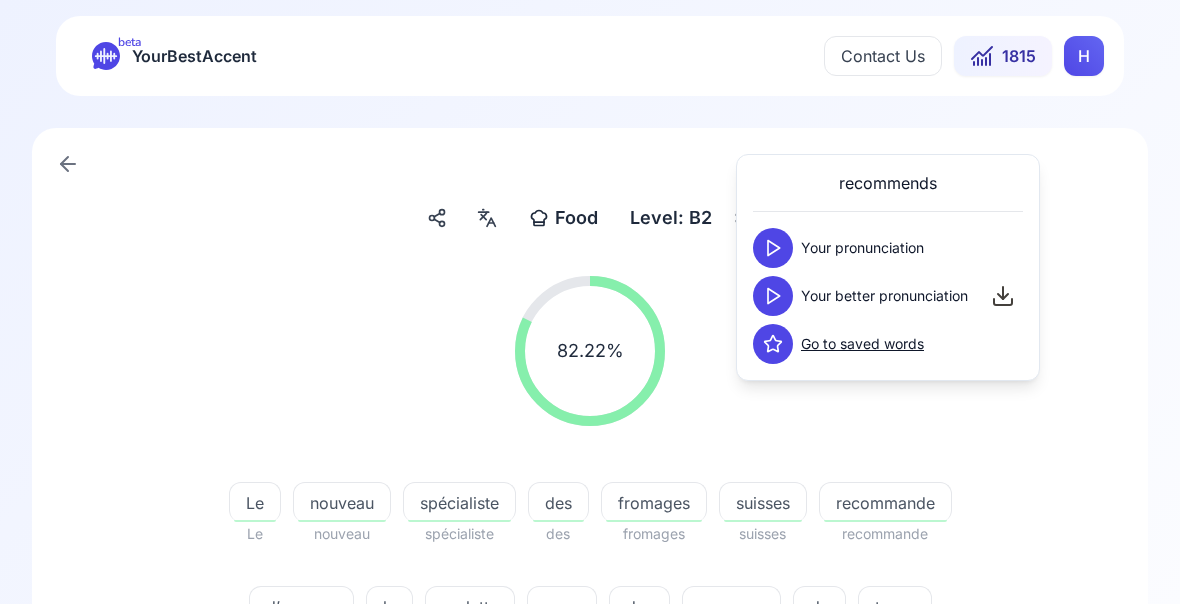 scroll, scrollTop: 0, scrollLeft: 0, axis: both 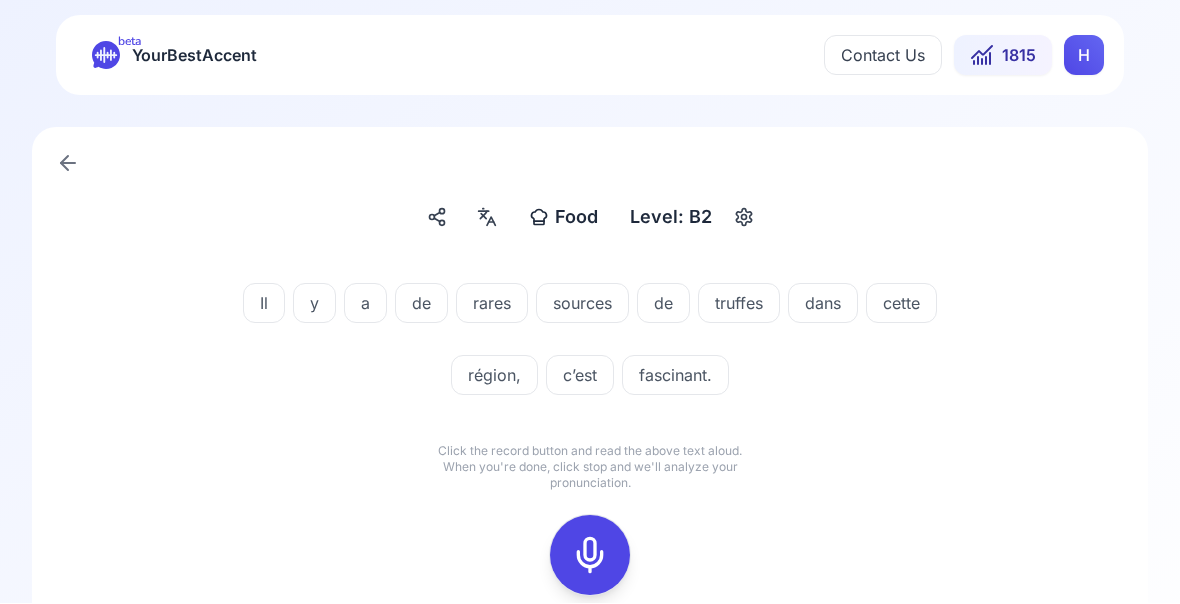 click 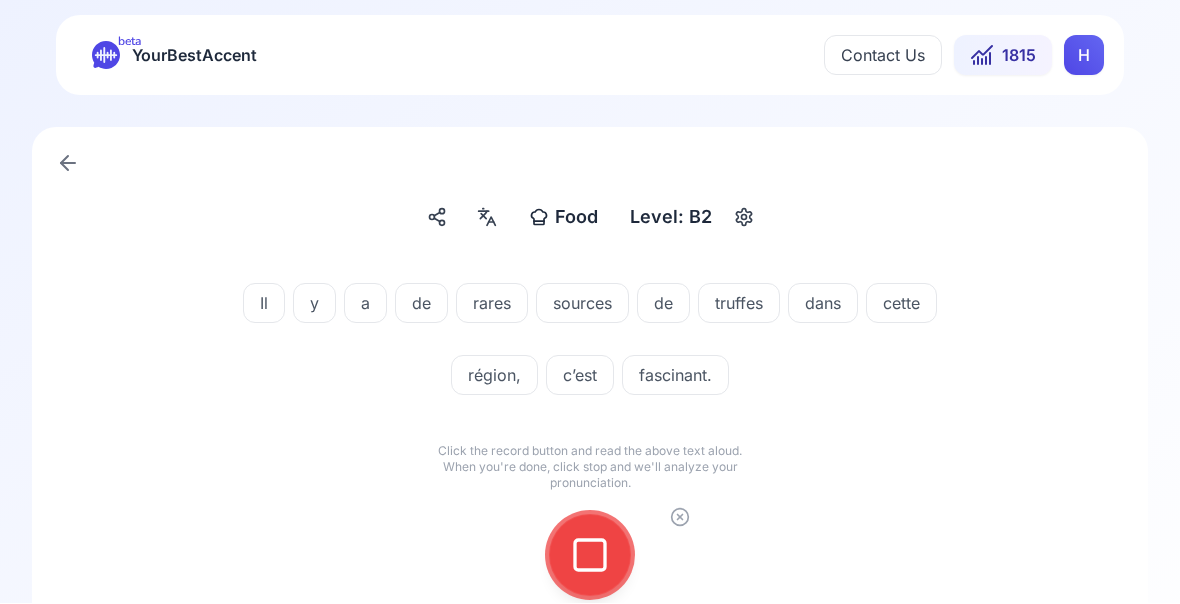 click 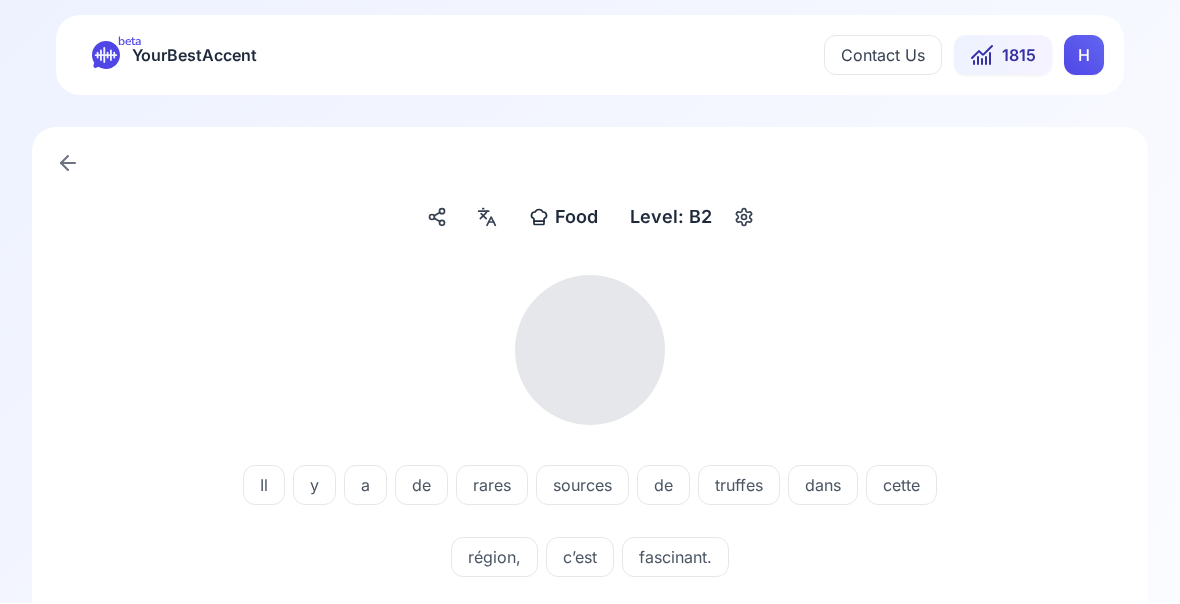 scroll, scrollTop: 1, scrollLeft: 0, axis: vertical 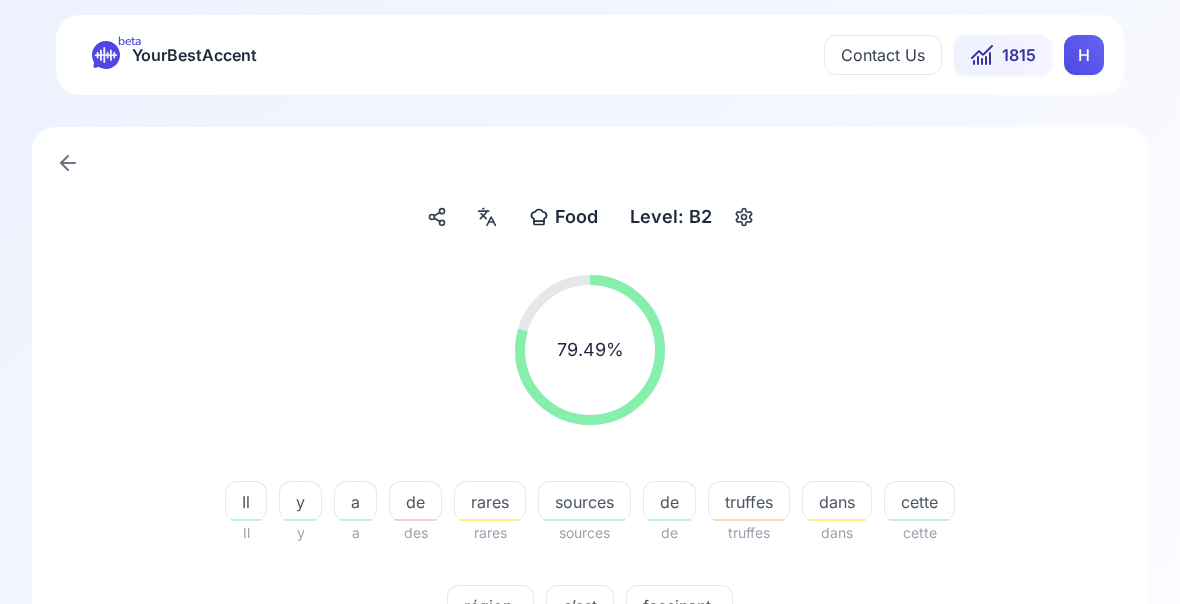click on "truffes" at bounding box center (749, 502) 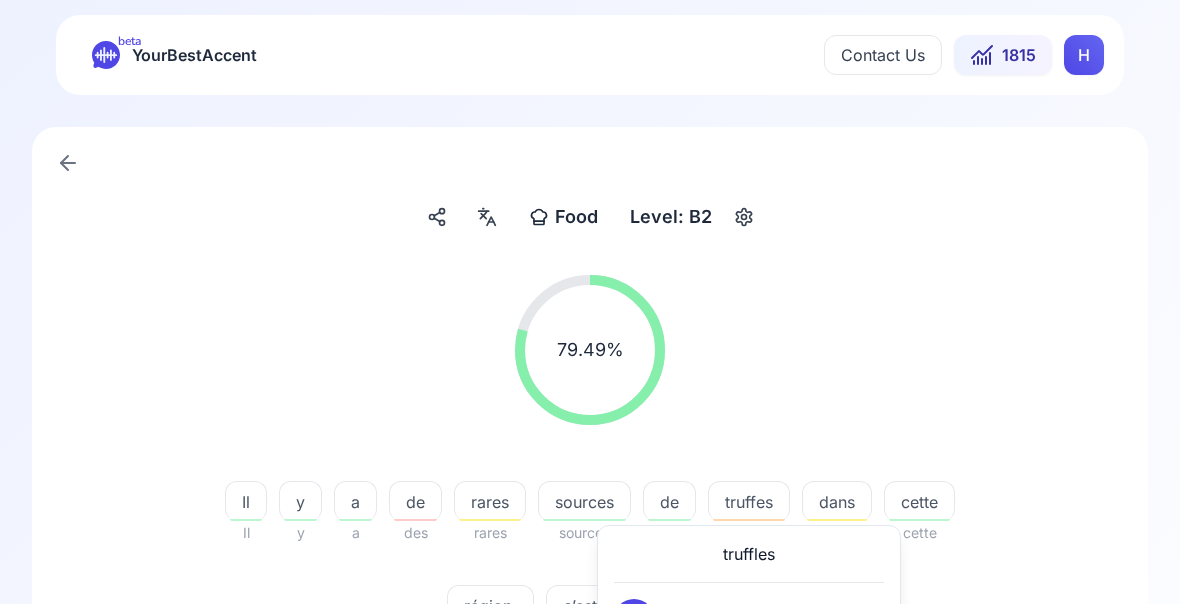 click 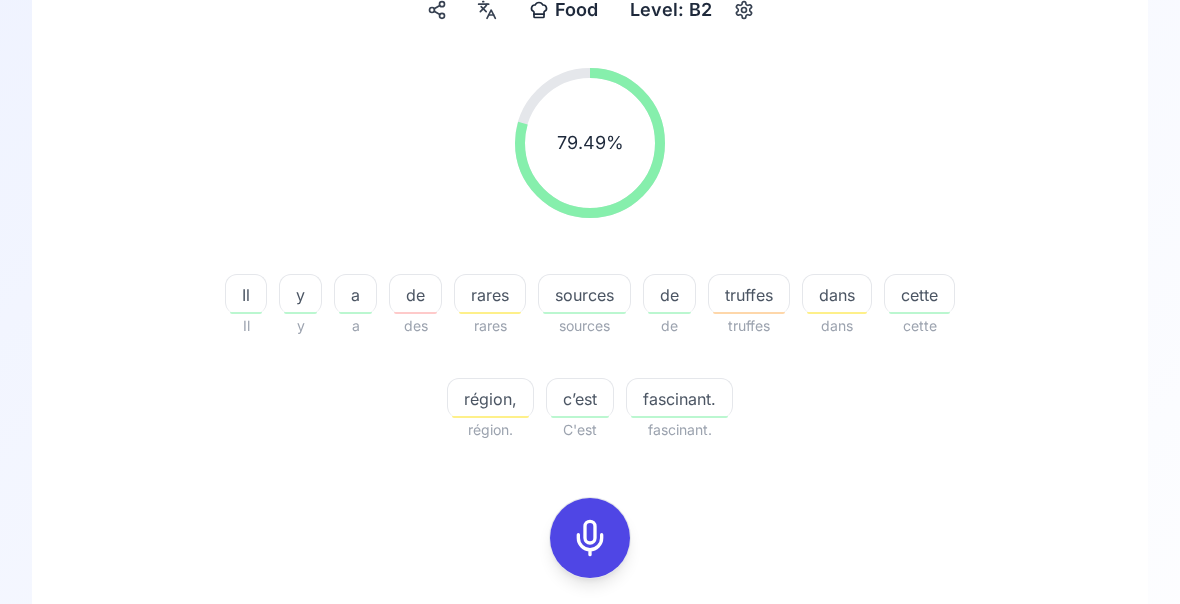 scroll, scrollTop: 208, scrollLeft: 0, axis: vertical 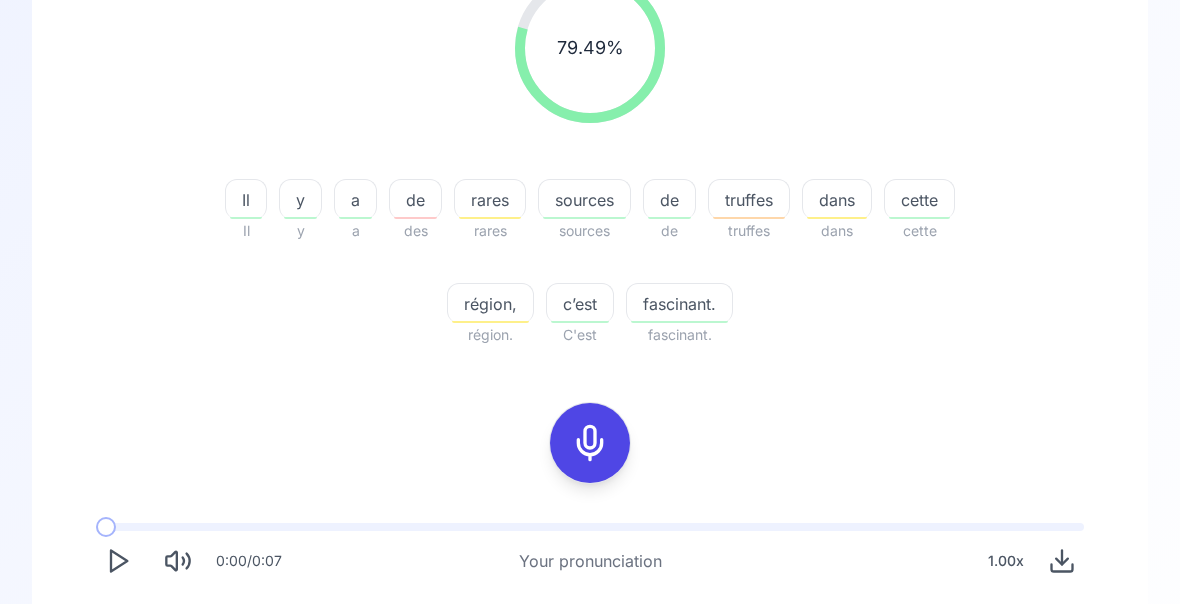 click on "Try another sentence" at bounding box center [604, 740] 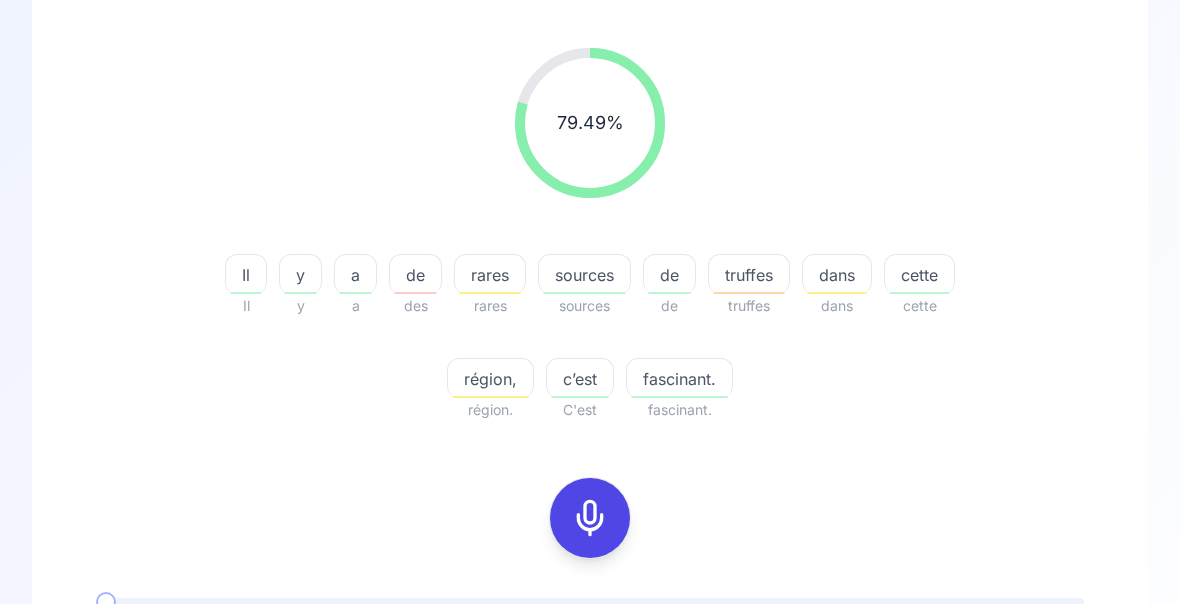 scroll, scrollTop: 0, scrollLeft: 0, axis: both 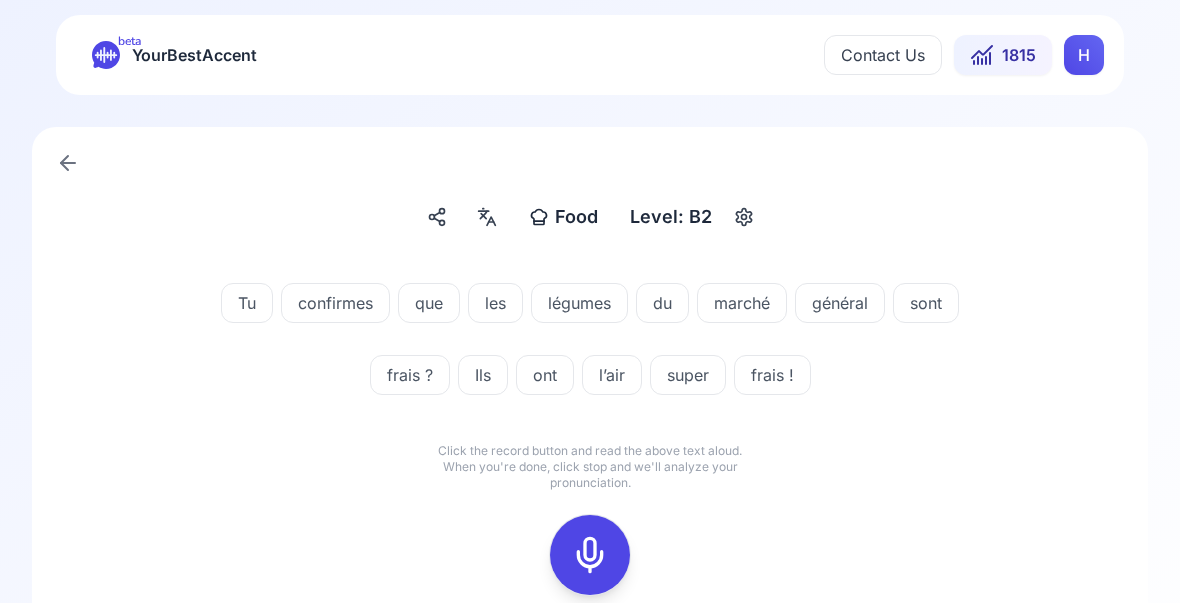 click 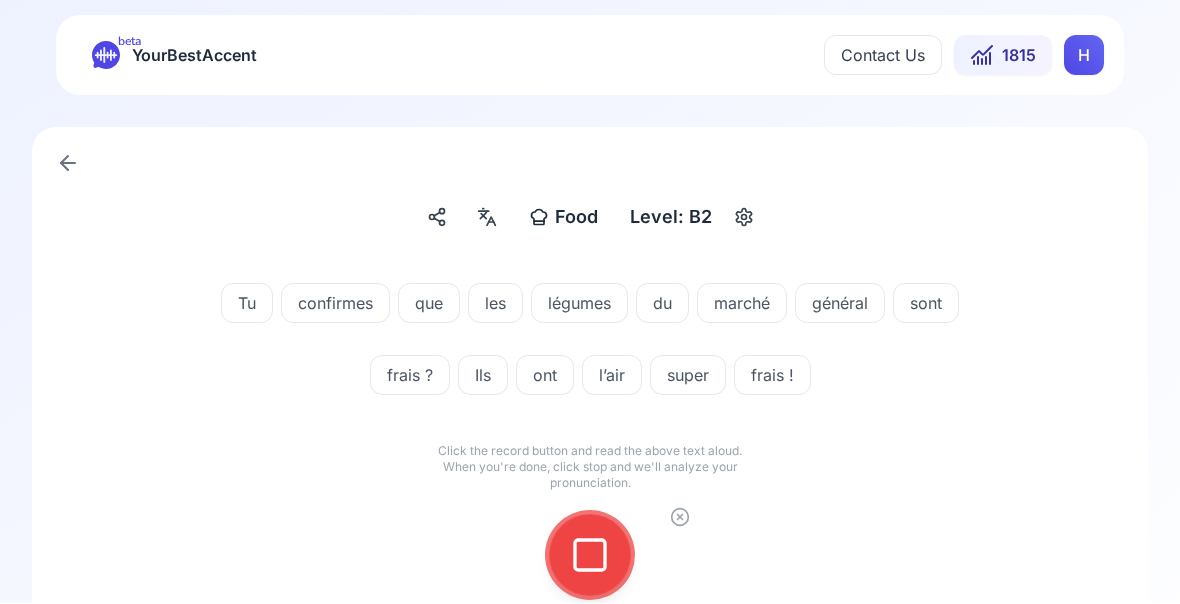 click 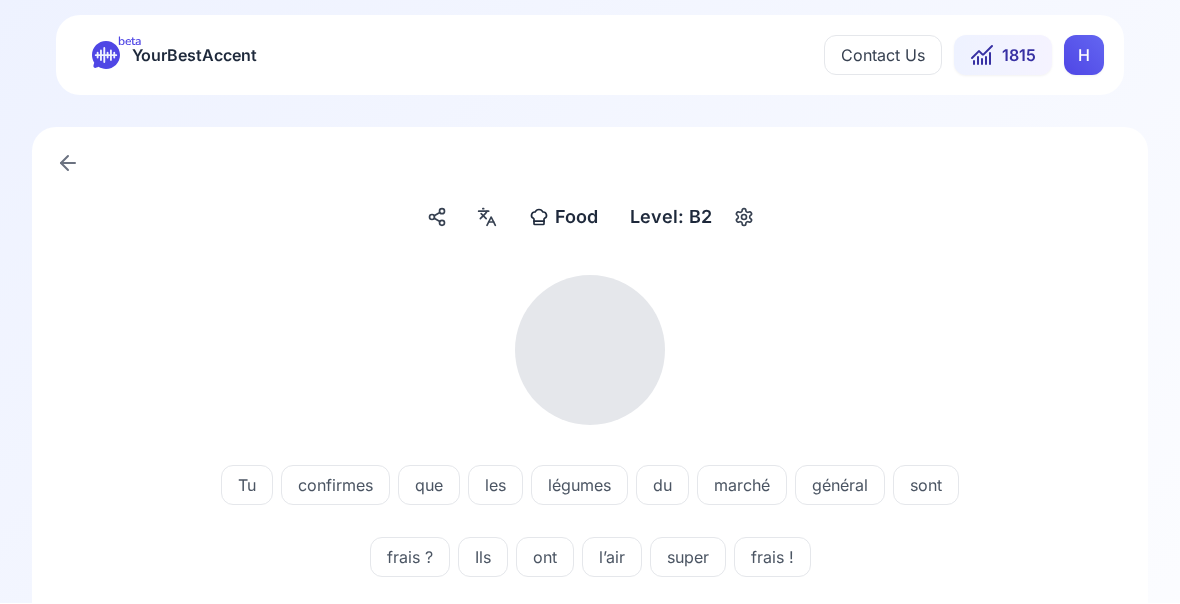 scroll, scrollTop: 1, scrollLeft: 0, axis: vertical 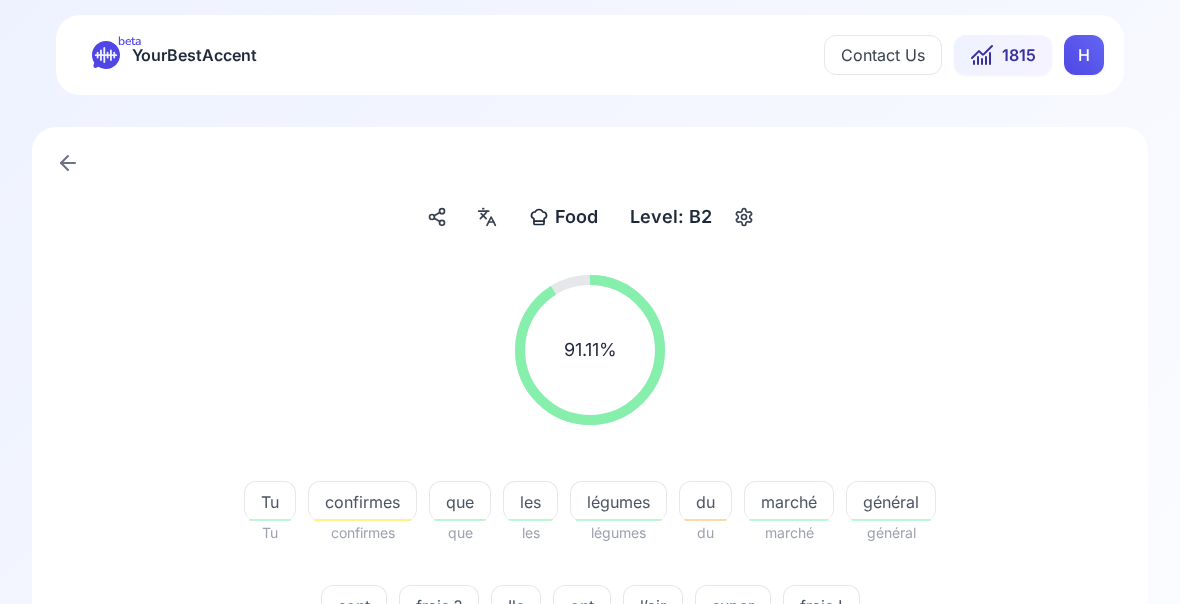 click on "confirmes" at bounding box center [362, 501] 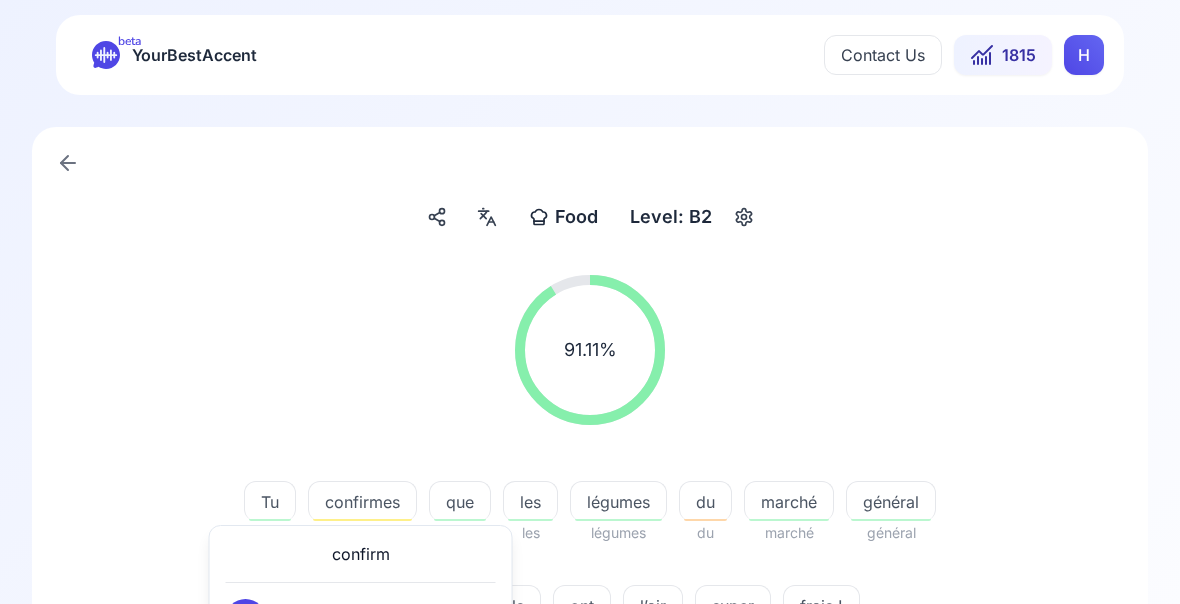 click on "confirmes" at bounding box center (362, 502) 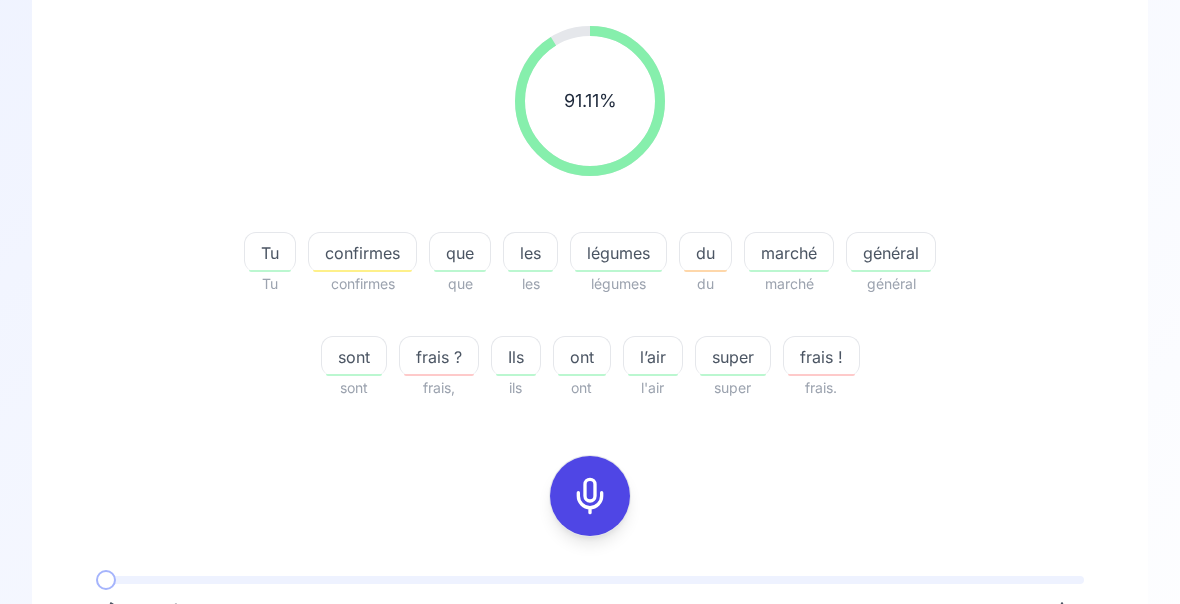 scroll, scrollTop: 250, scrollLeft: 0, axis: vertical 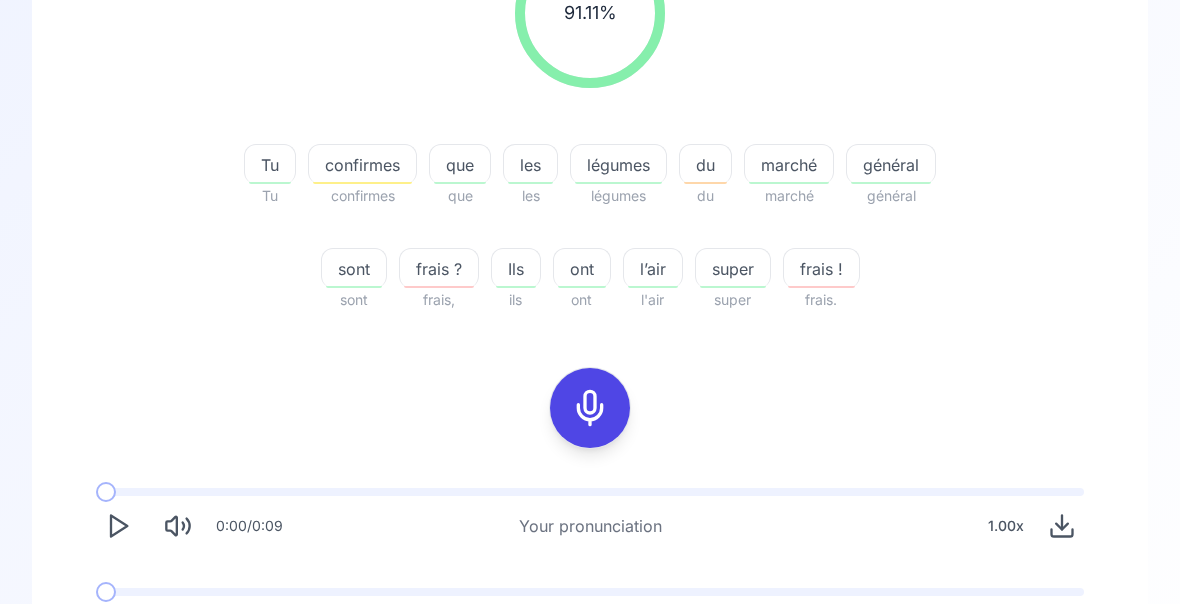 click on "l’air" at bounding box center (653, 269) 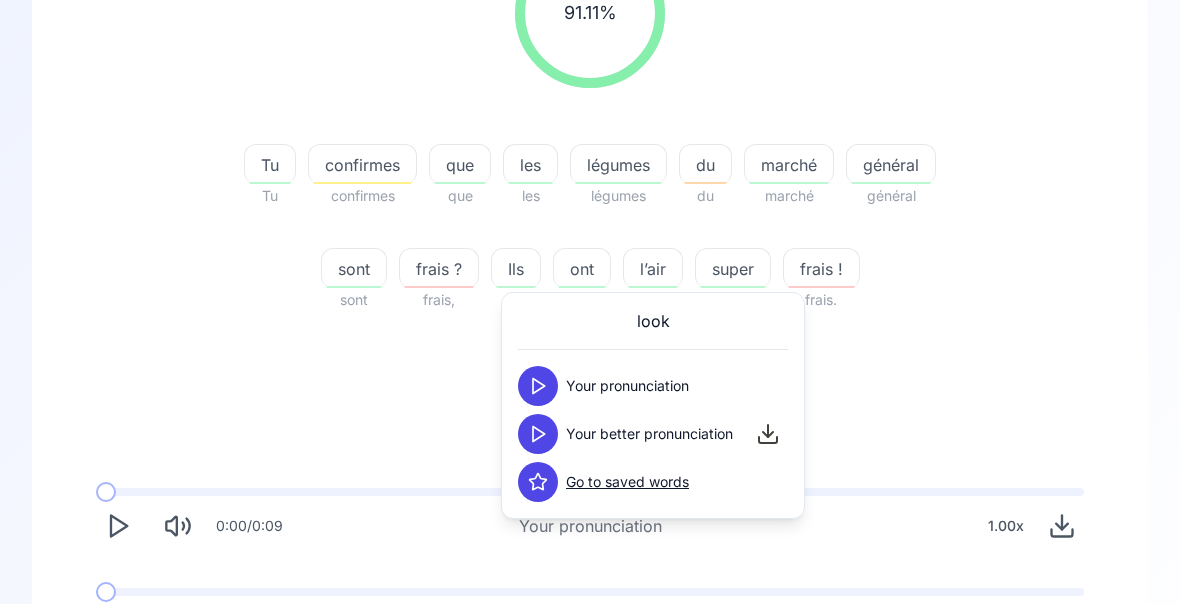 click on "Try another sentence" at bounding box center (604, 704) 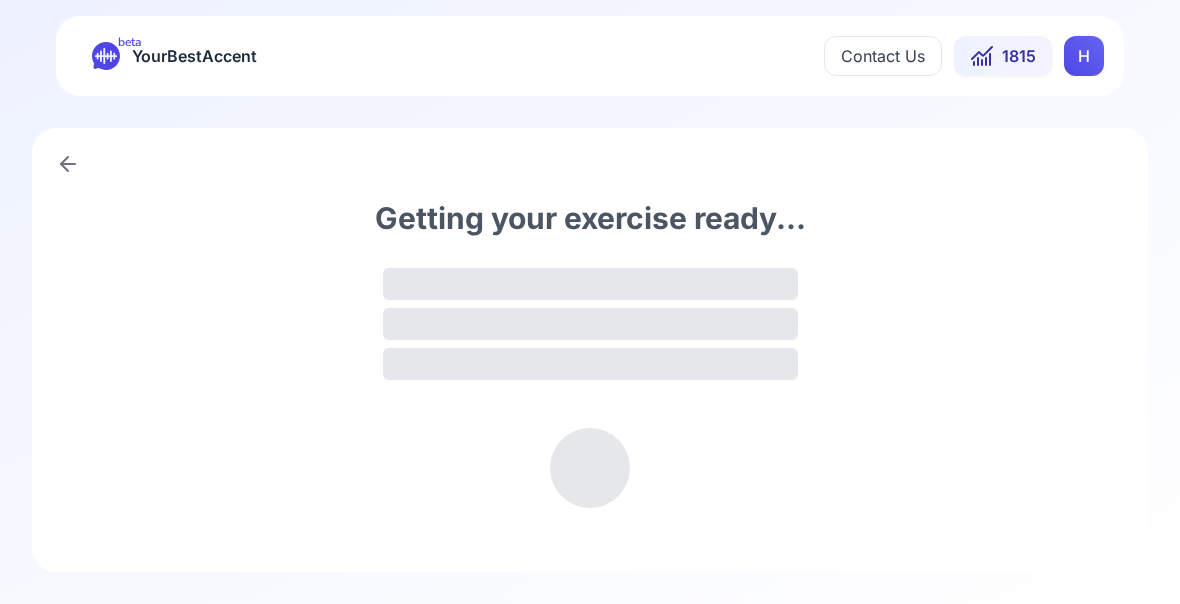 scroll, scrollTop: 0, scrollLeft: 0, axis: both 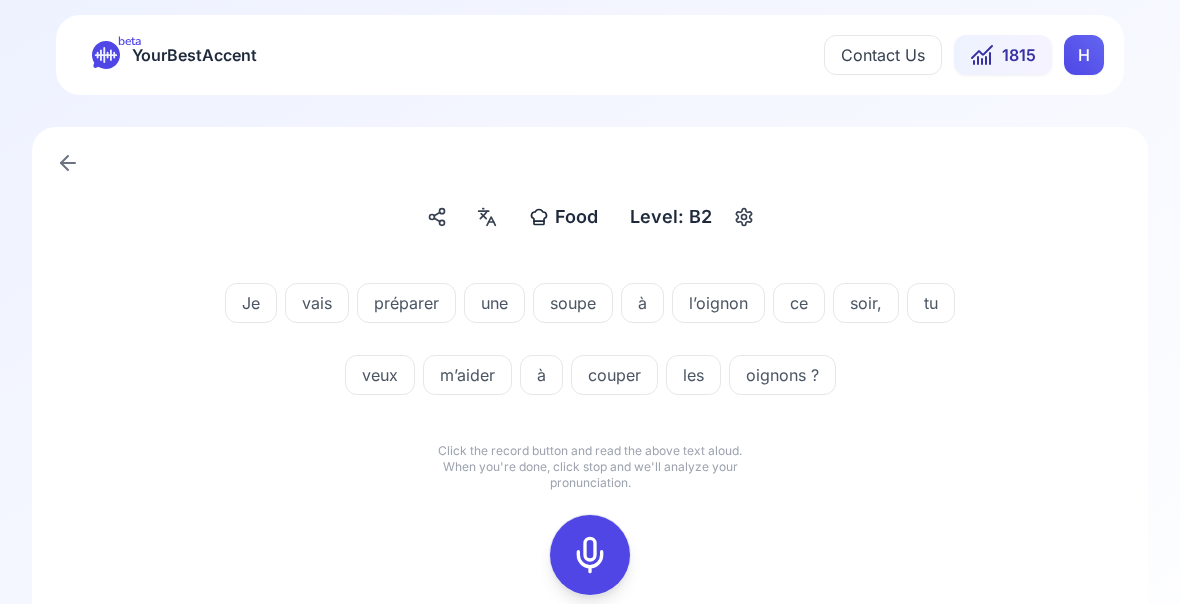 click 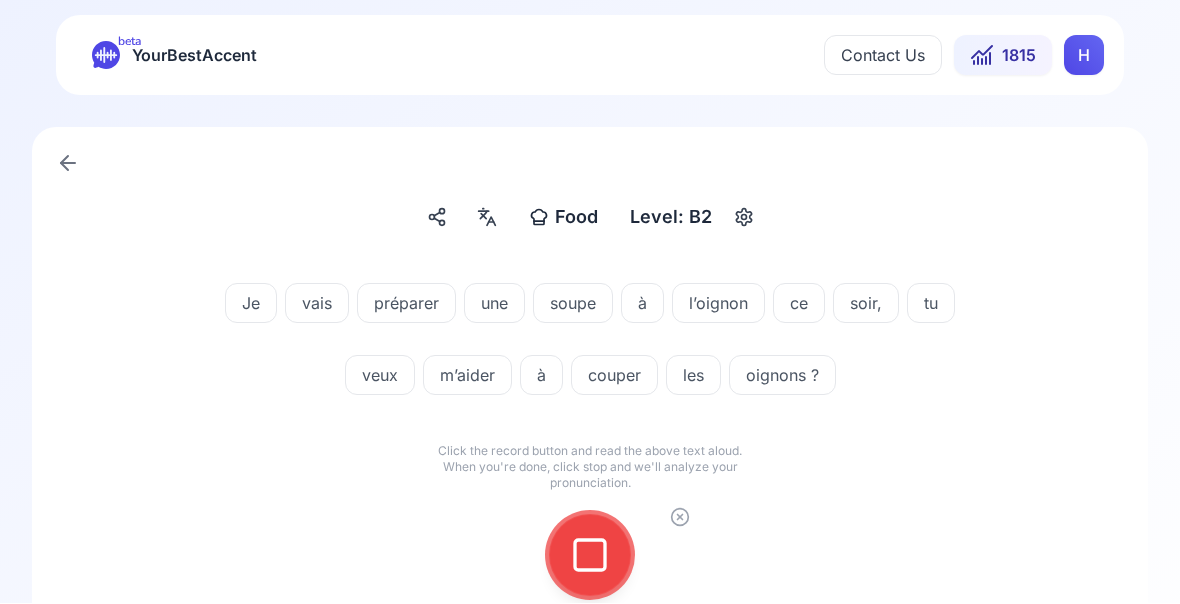 click 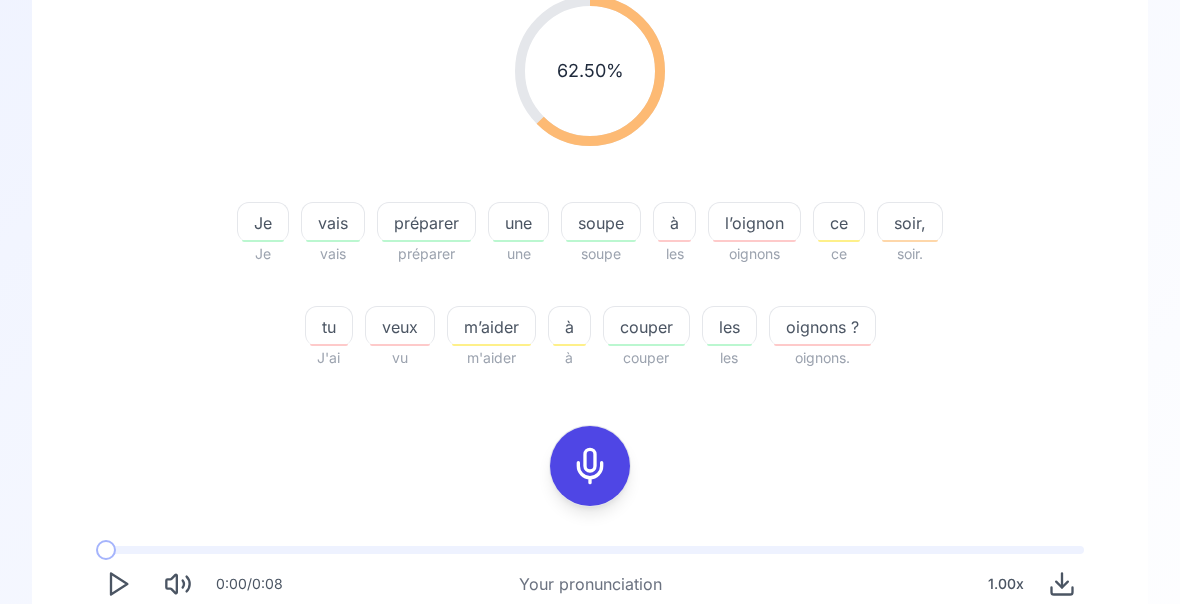 scroll, scrollTop: 282, scrollLeft: 0, axis: vertical 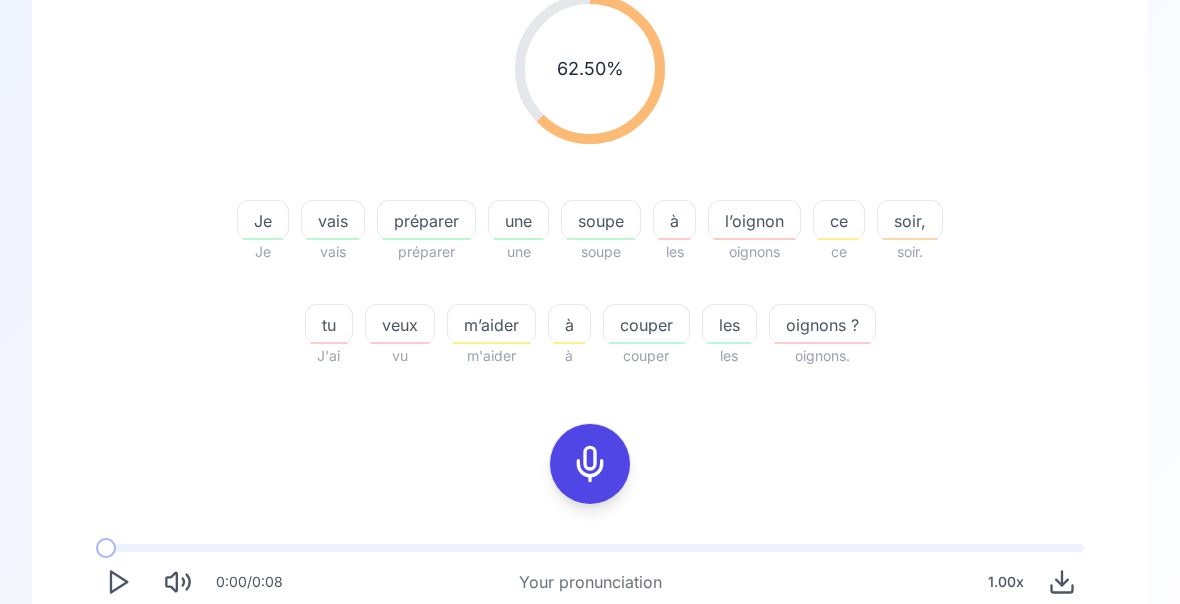 click 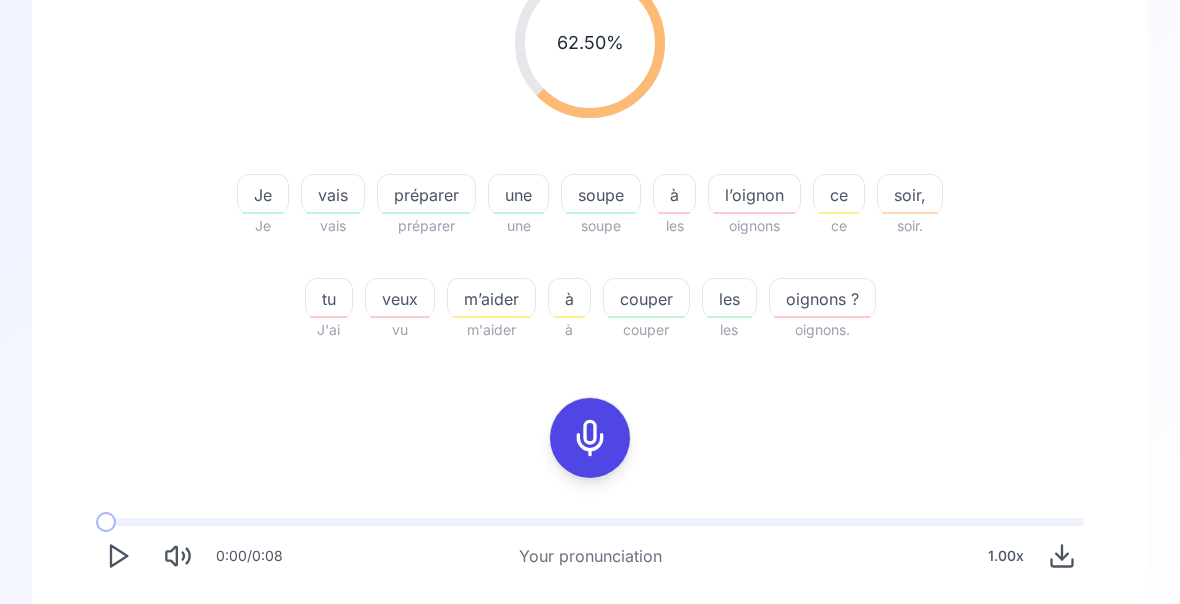 scroll, scrollTop: 372, scrollLeft: 0, axis: vertical 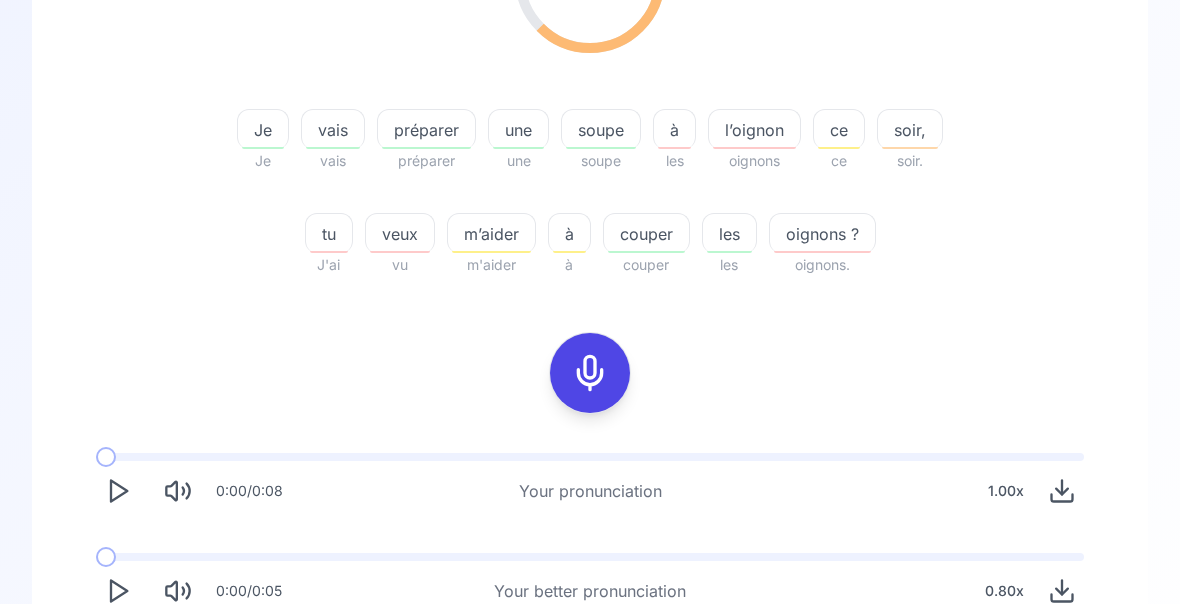 click on "Try another sentence" at bounding box center [590, 670] 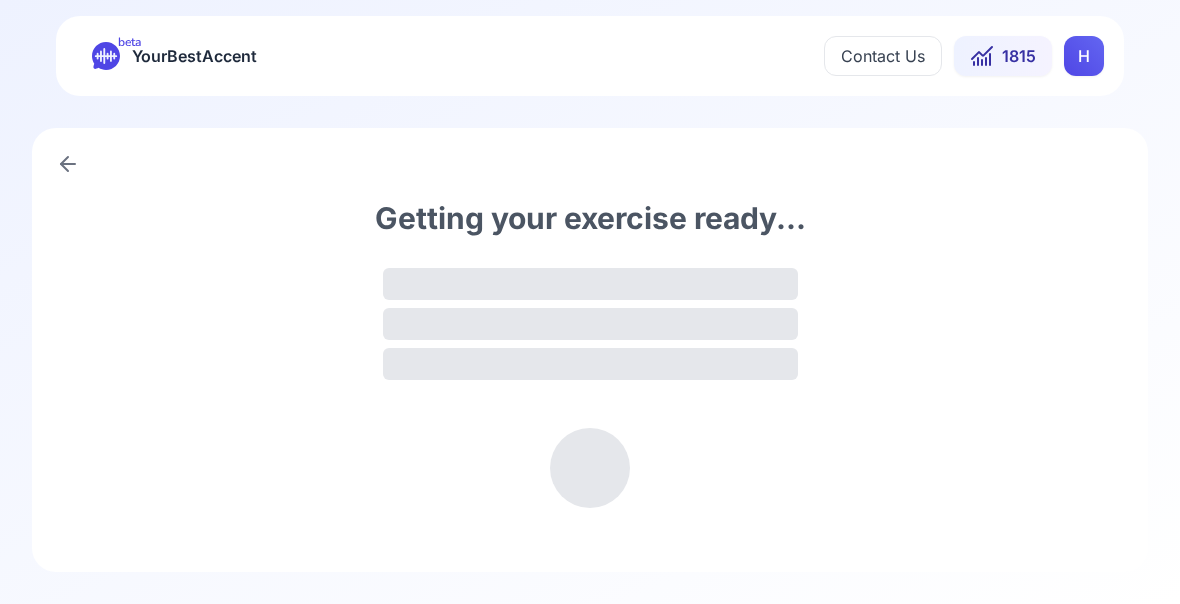scroll, scrollTop: 0, scrollLeft: 0, axis: both 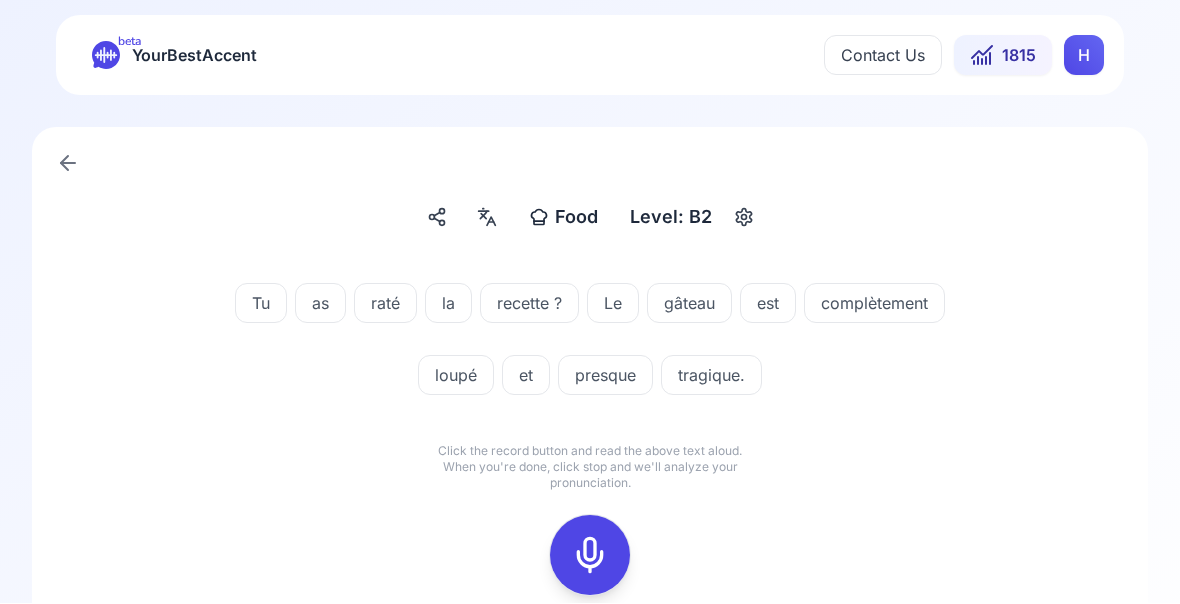 click 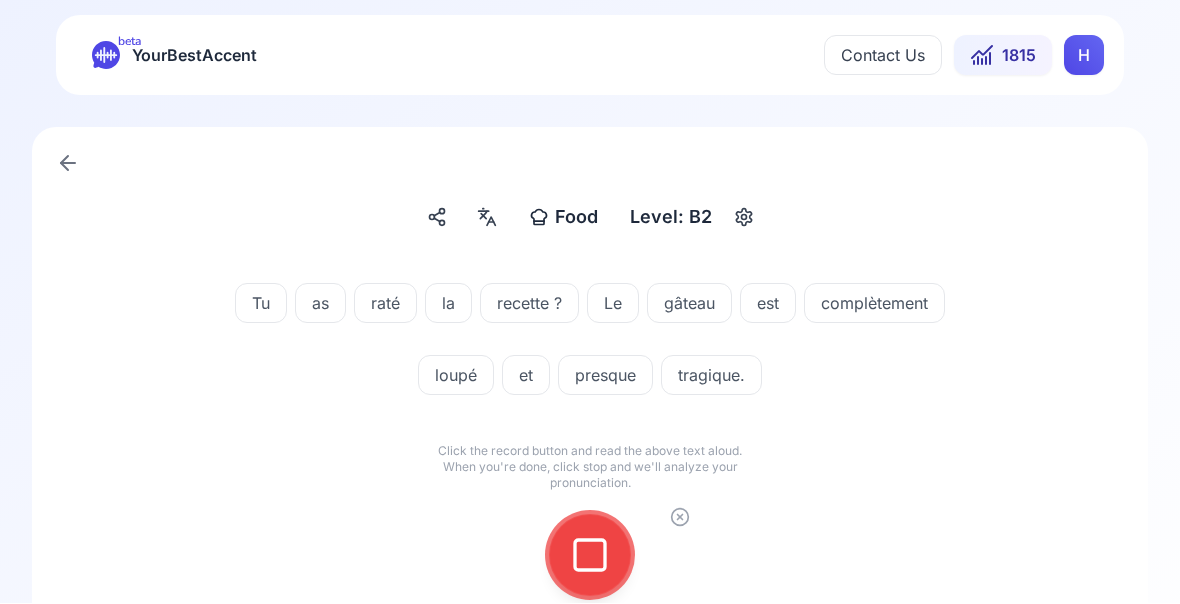 click 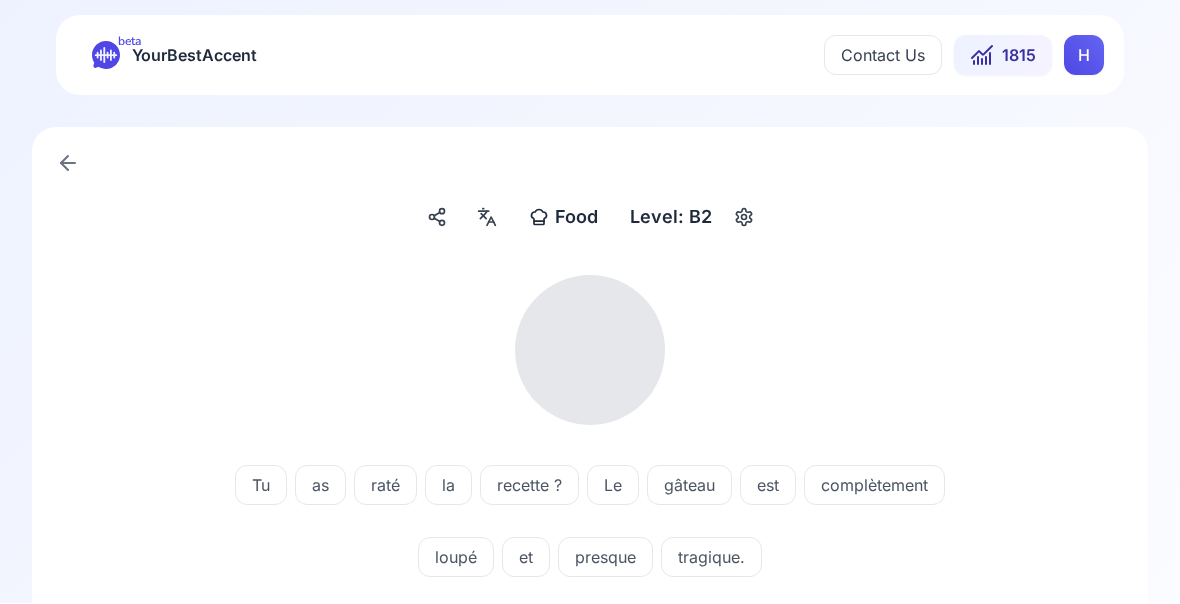 scroll, scrollTop: 1, scrollLeft: 0, axis: vertical 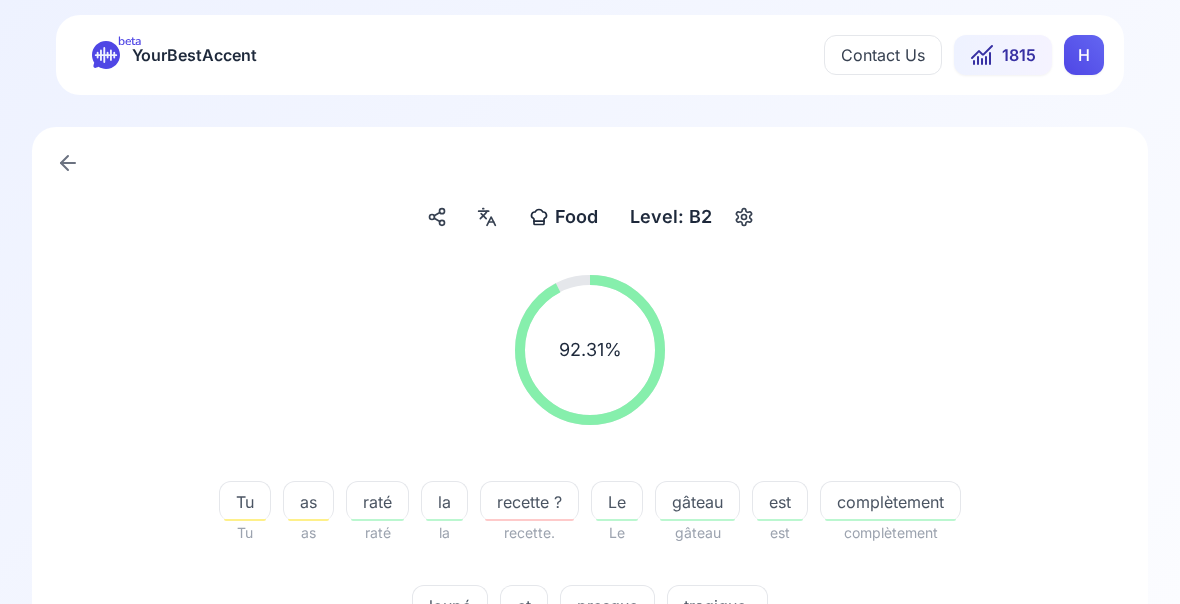 click on "loupé" at bounding box center (450, 606) 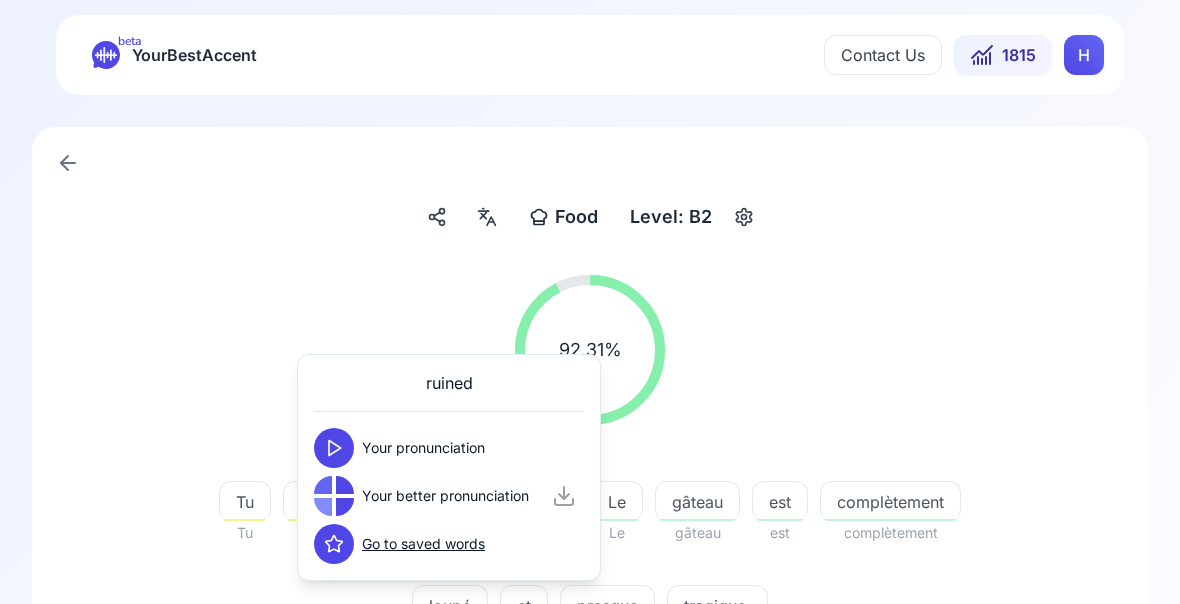 click on "Tu as raté la recette ? recette. Le gâteau est complètement loupé et presque tragique. 0:00 / 0:08 Your pronunciation 1.00 x 0:00 / 0:06 Your better pronunciation 0.80 x" at bounding box center (590, 630) 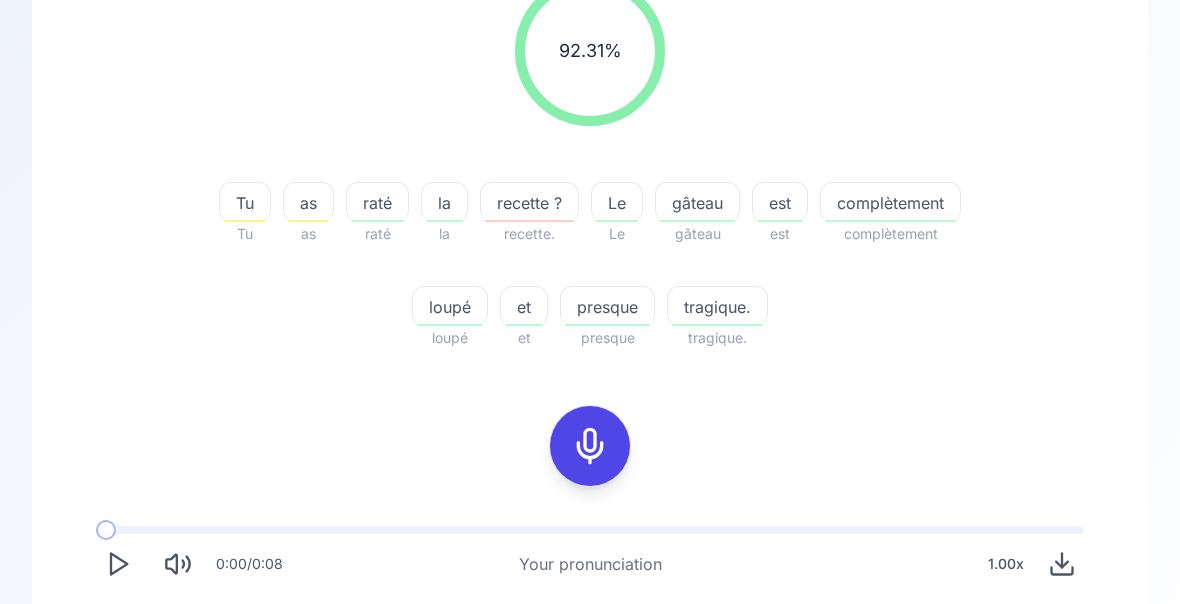 scroll, scrollTop: 303, scrollLeft: 0, axis: vertical 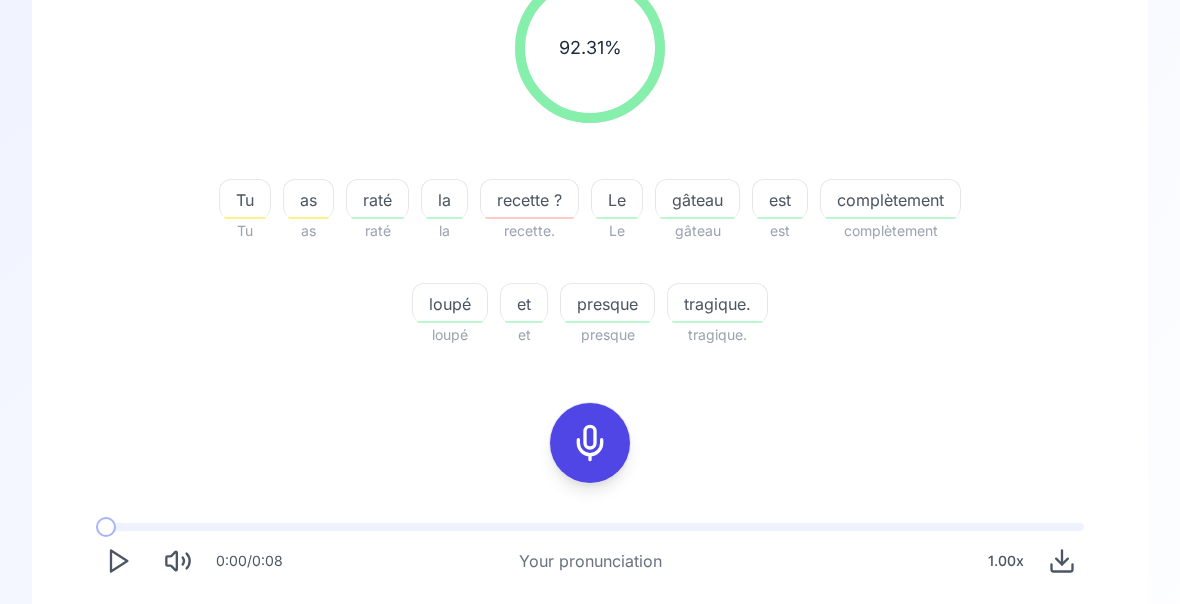 click 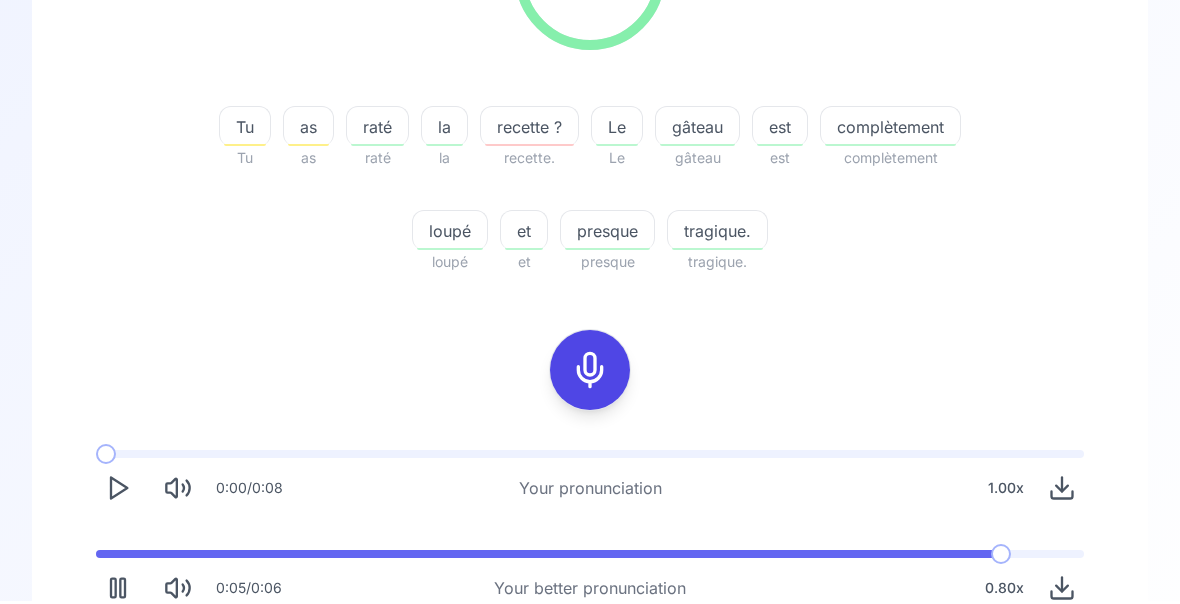 scroll, scrollTop: 372, scrollLeft: 0, axis: vertical 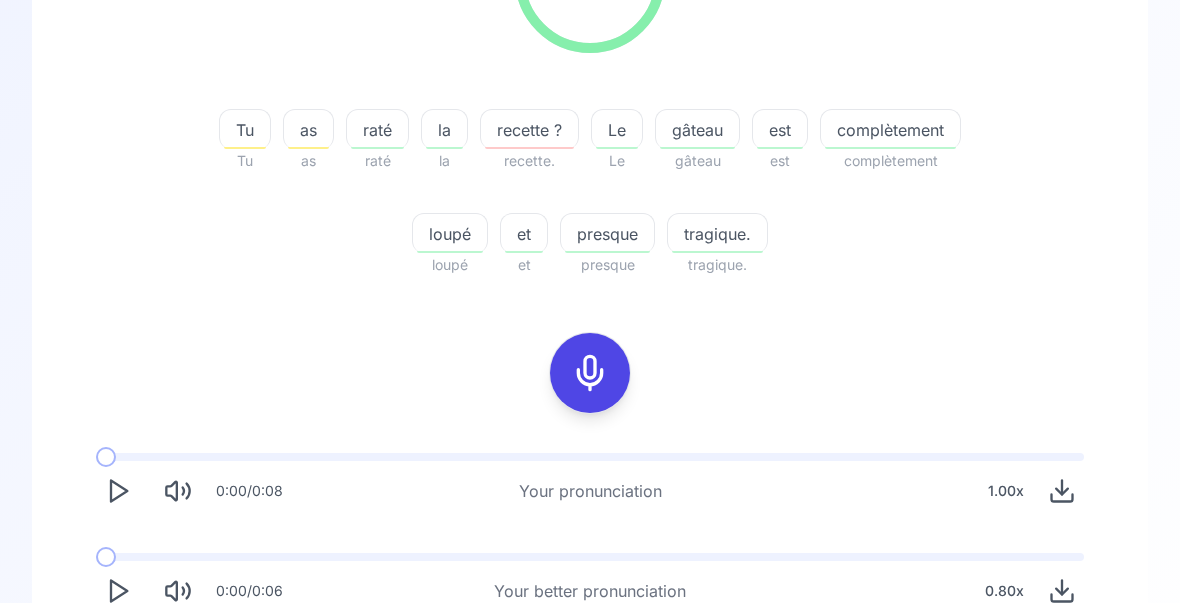 click on "Try another sentence" at bounding box center [604, 670] 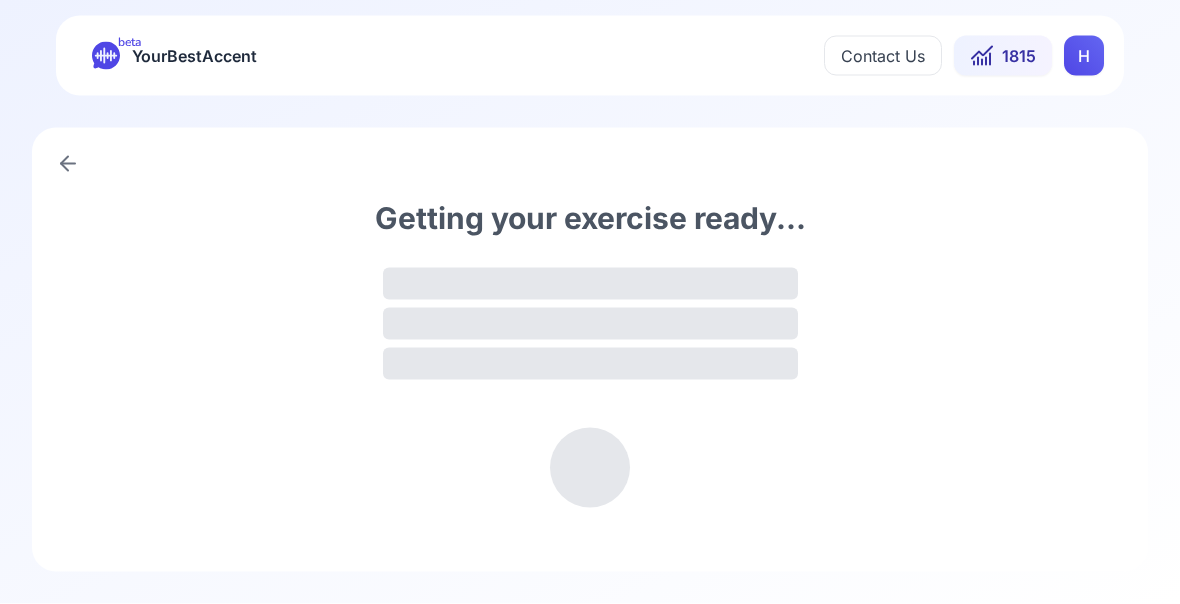 scroll, scrollTop: 0, scrollLeft: 0, axis: both 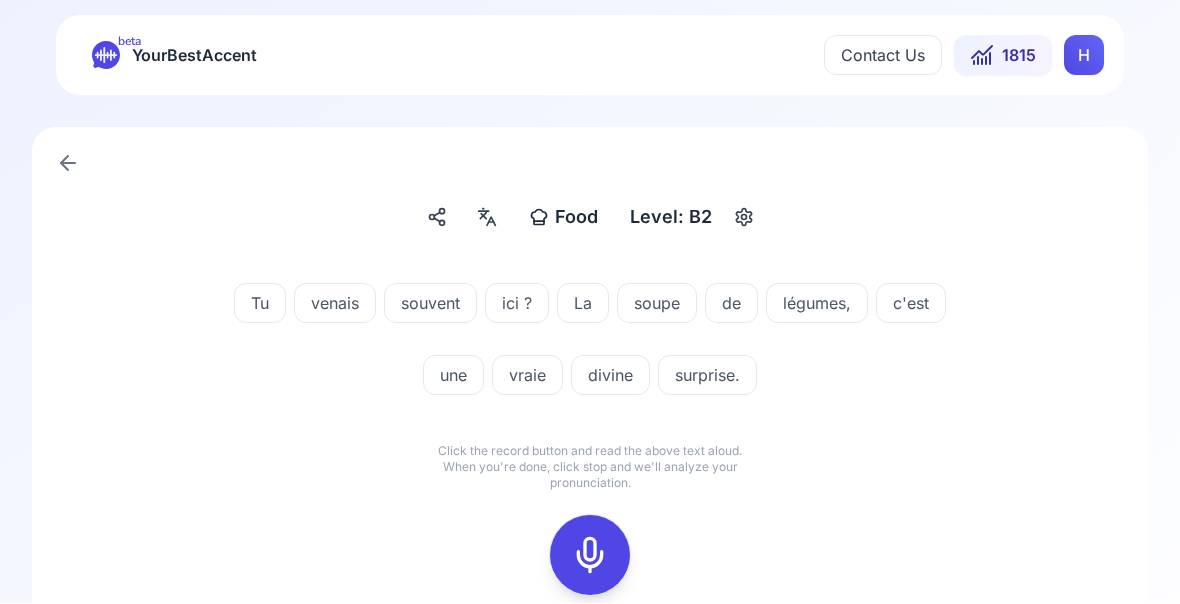 click 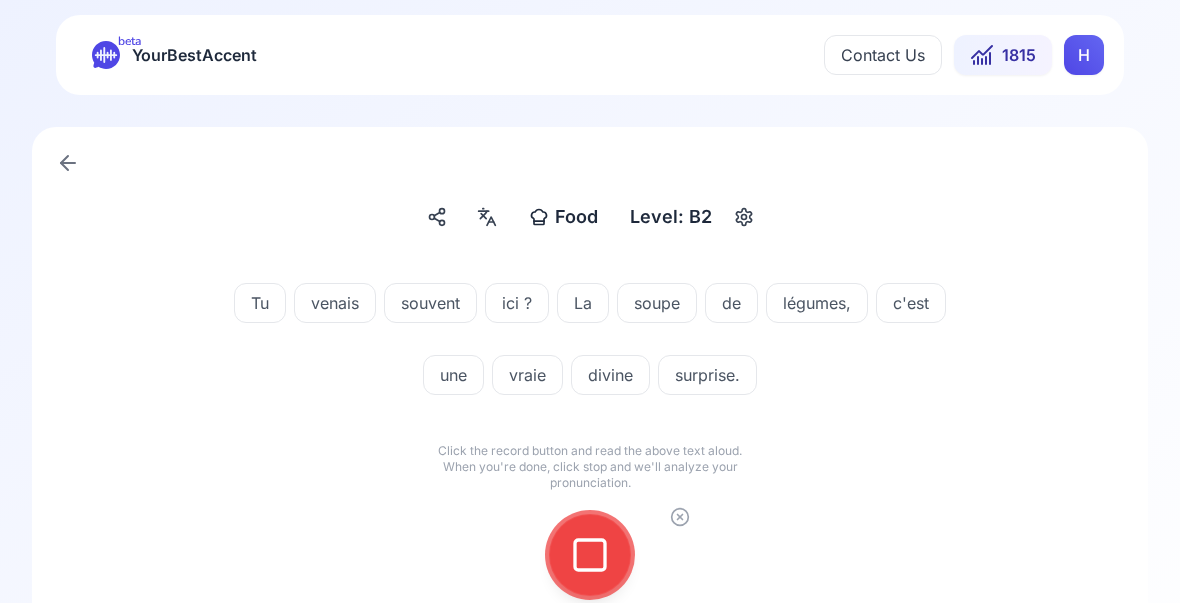 click 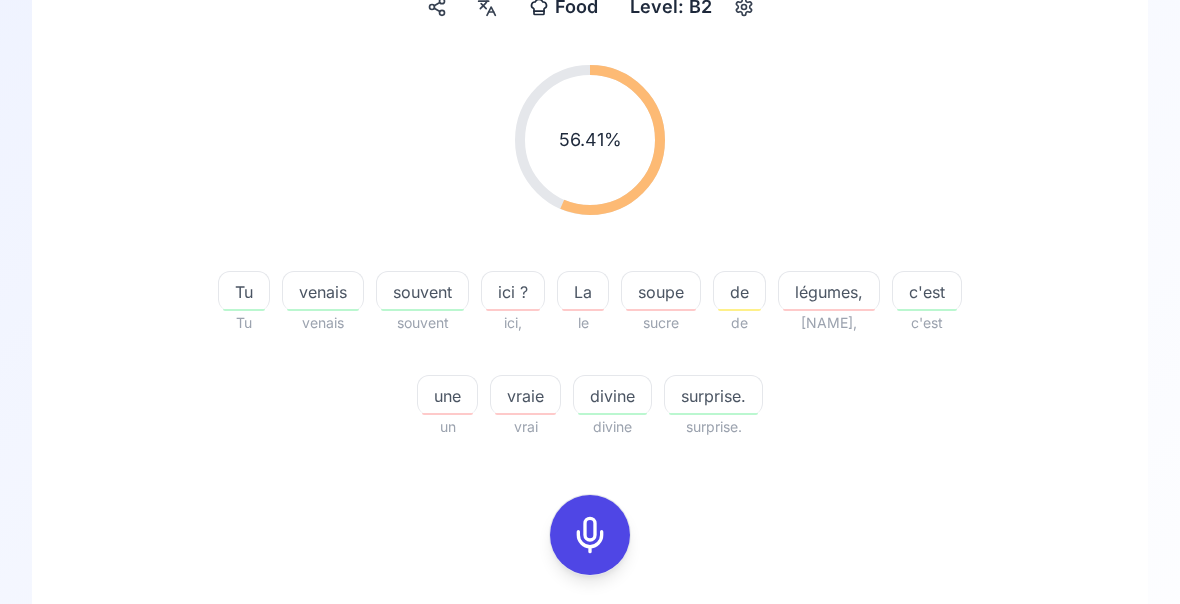scroll, scrollTop: 211, scrollLeft: 0, axis: vertical 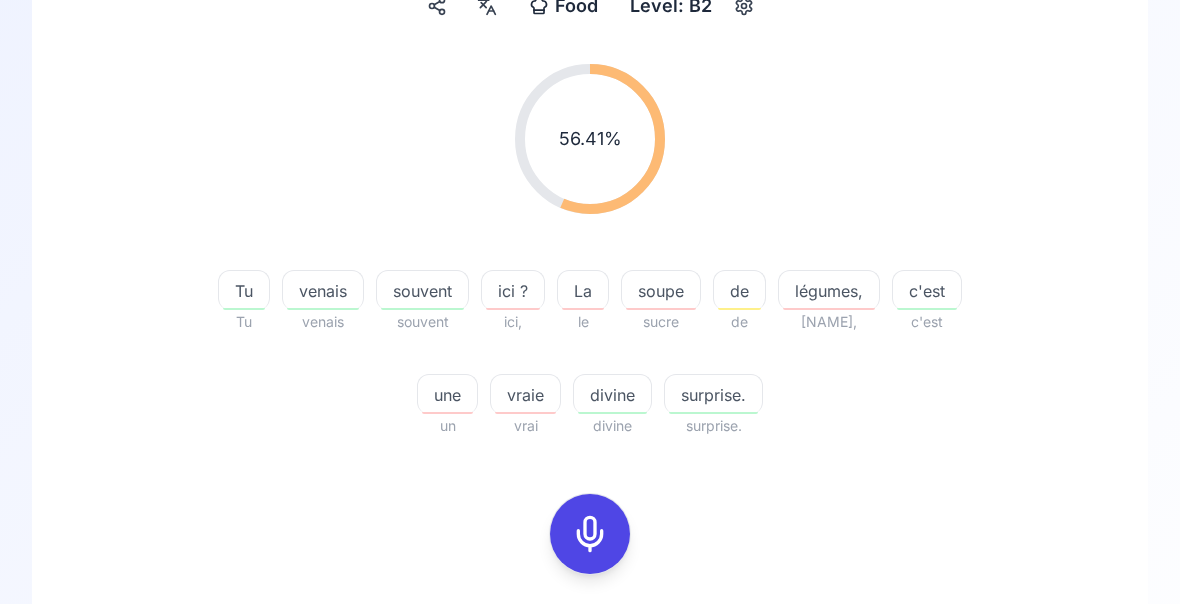 click 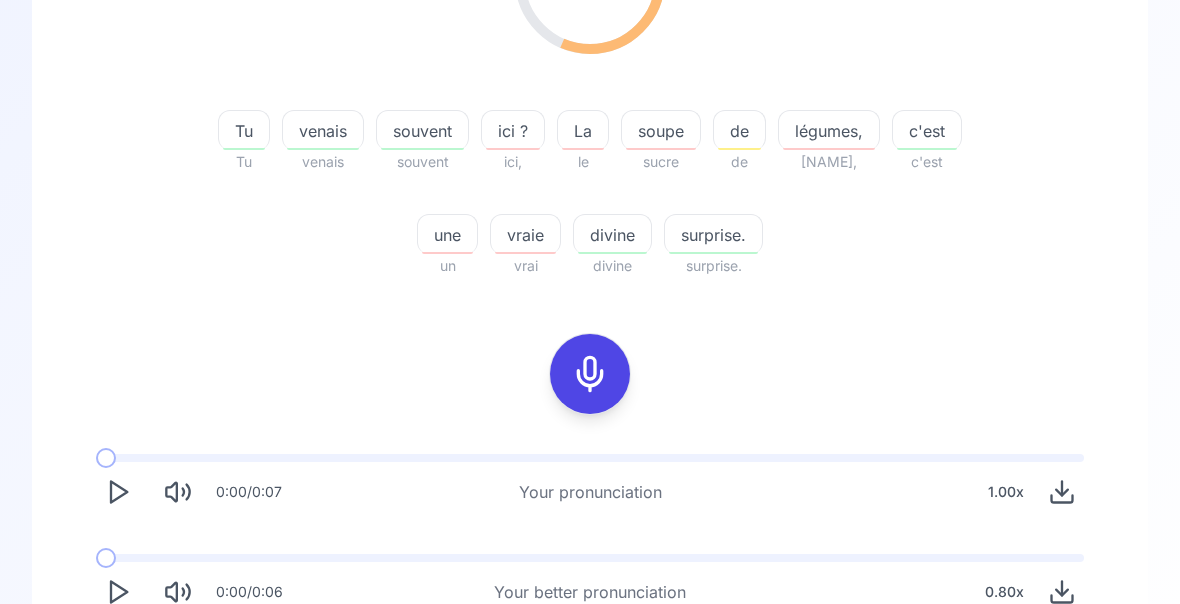 scroll, scrollTop: 372, scrollLeft: 0, axis: vertical 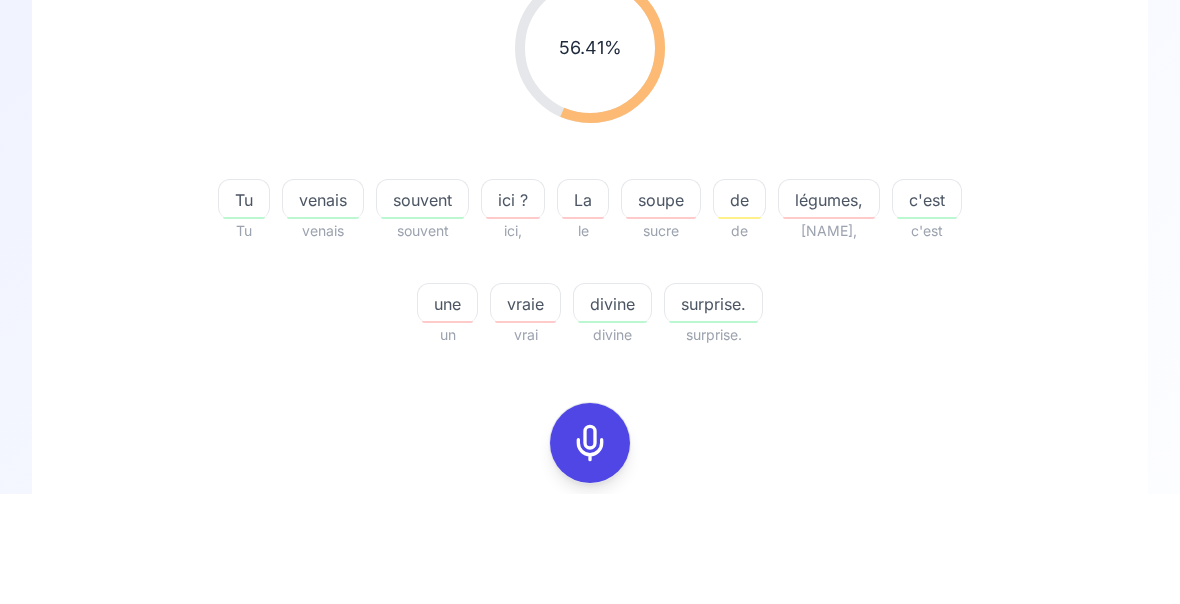 click on "Try another sentence" at bounding box center (604, 849) 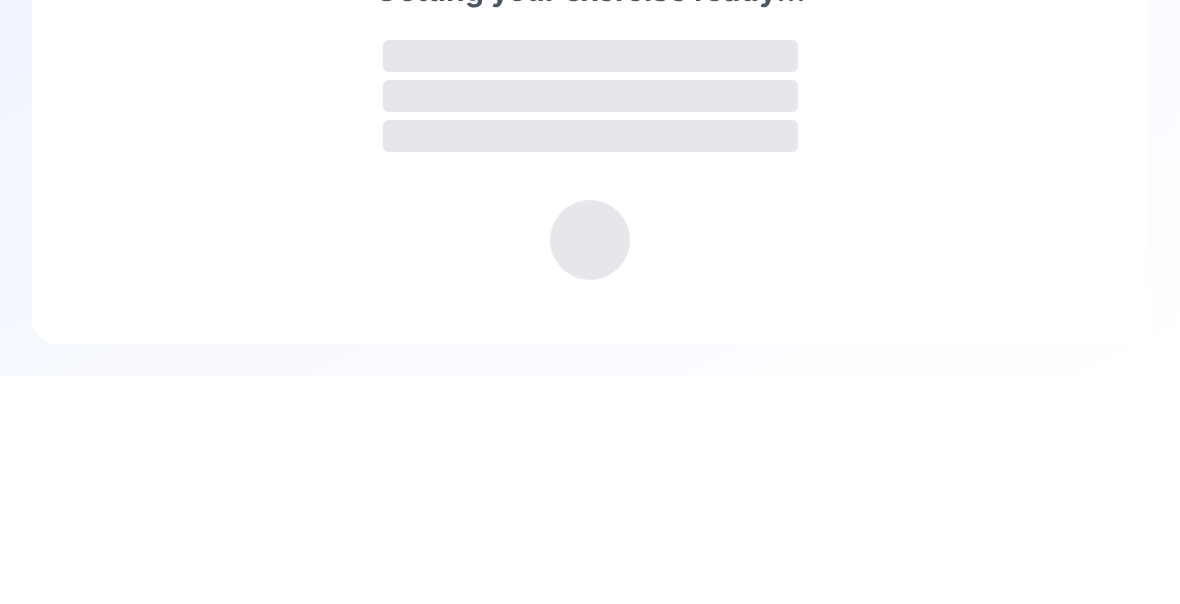 scroll, scrollTop: 0, scrollLeft: 0, axis: both 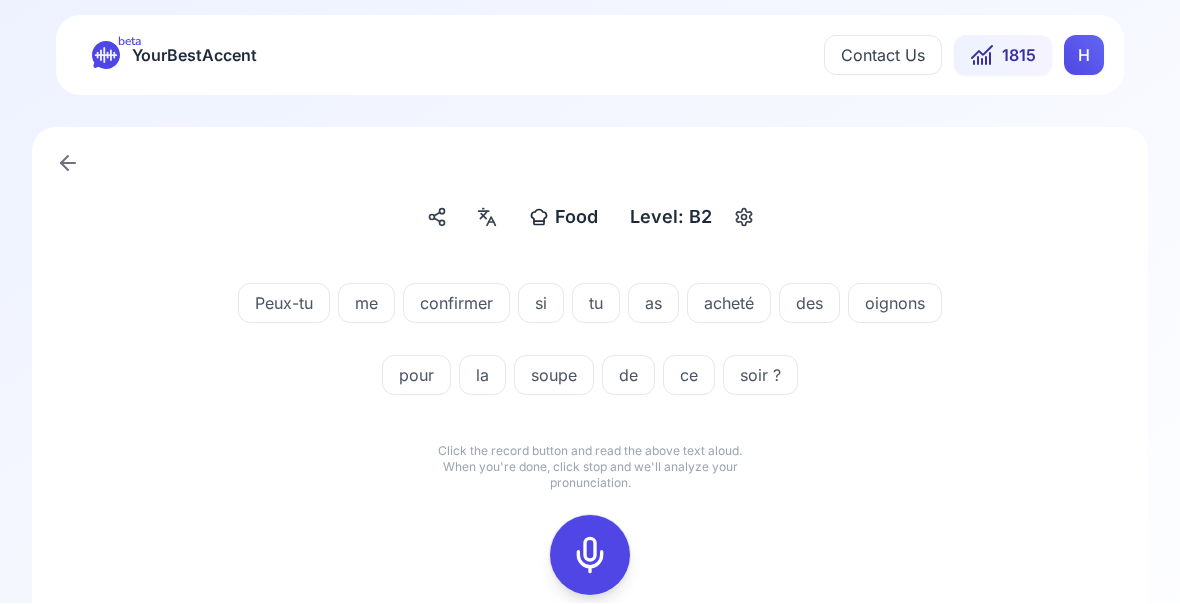 click 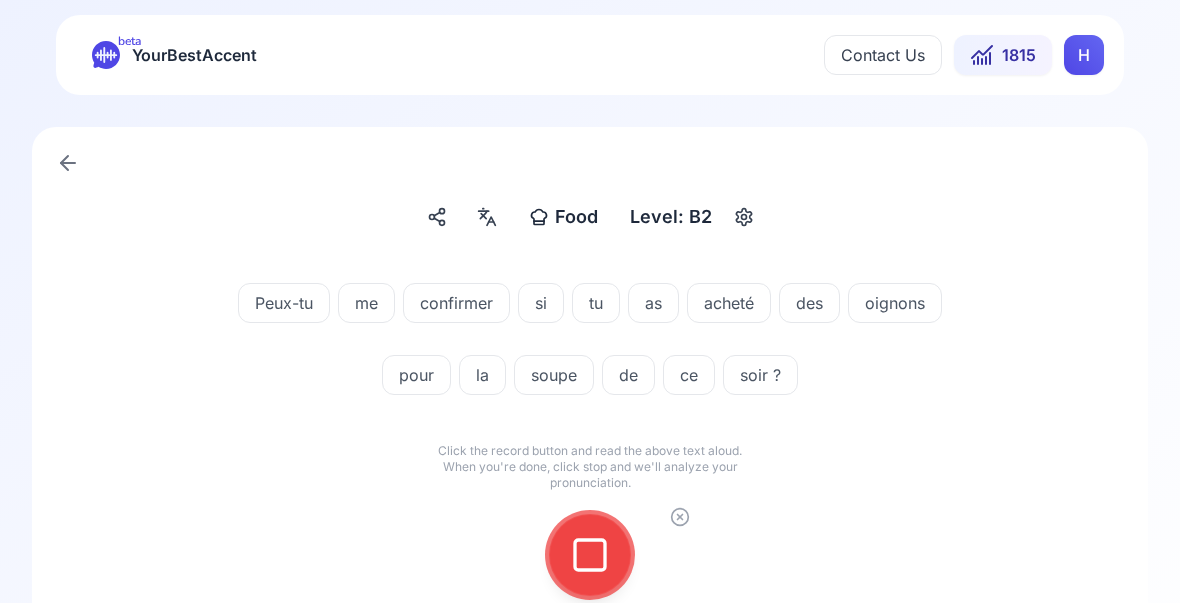 click 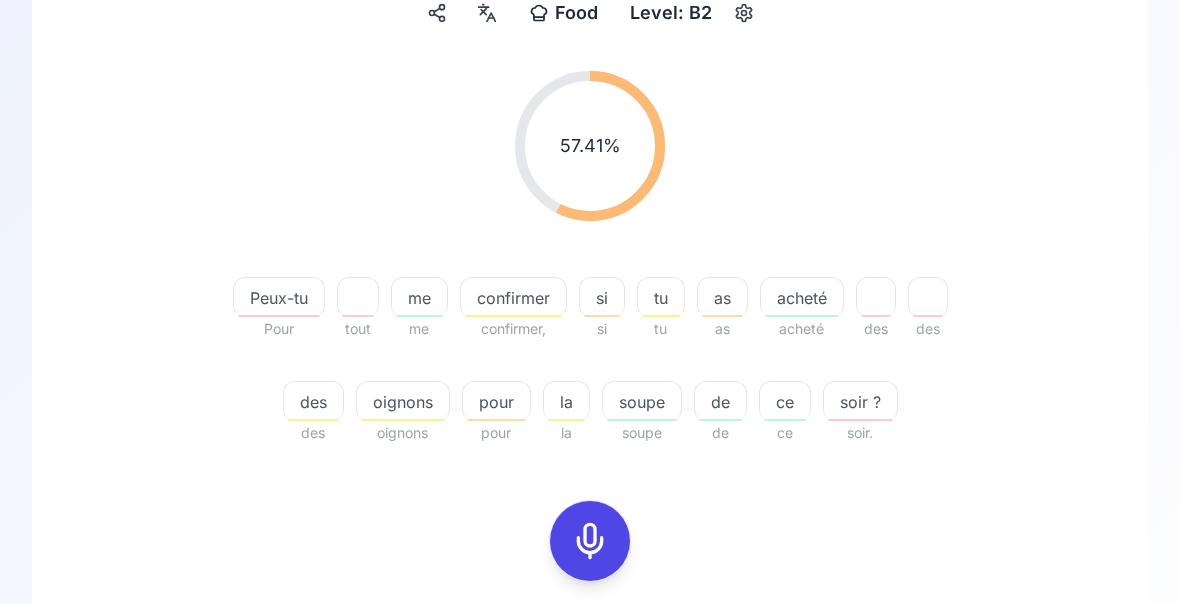 scroll, scrollTop: 205, scrollLeft: 0, axis: vertical 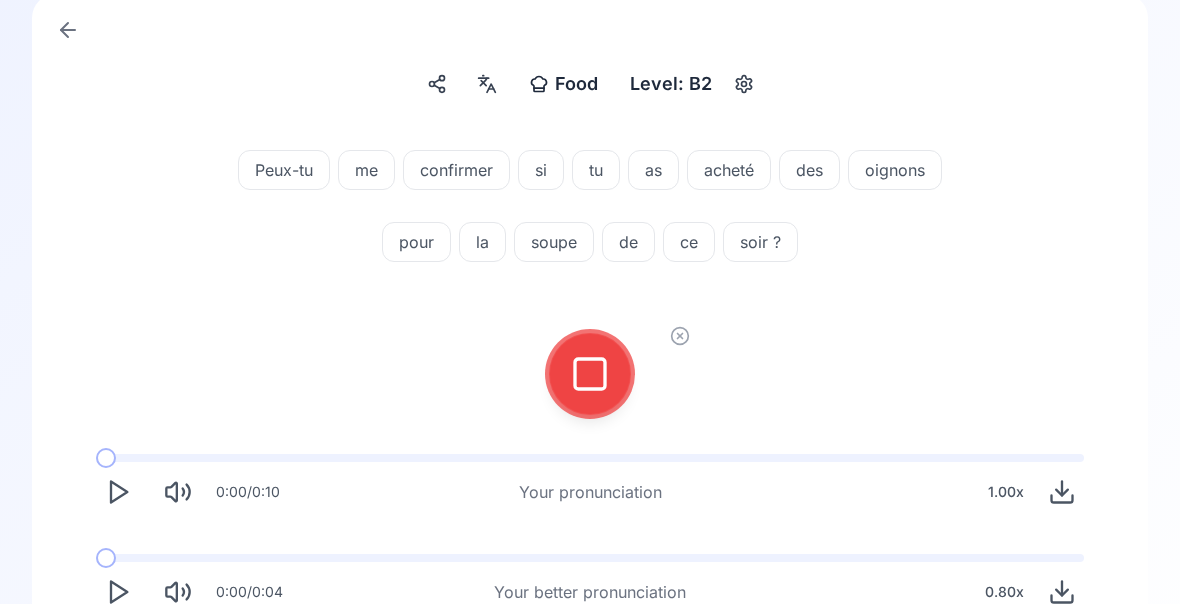 click 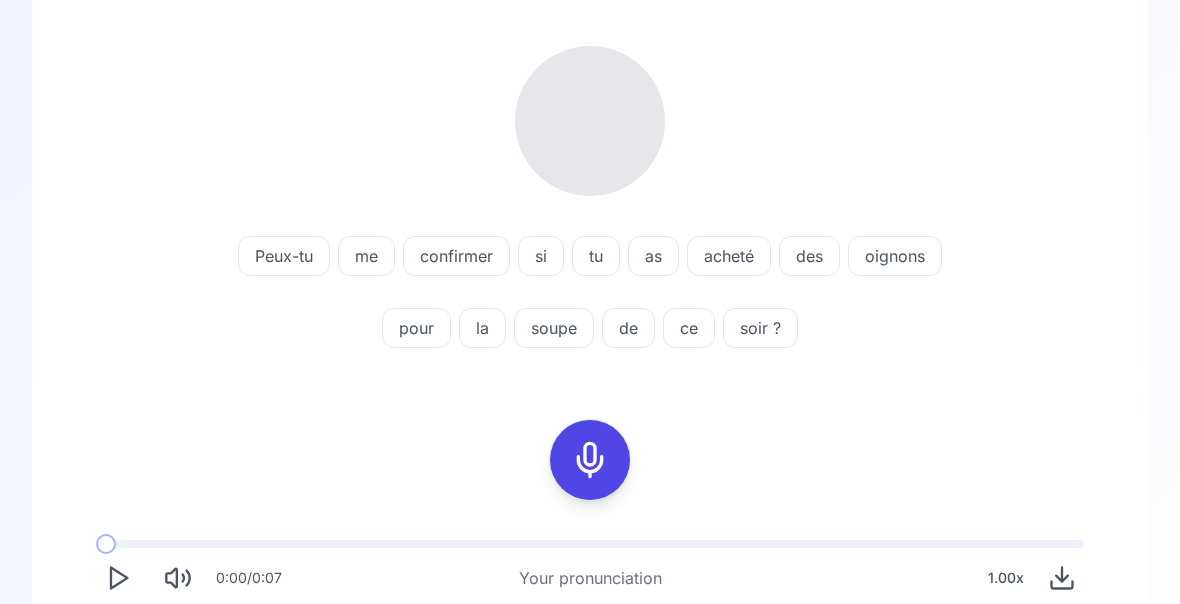 scroll, scrollTop: 230, scrollLeft: 0, axis: vertical 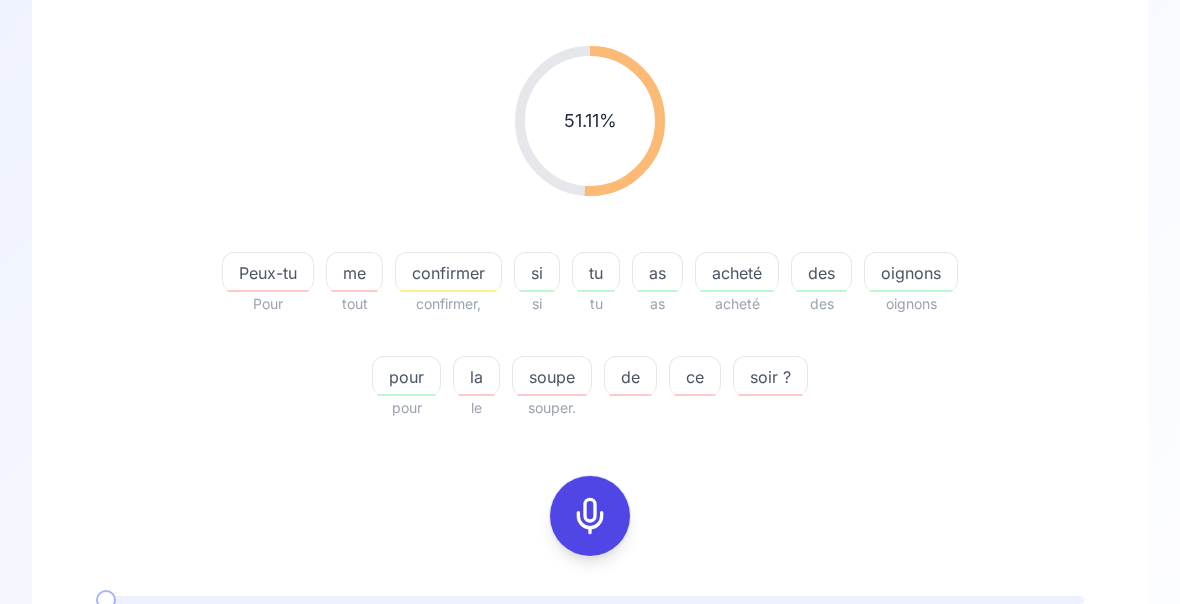 click at bounding box center (106, 716) 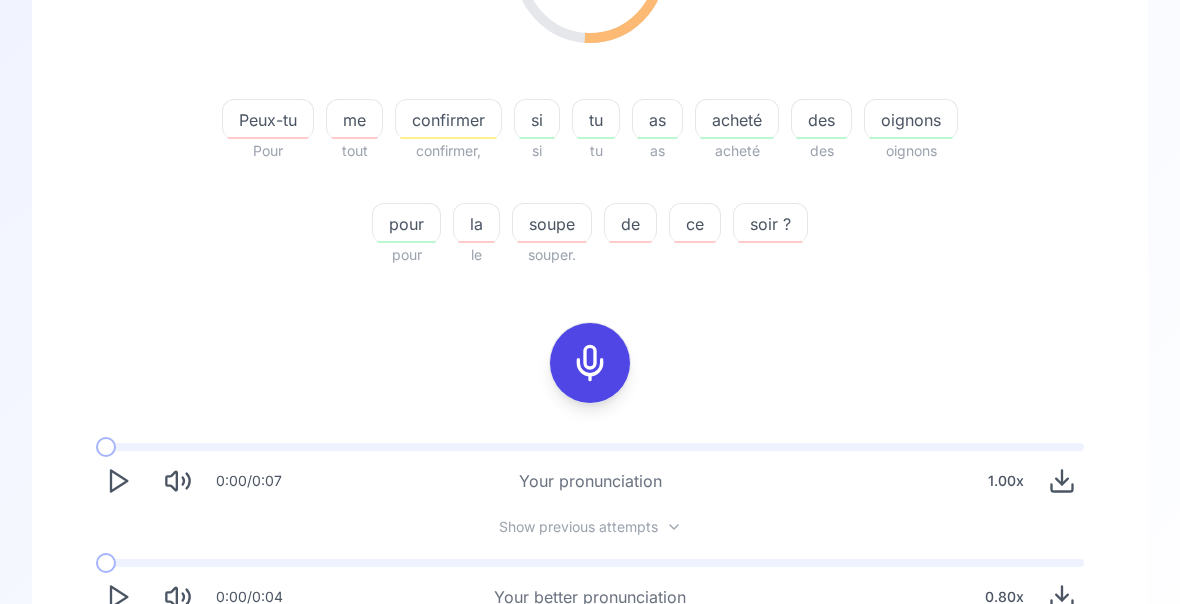 scroll, scrollTop: 383, scrollLeft: 0, axis: vertical 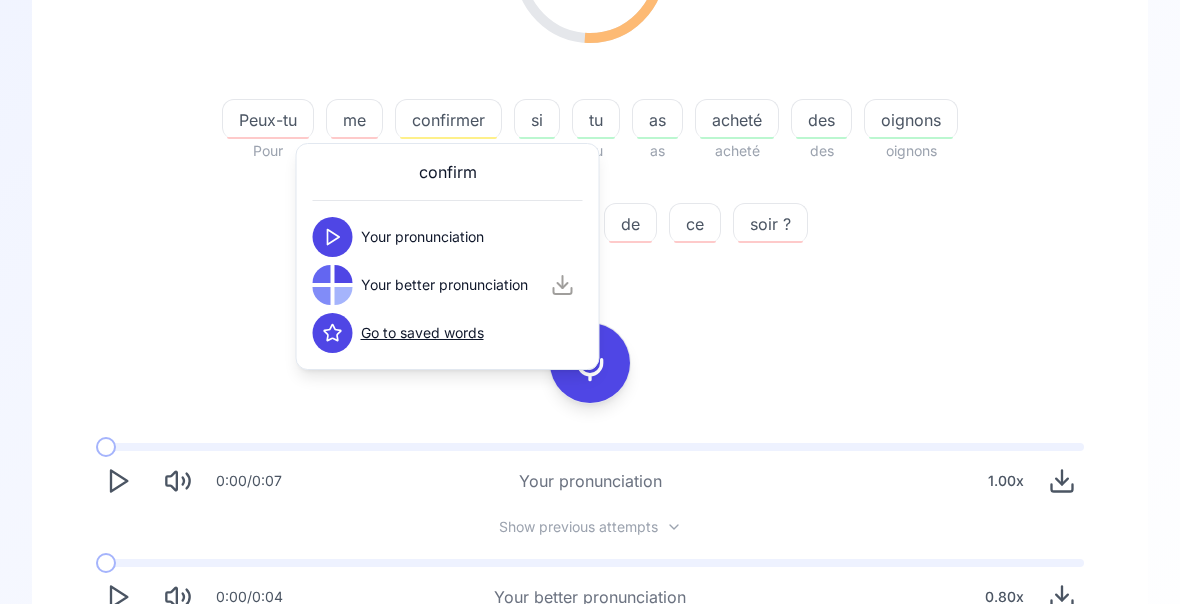 click on "Peux-tu confirmer, si tu as acheté des oignons pour le soupe de ce soir ? 0:00 / 0:07 Your pronunciation 1.00 x Show previous attempts 0:00 / 0:04 Your better pronunciation 0.80 x" at bounding box center [590, 256] 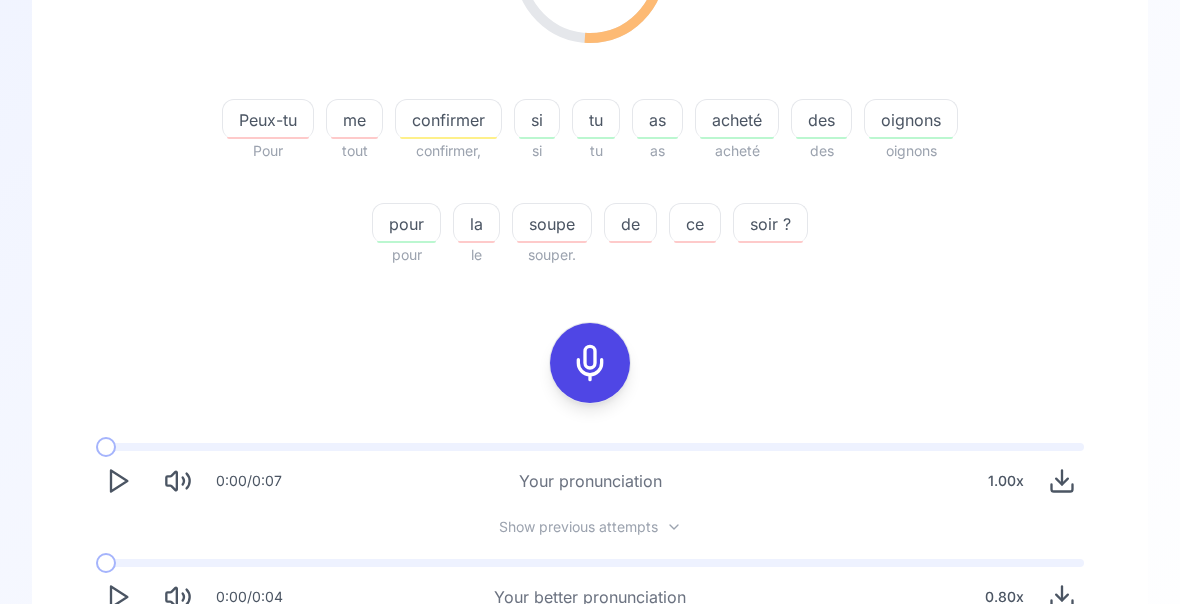 click on "Try another sentence" at bounding box center (604, 675) 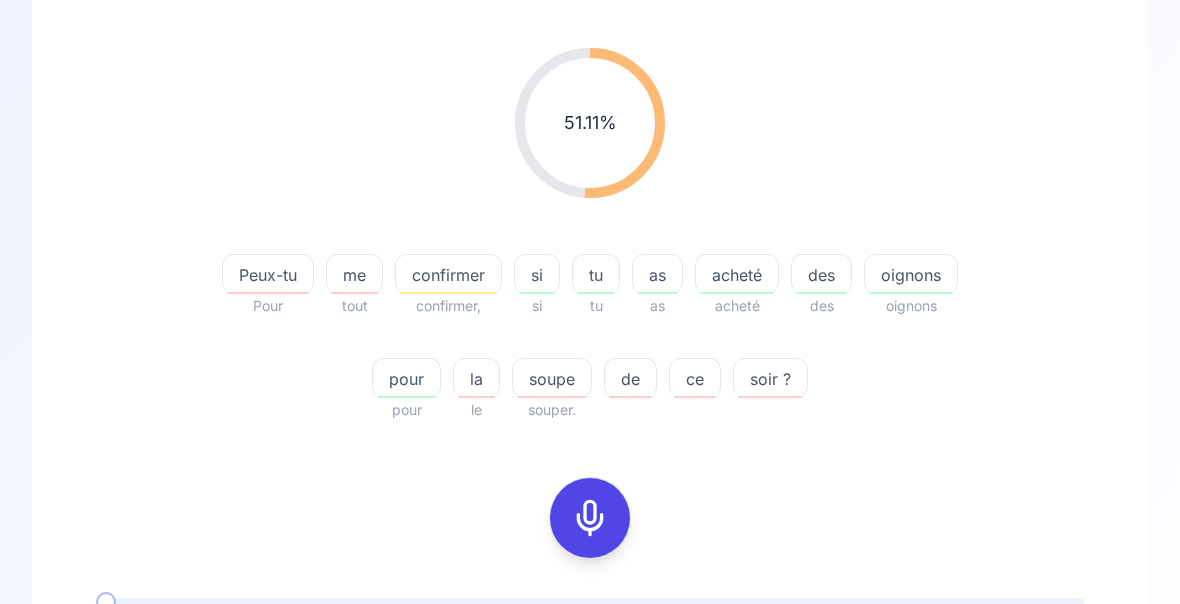 scroll, scrollTop: 0, scrollLeft: 0, axis: both 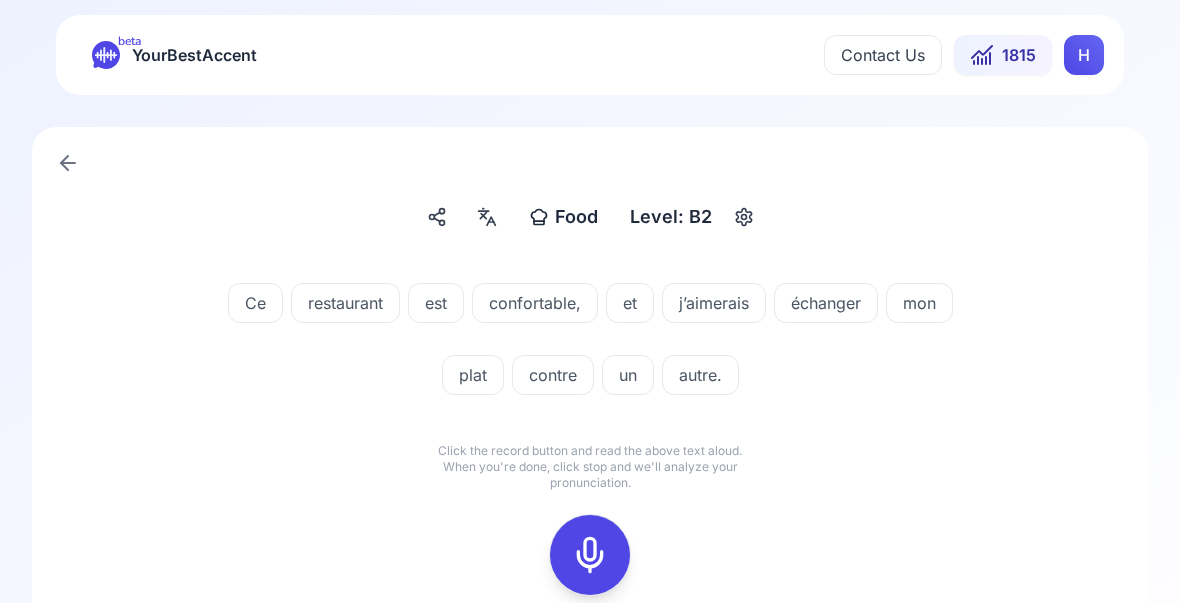 click 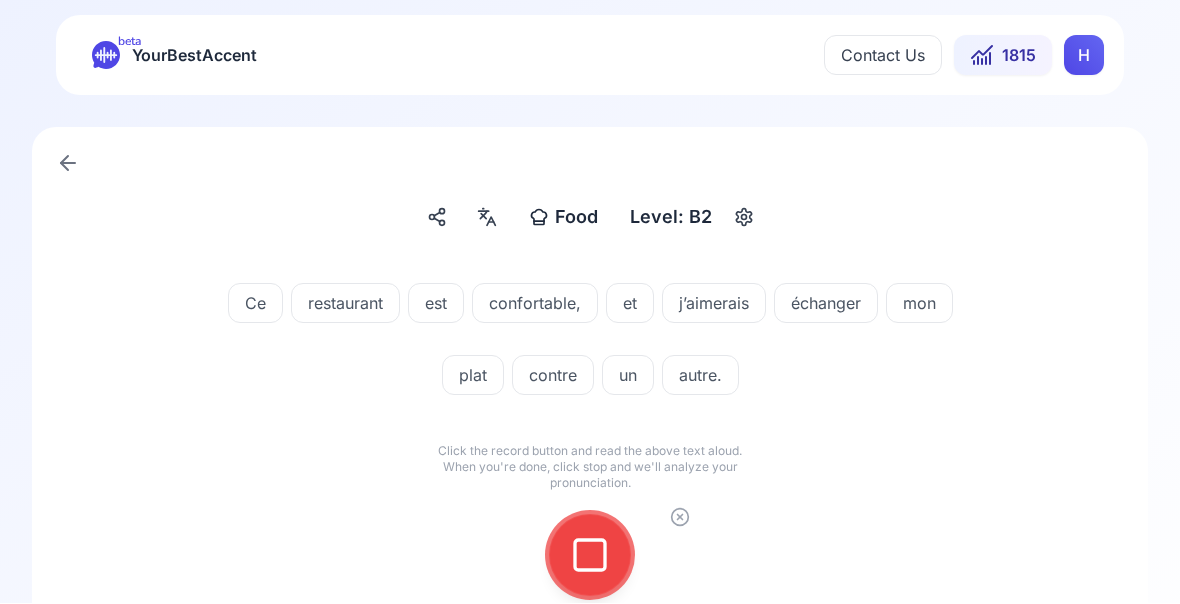 click 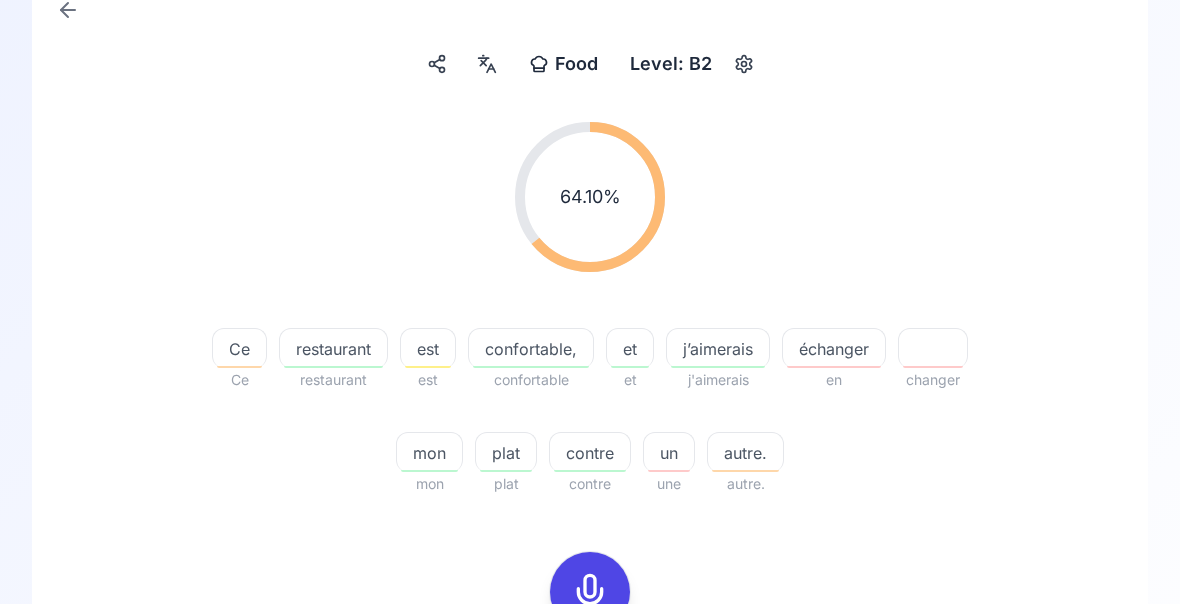 scroll, scrollTop: 161, scrollLeft: 0, axis: vertical 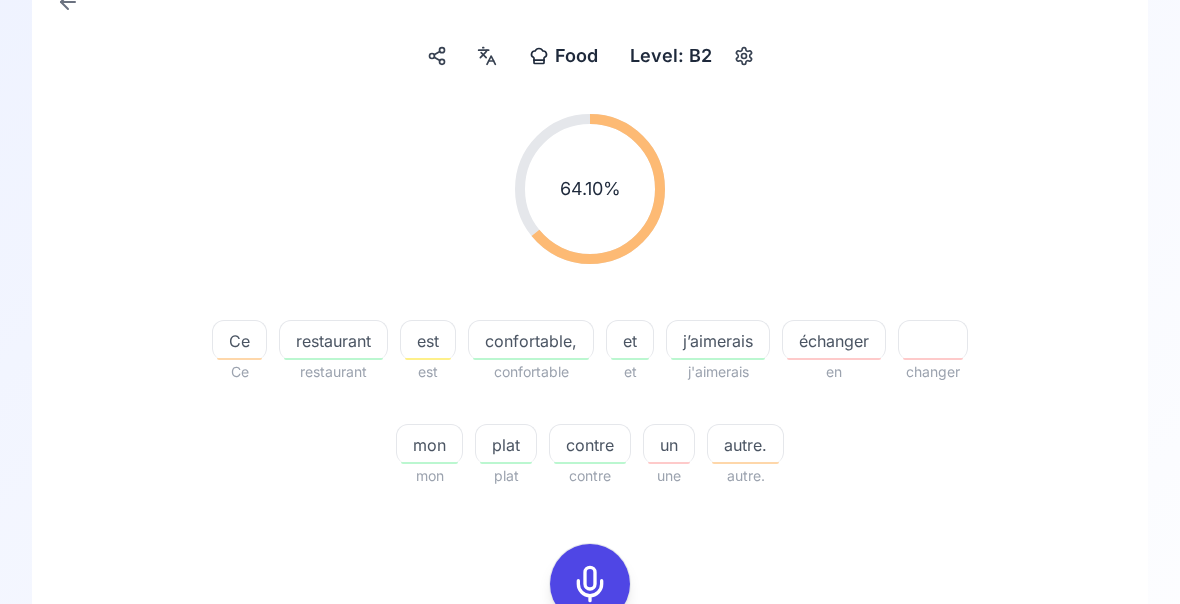 click on "échanger" at bounding box center [834, 342] 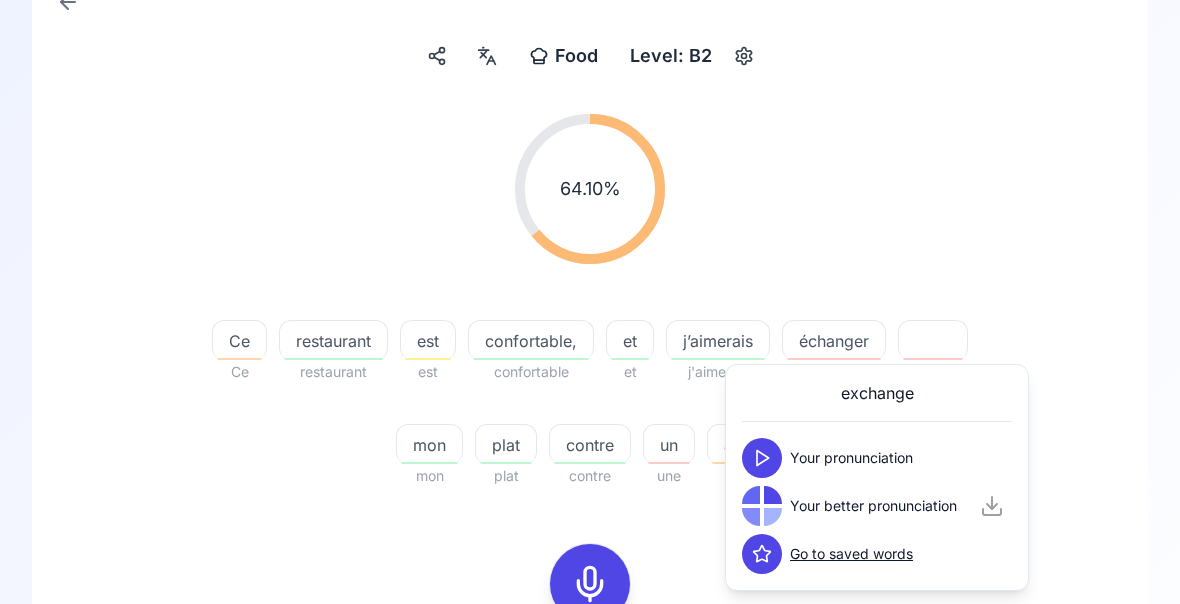 click on "Ce restaurant est confortable, et j’aimerais échanger en changer mon plat contre un une autre." at bounding box center [590, 301] 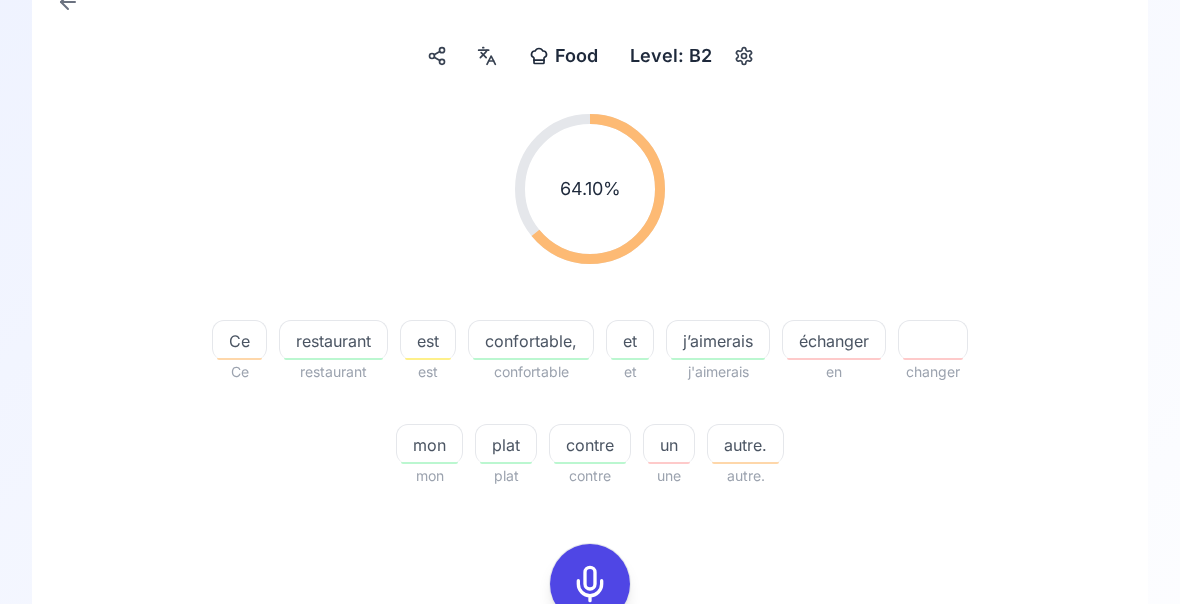 click on "contre" at bounding box center [590, 444] 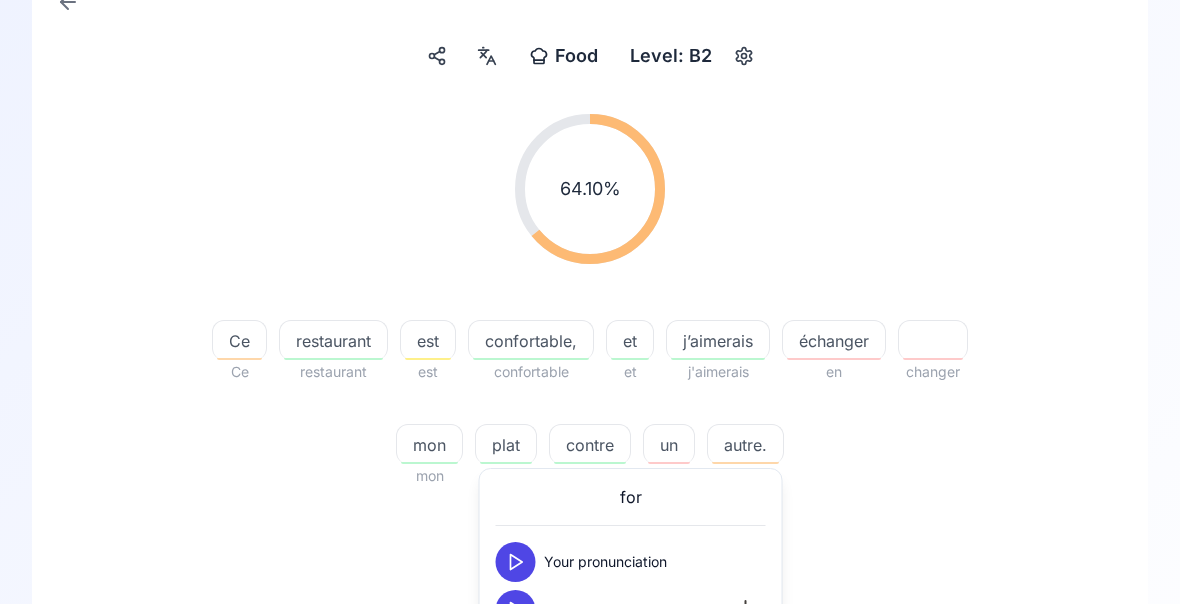 click on "Ce restaurant est confortable, et j’aimerais échanger en changer mon plat contre un une autre." at bounding box center (590, 301) 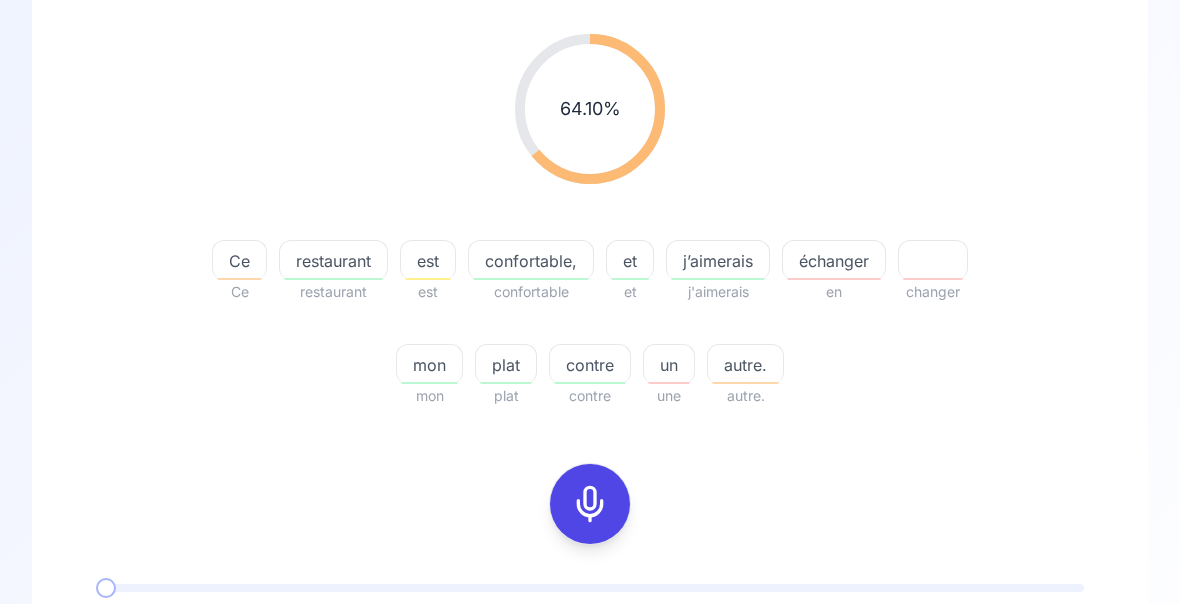 scroll, scrollTop: 242, scrollLeft: 0, axis: vertical 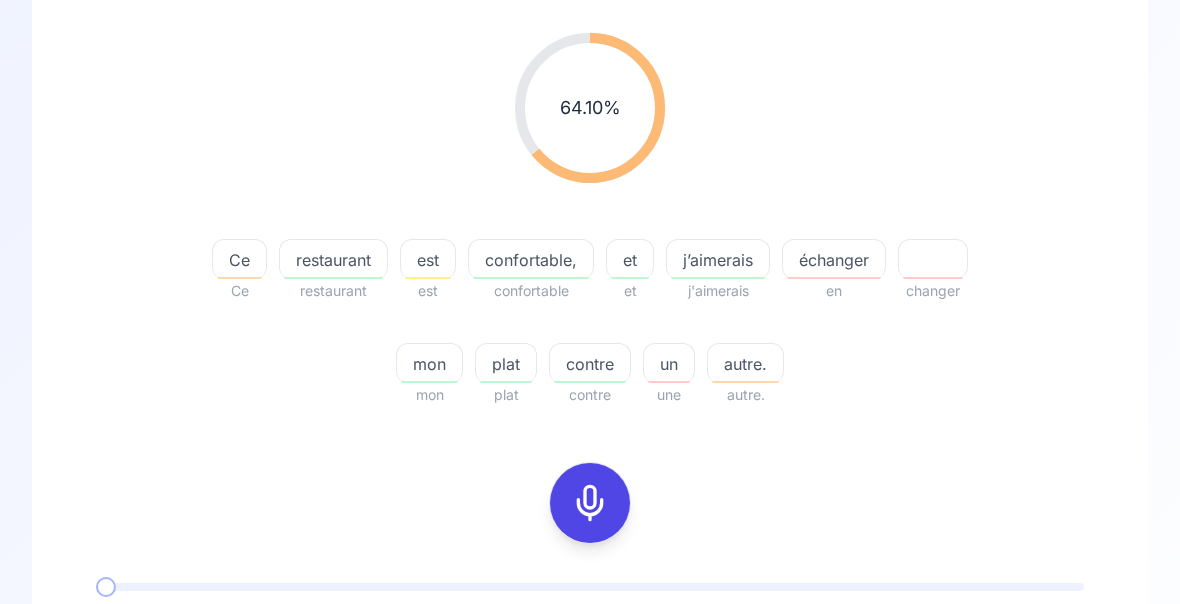 click at bounding box center (106, 688) 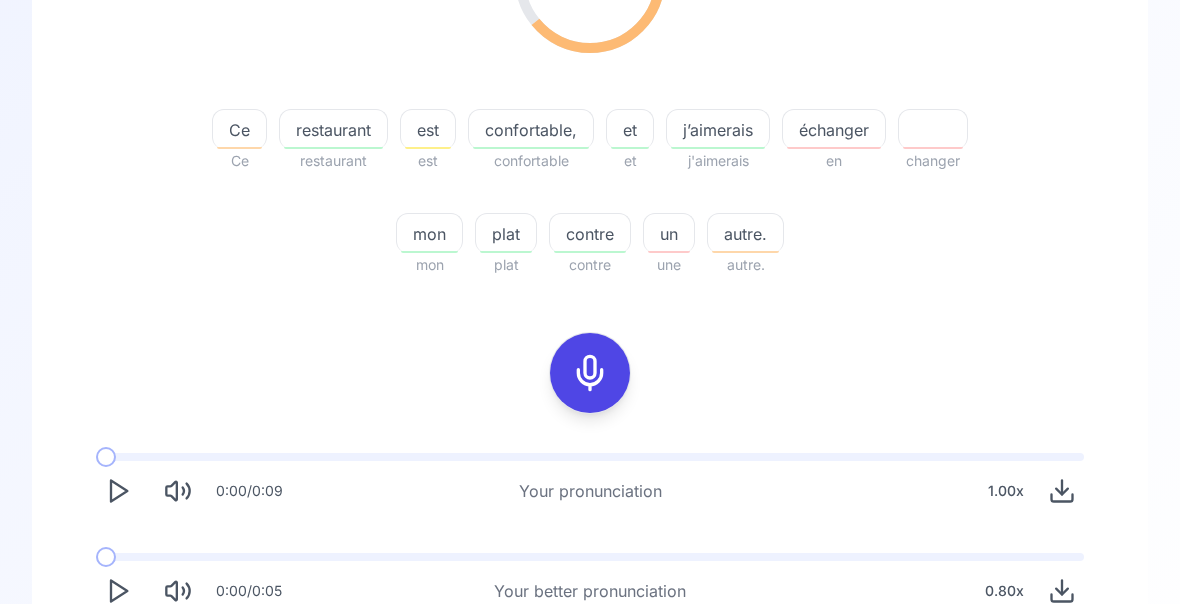 click 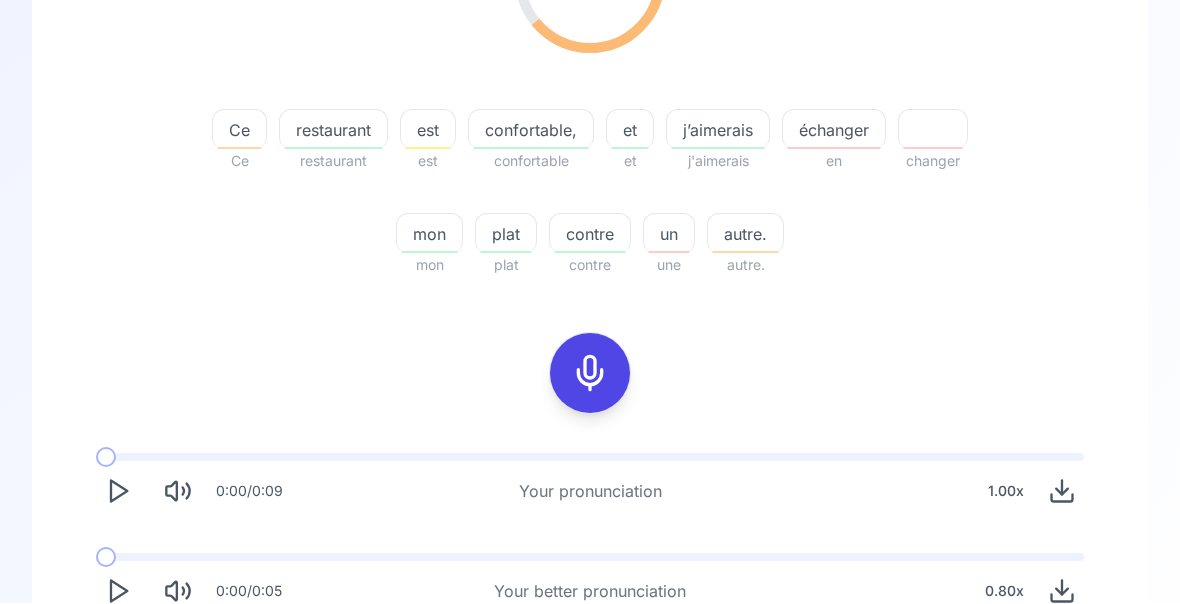 click on "Try another sentence" at bounding box center [590, 670] 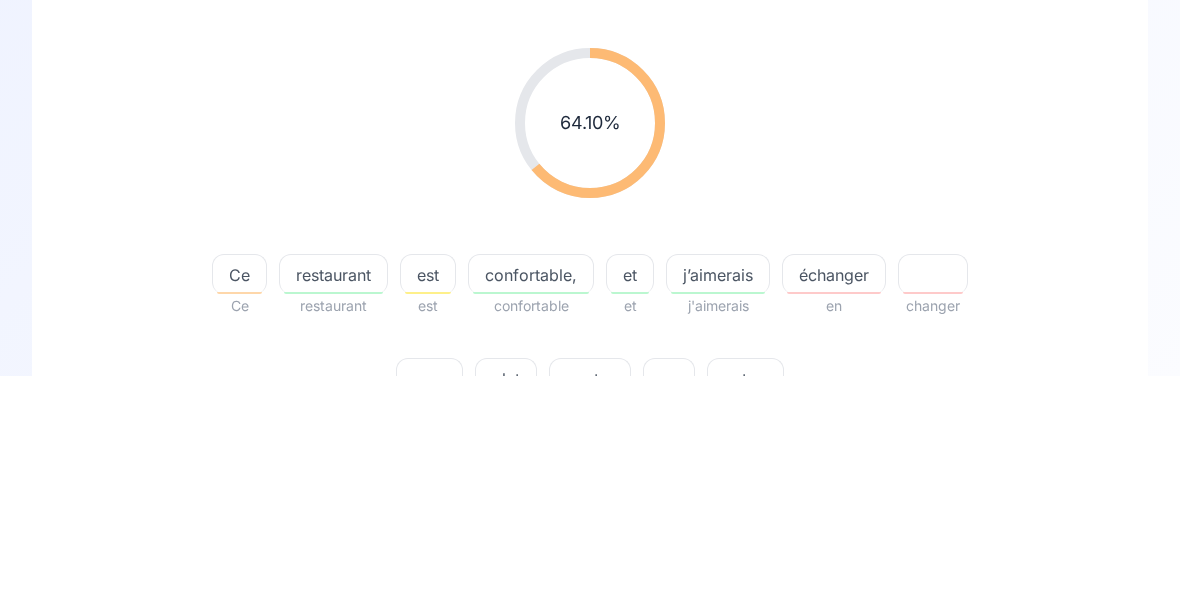 scroll, scrollTop: 0, scrollLeft: 0, axis: both 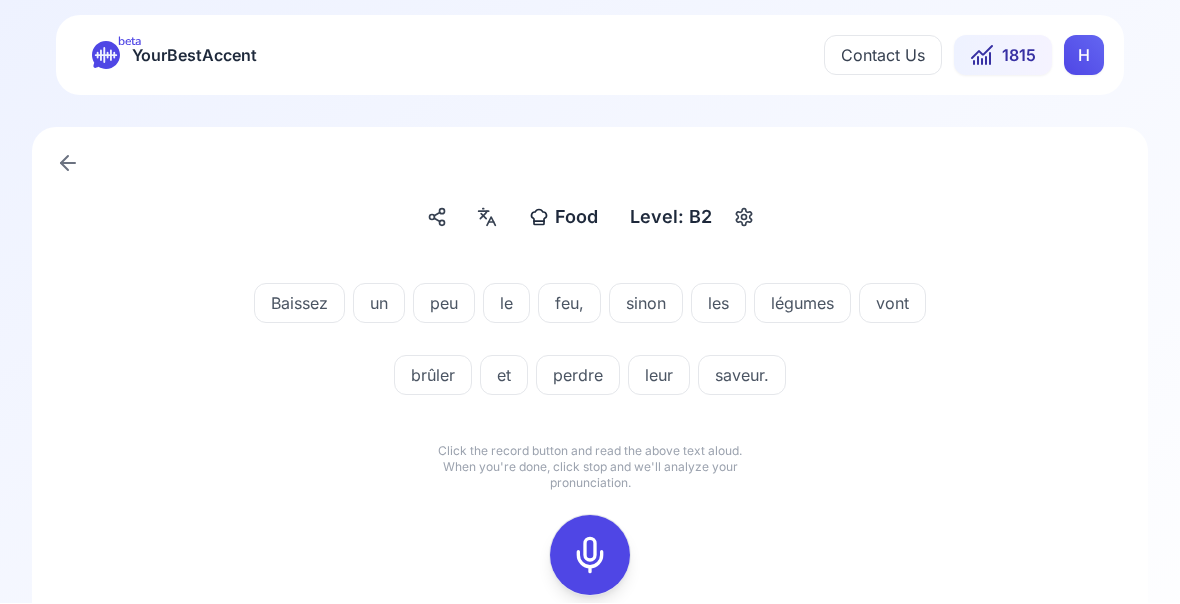 click 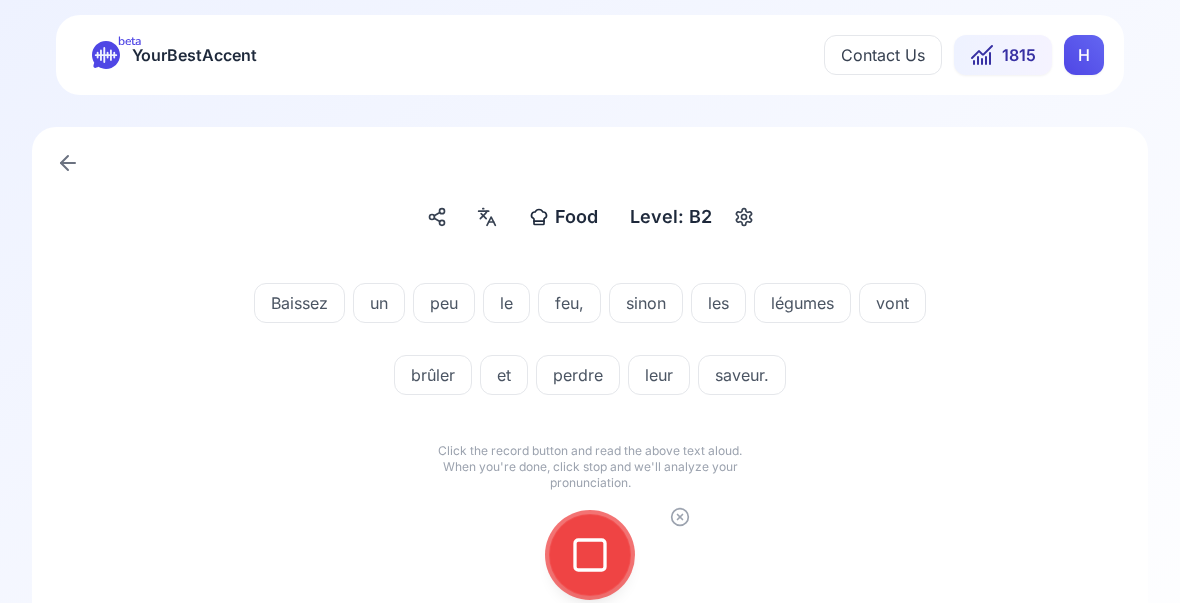 click 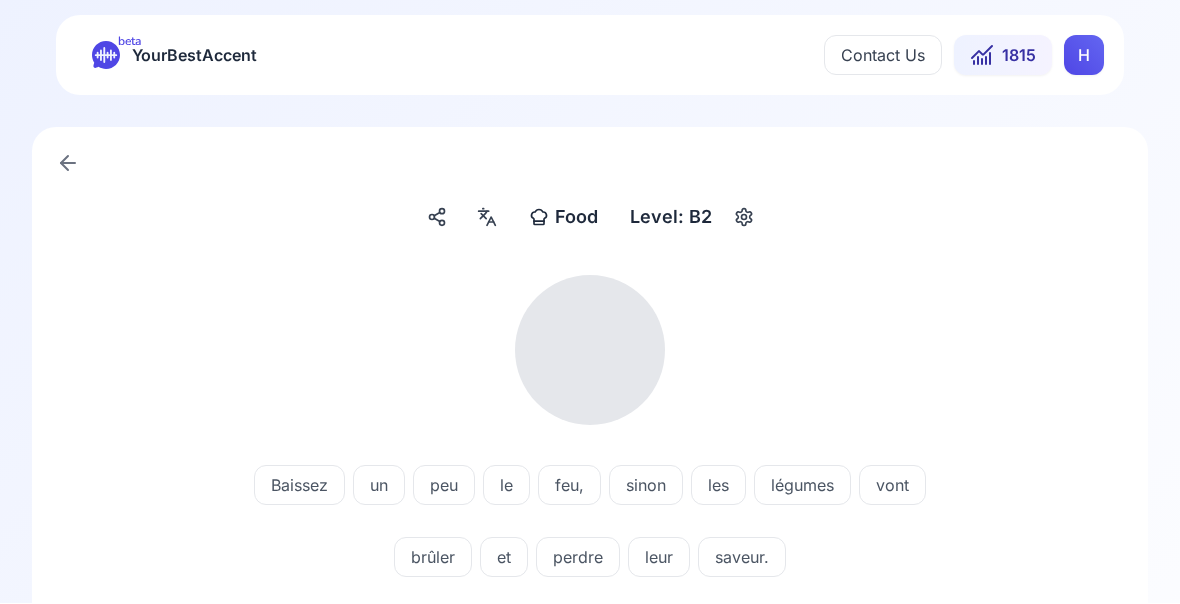 scroll, scrollTop: 1, scrollLeft: 0, axis: vertical 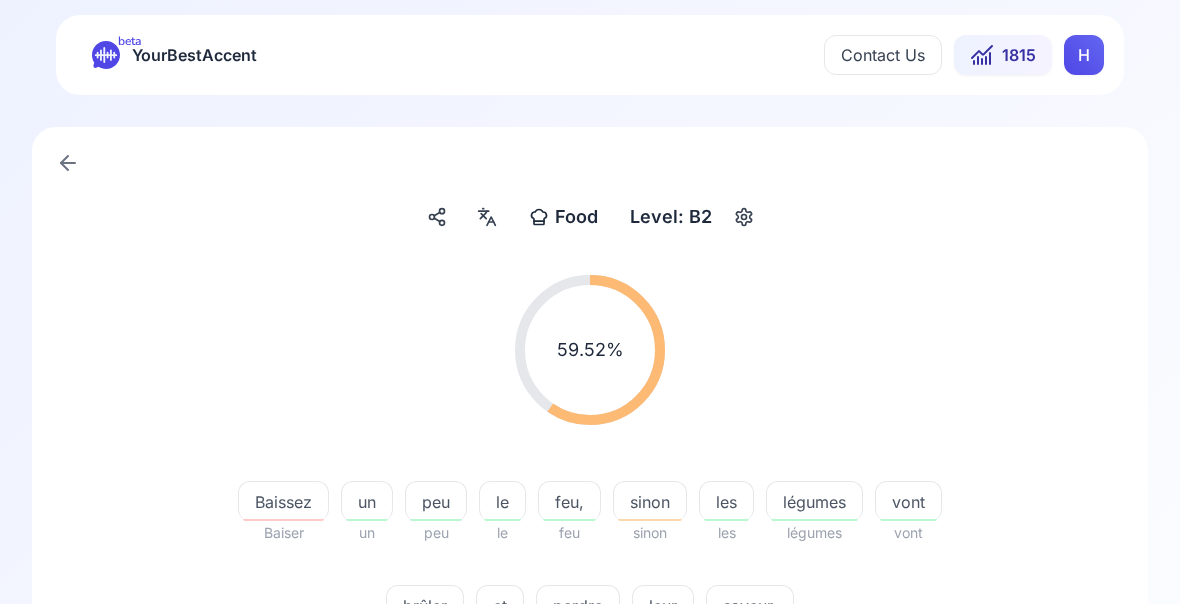 click on "Baissez" at bounding box center (283, 502) 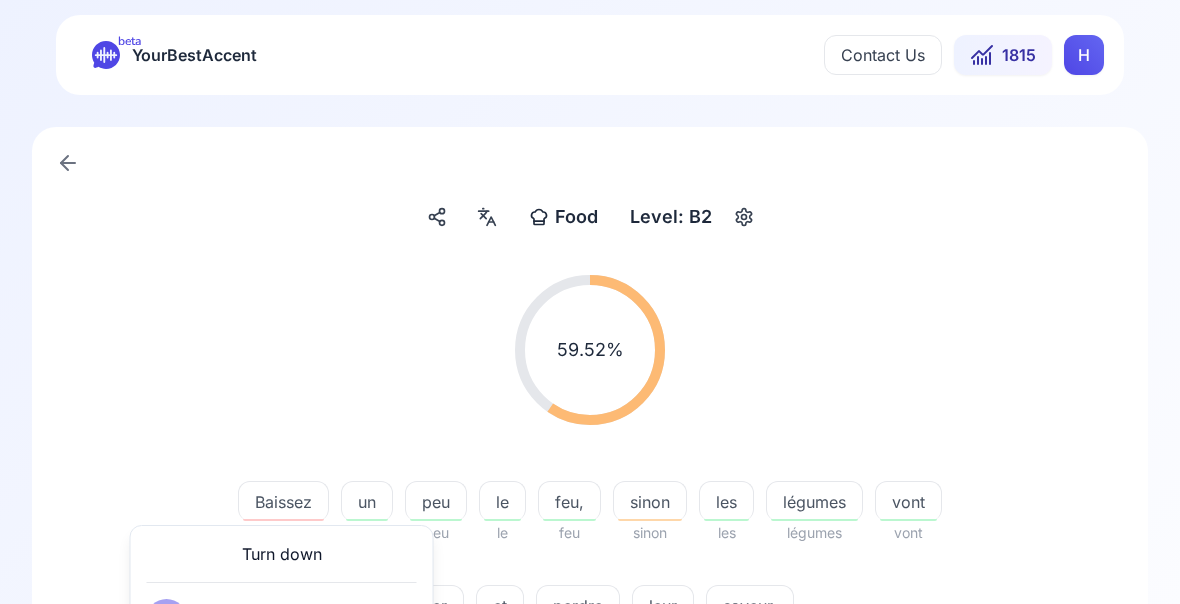 click 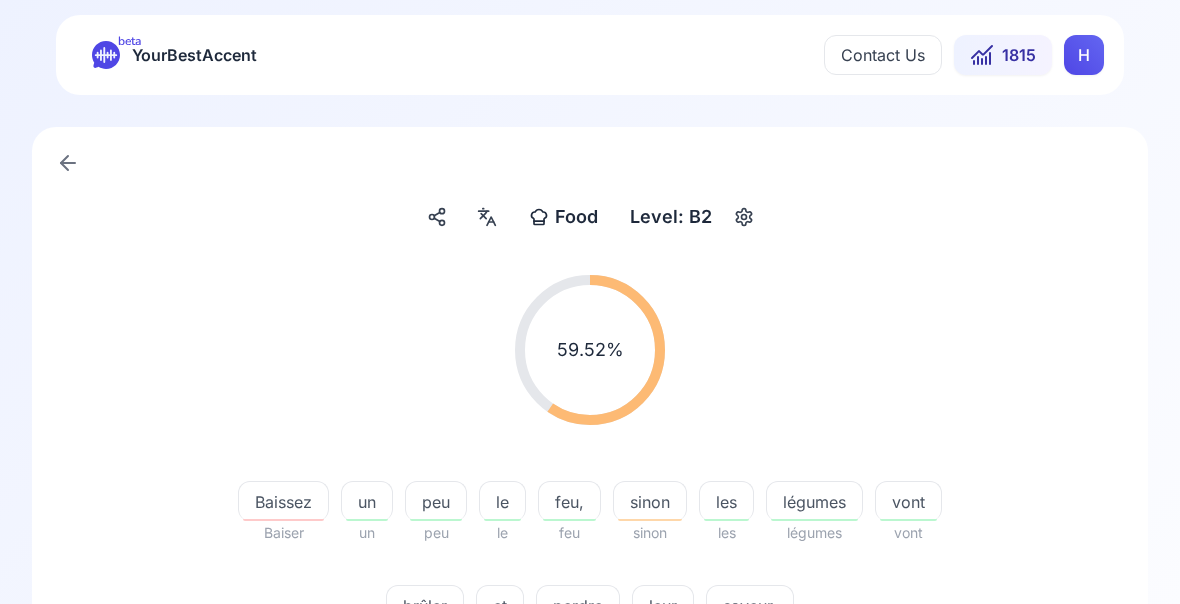 click on "sinon" at bounding box center (650, 502) 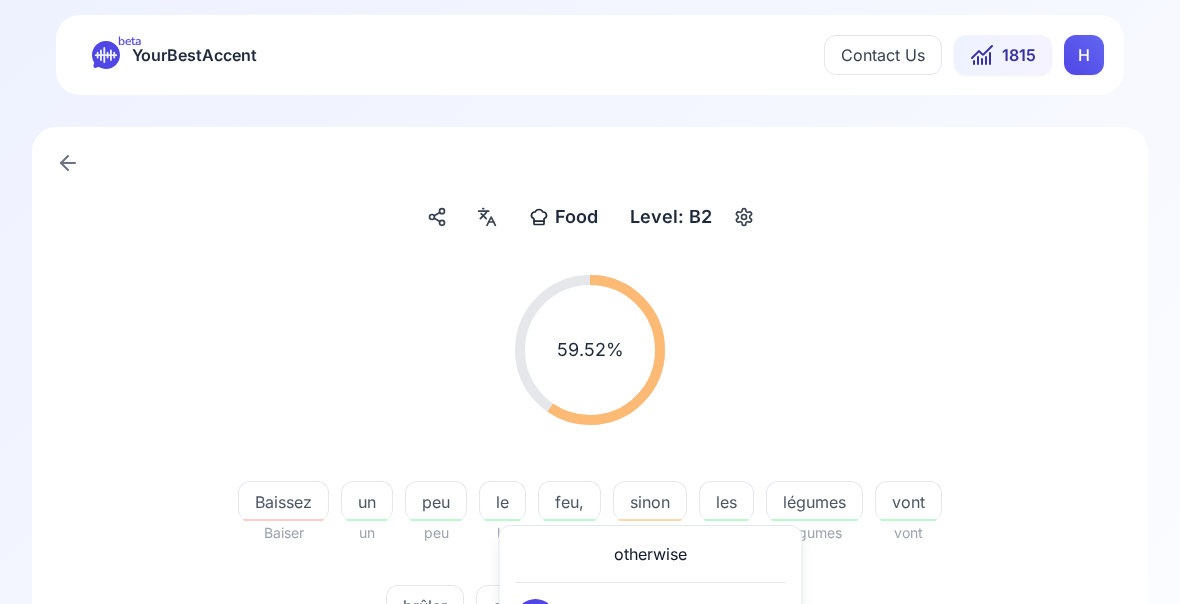 click on "Baissez un peu le feu, sinon les légumes vont brûler couler et perdre pendre leur le saveur. receveur." at bounding box center (590, 462) 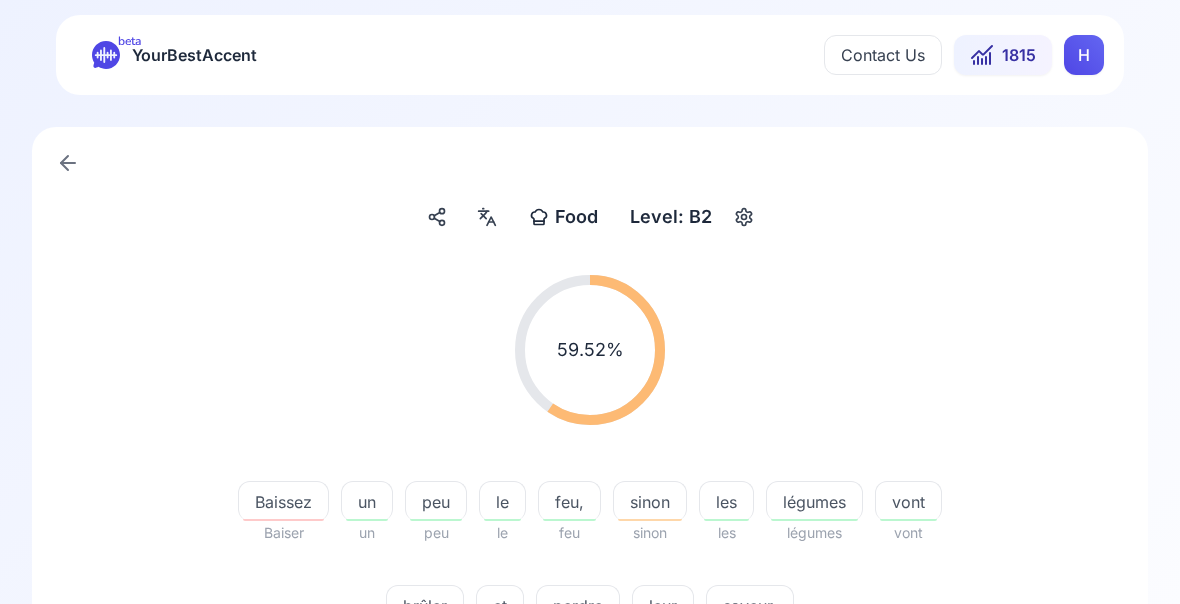click on "brûler" at bounding box center [425, 606] 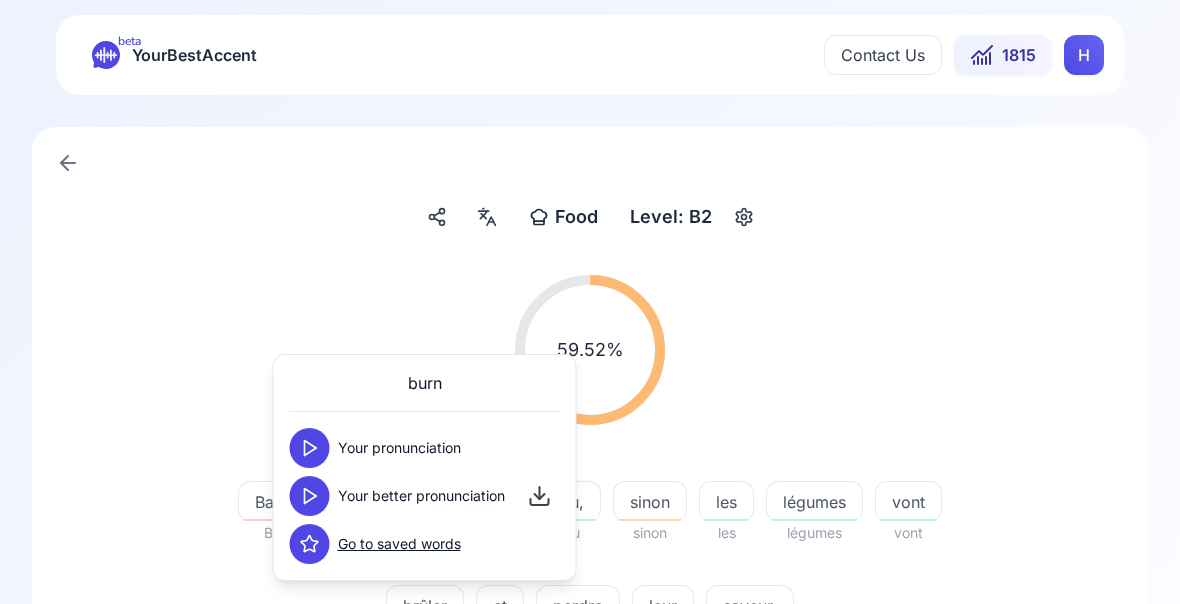 click 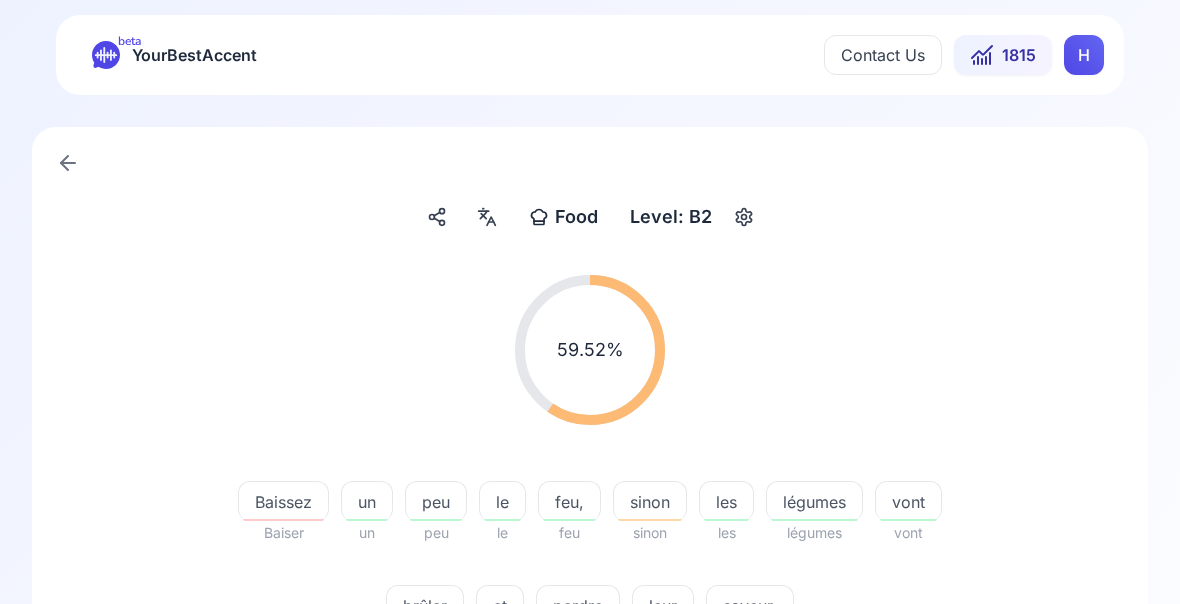 click on "perdre" at bounding box center [578, 606] 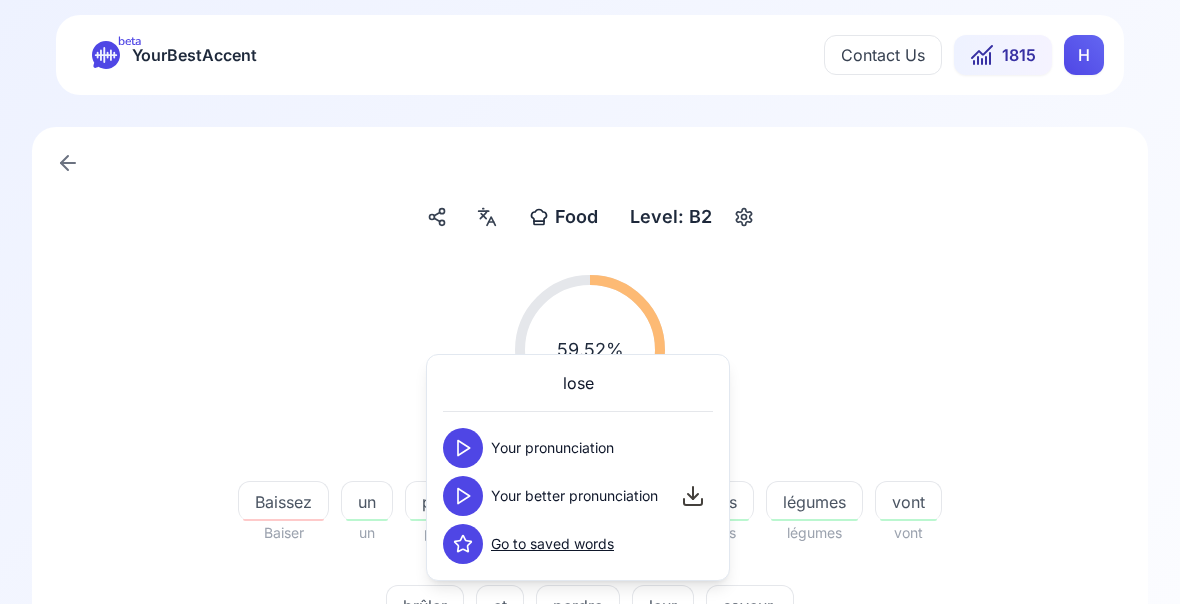 click 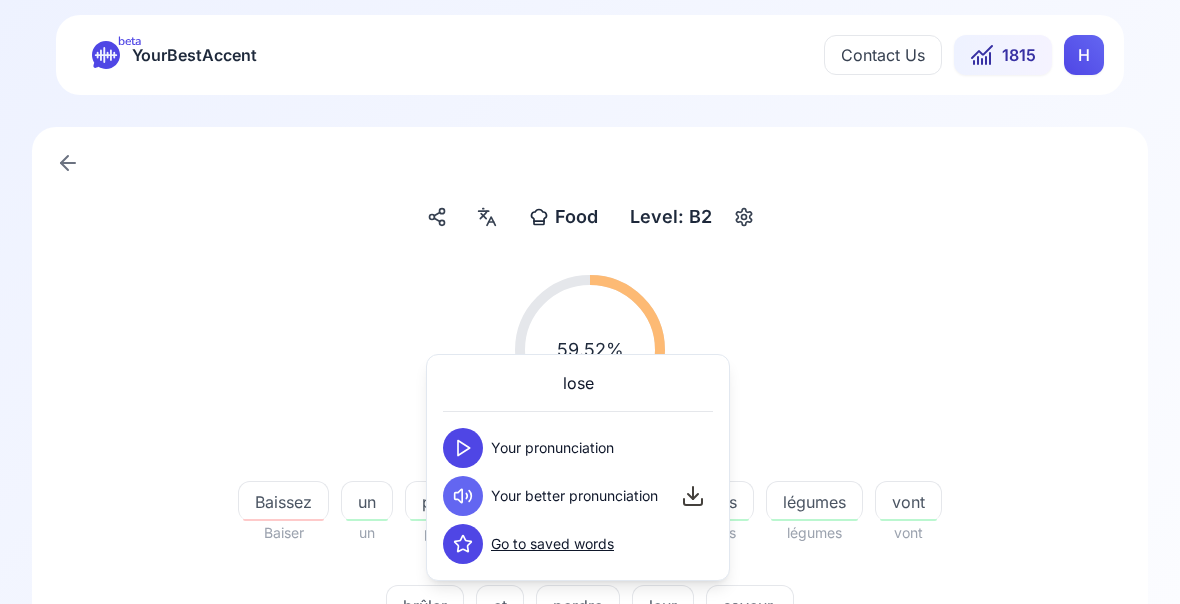 click on "Baissez un peu le feu, sinon les légumes vont brûler couler et perdre pendre leur le saveur. receveur." at bounding box center (590, 462) 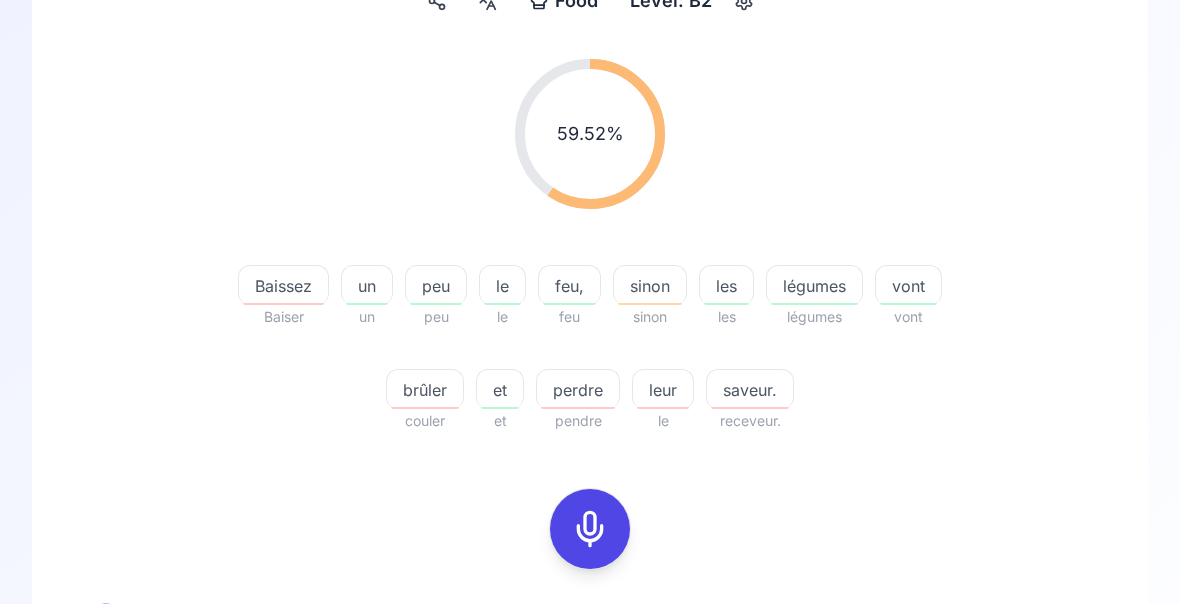 scroll, scrollTop: 233, scrollLeft: 0, axis: vertical 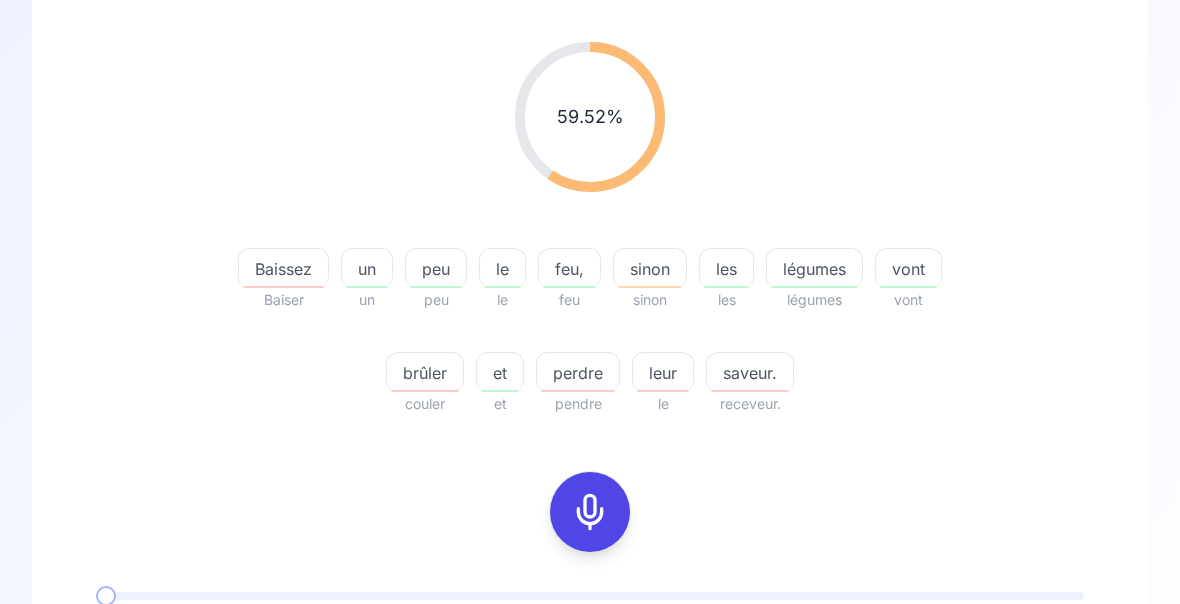 click 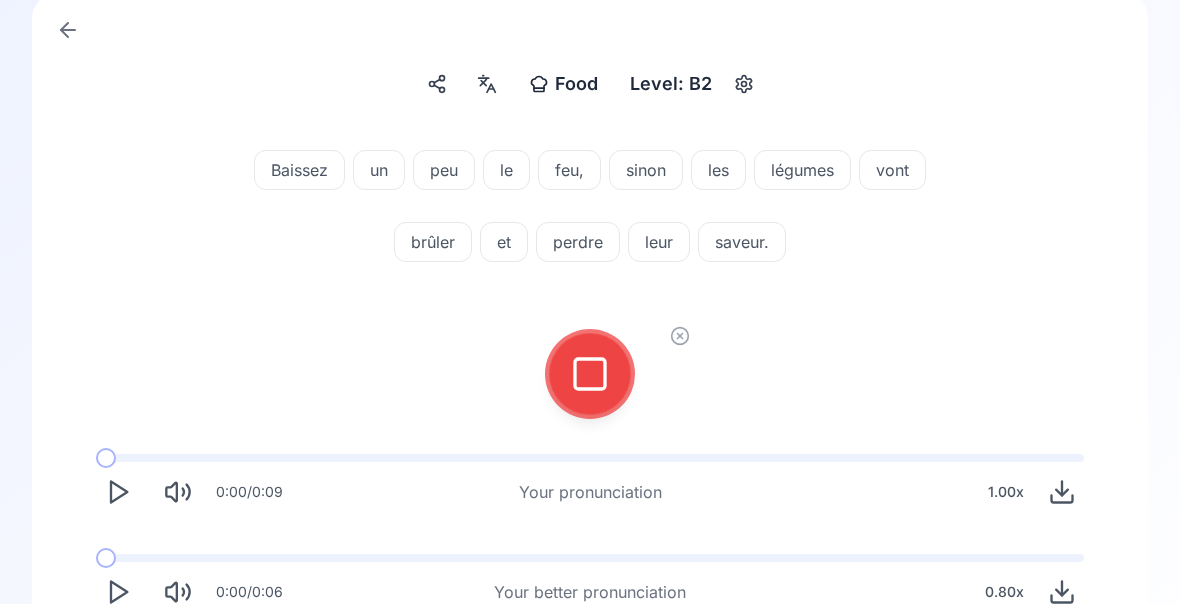 click 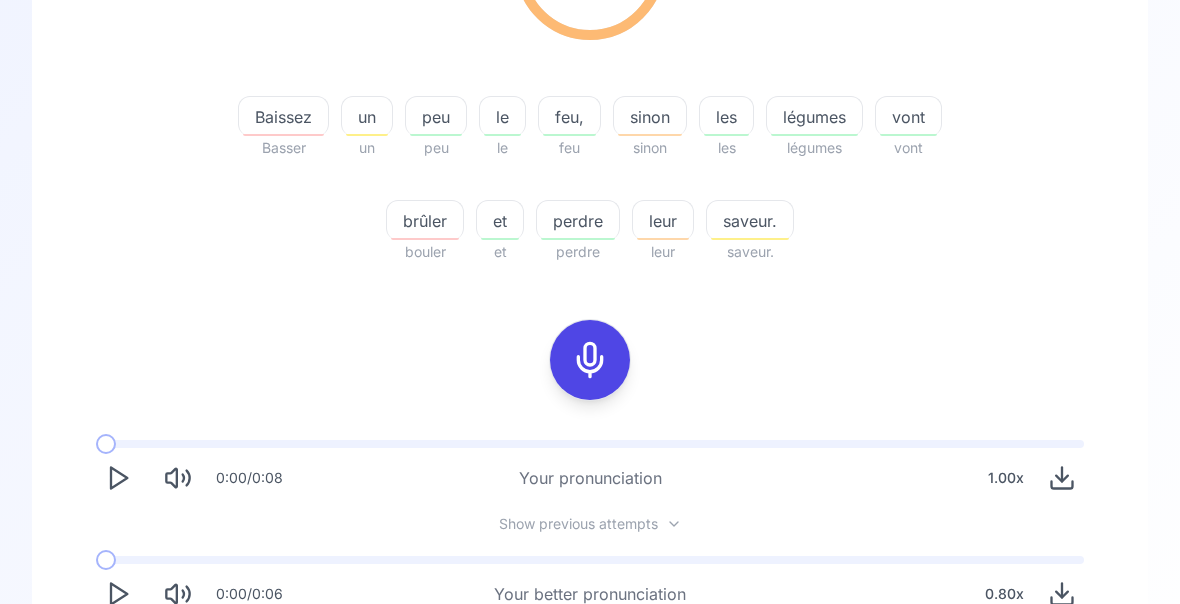 scroll, scrollTop: 388, scrollLeft: 0, axis: vertical 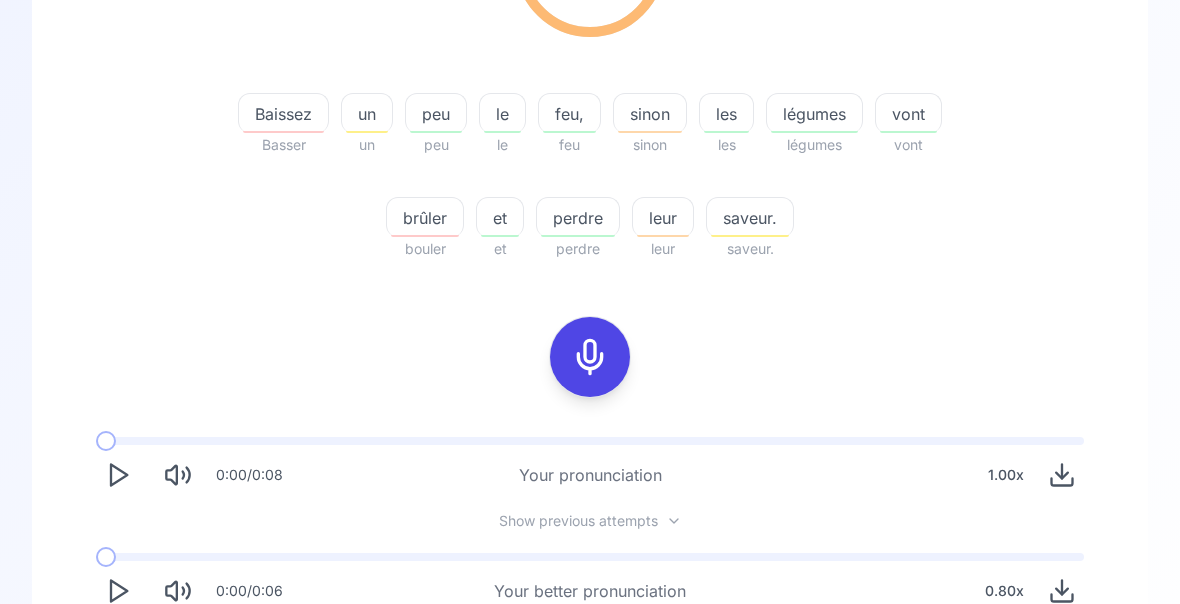 click on "Try another sentence" at bounding box center (590, 670) 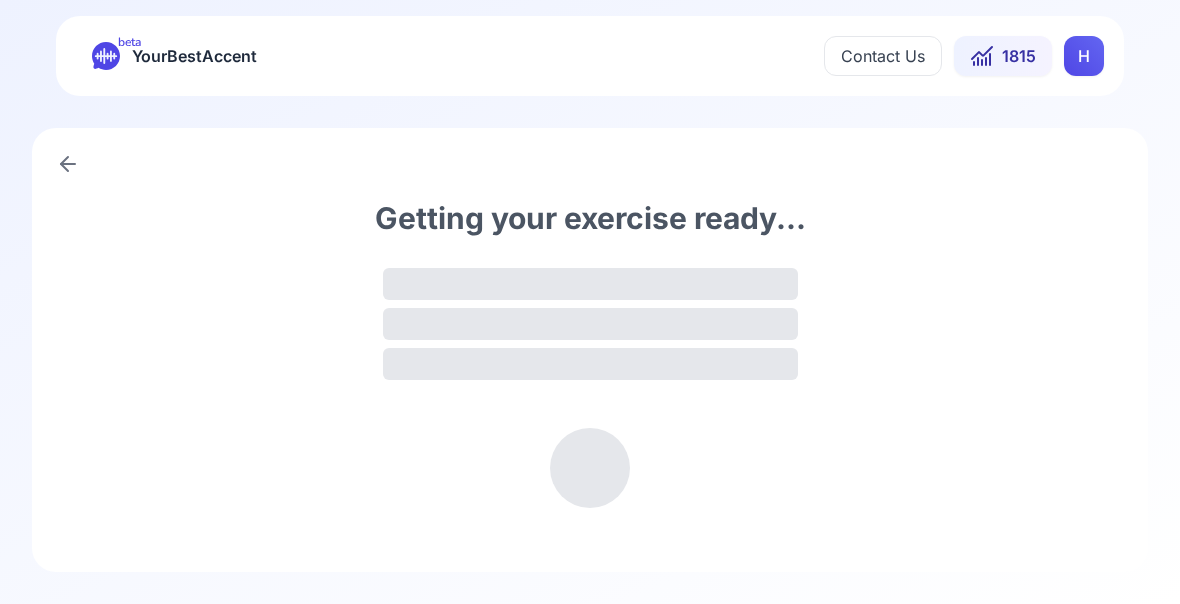 scroll, scrollTop: 0, scrollLeft: 0, axis: both 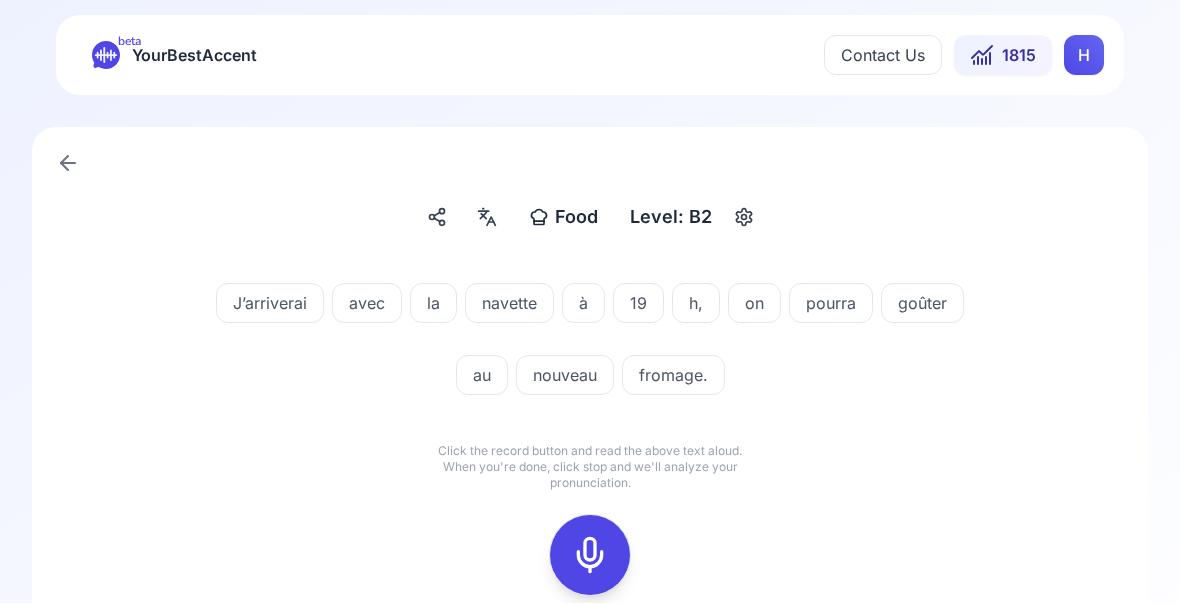 click 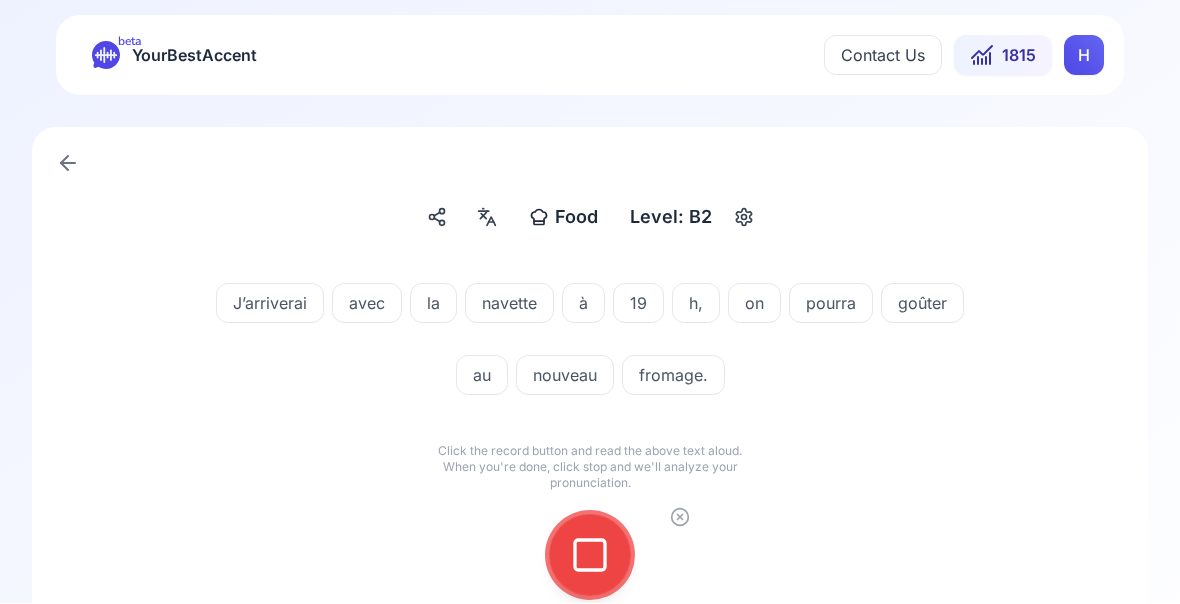 click 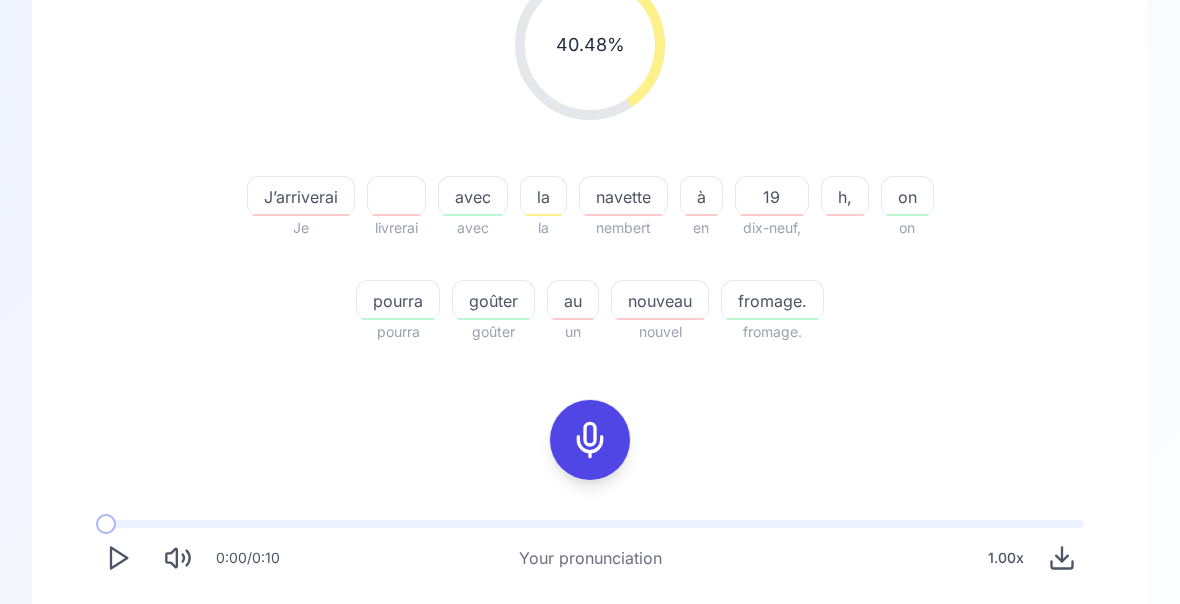 scroll, scrollTop: 330, scrollLeft: 0, axis: vertical 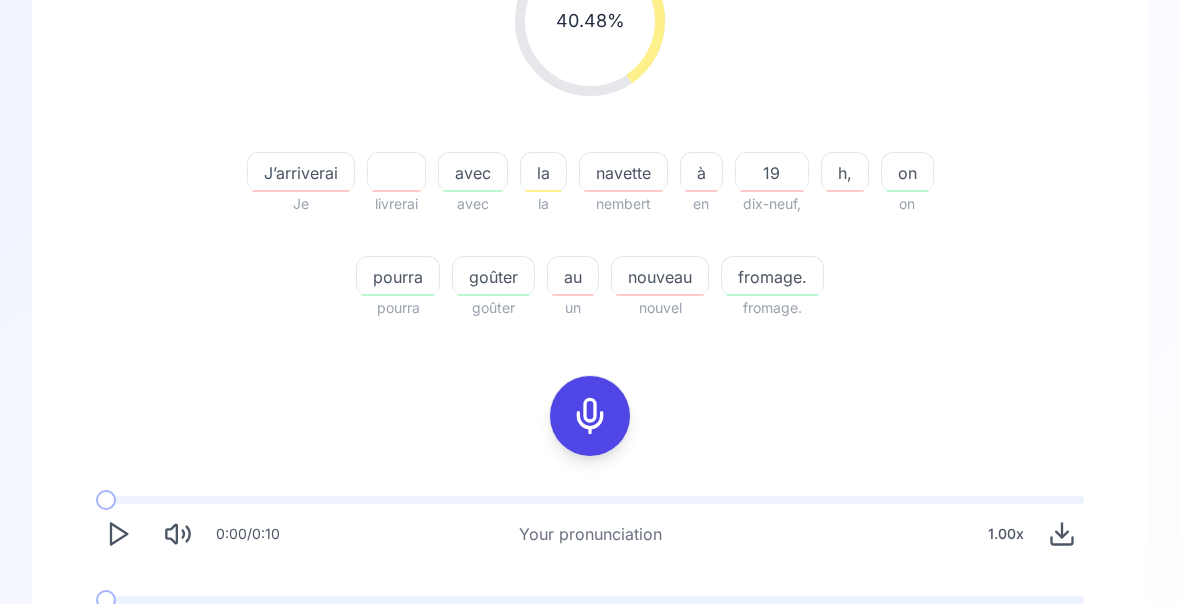 click at bounding box center (118, 634) 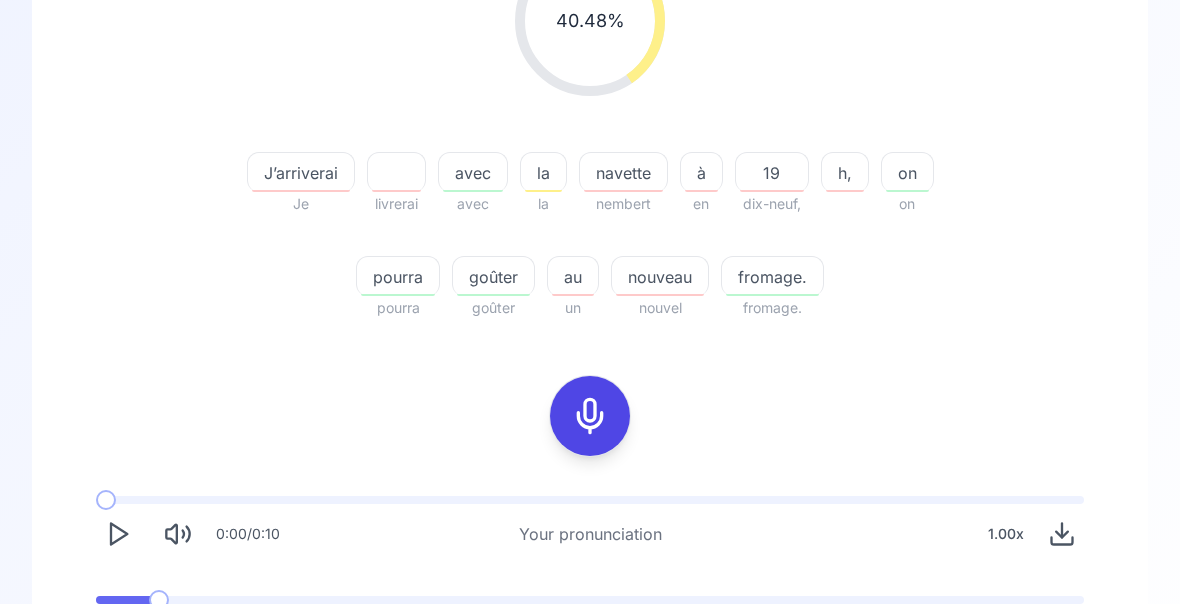 click at bounding box center (123, 600) 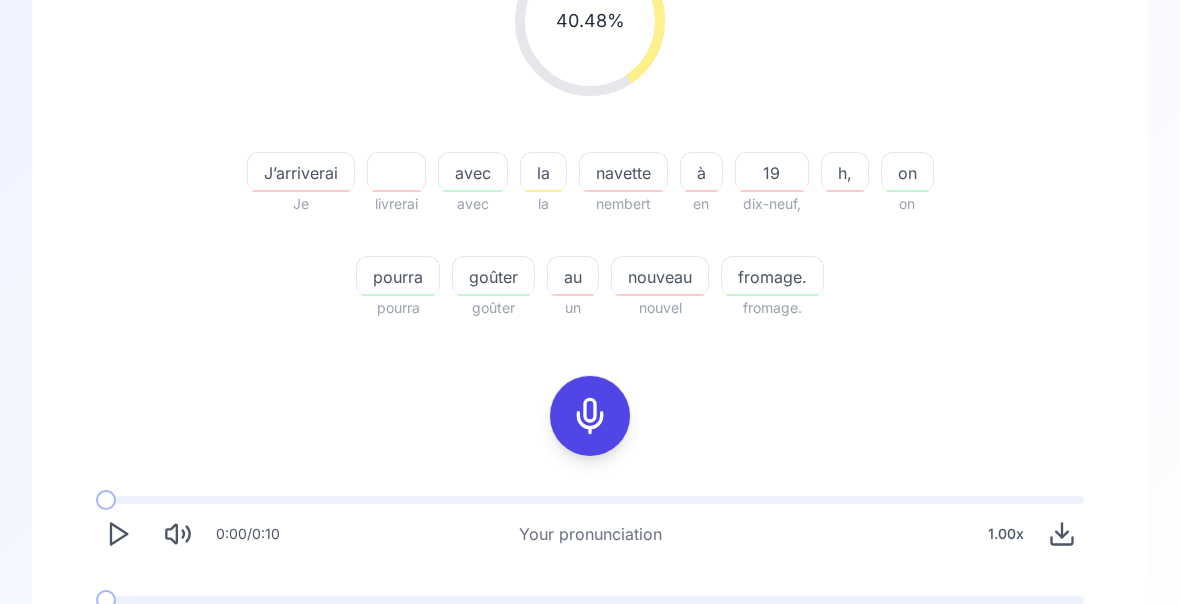click on "J’arriverai" at bounding box center [301, 173] 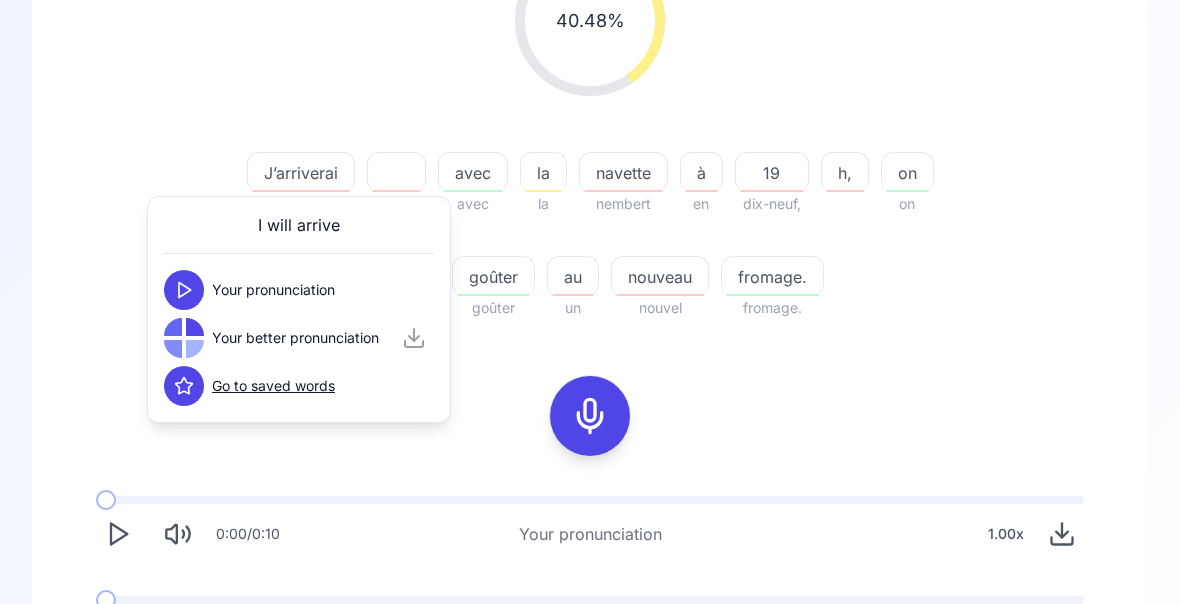 click on "J’arriverai Je livrerai avec la navette nembert à 19 dix-neuf, h, on pourra goûter au un nouvel fromage." at bounding box center (590, 301) 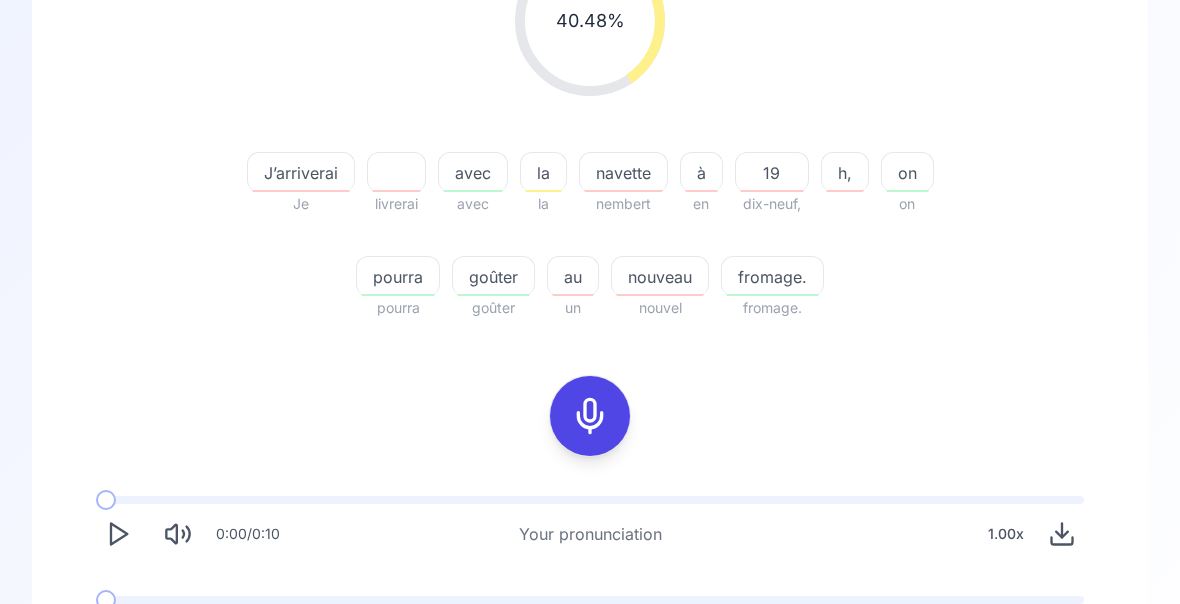 click on "navette" at bounding box center (623, 173) 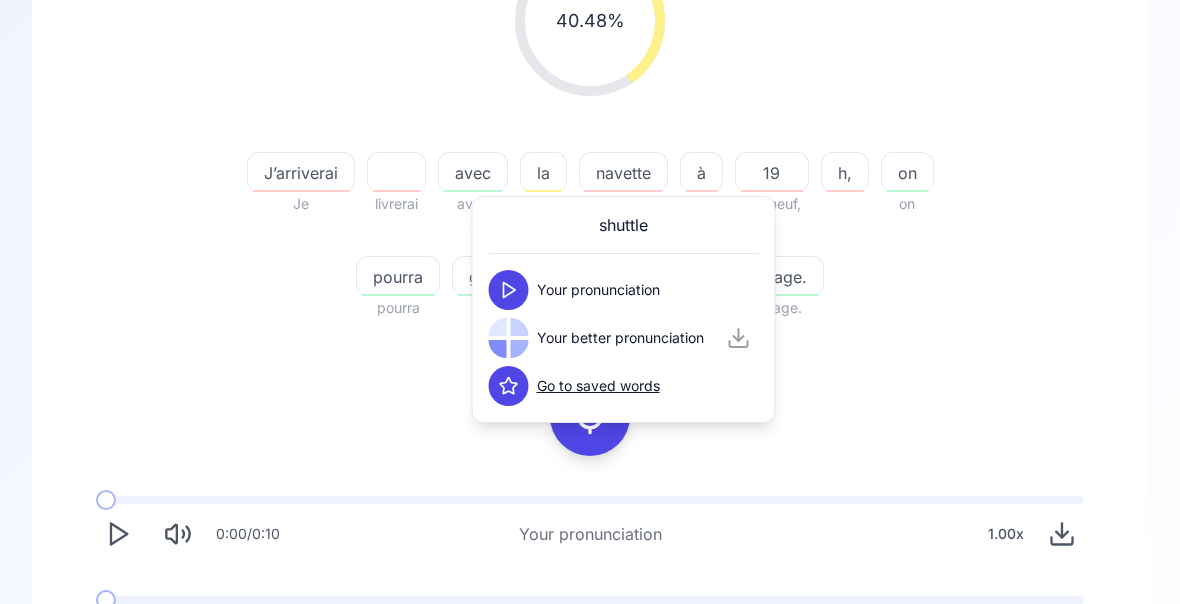 click on "J’arriverai Je livrerai avec la navette nembert à 19 dix-neuf, h, on pourra goûter au un nouvel fromage." at bounding box center (590, 301) 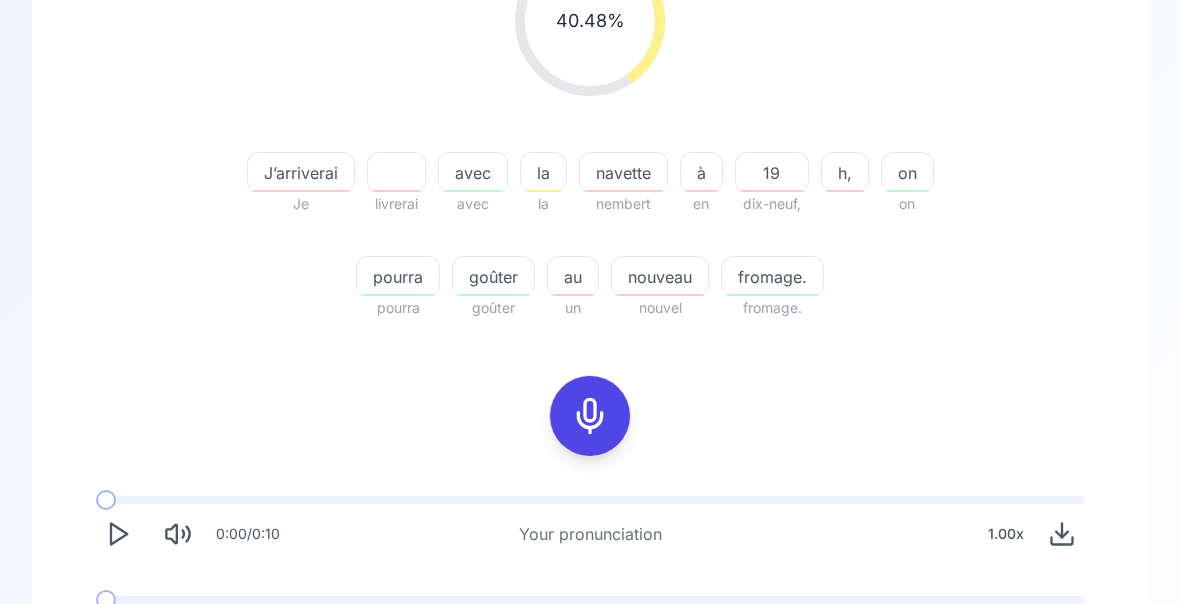 click 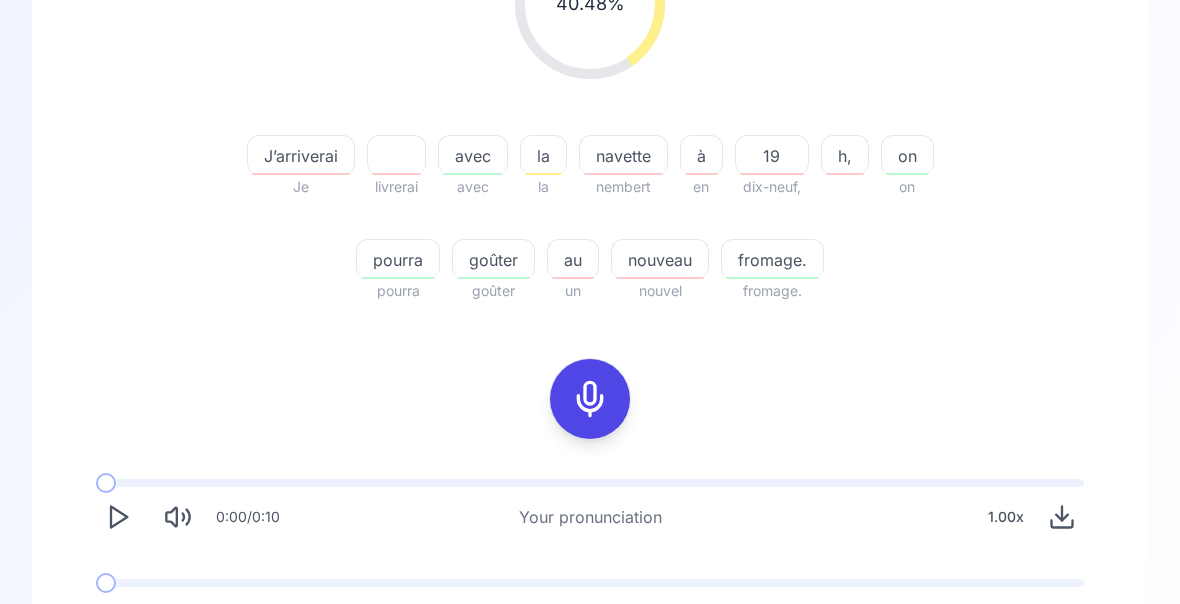 scroll, scrollTop: 372, scrollLeft: 0, axis: vertical 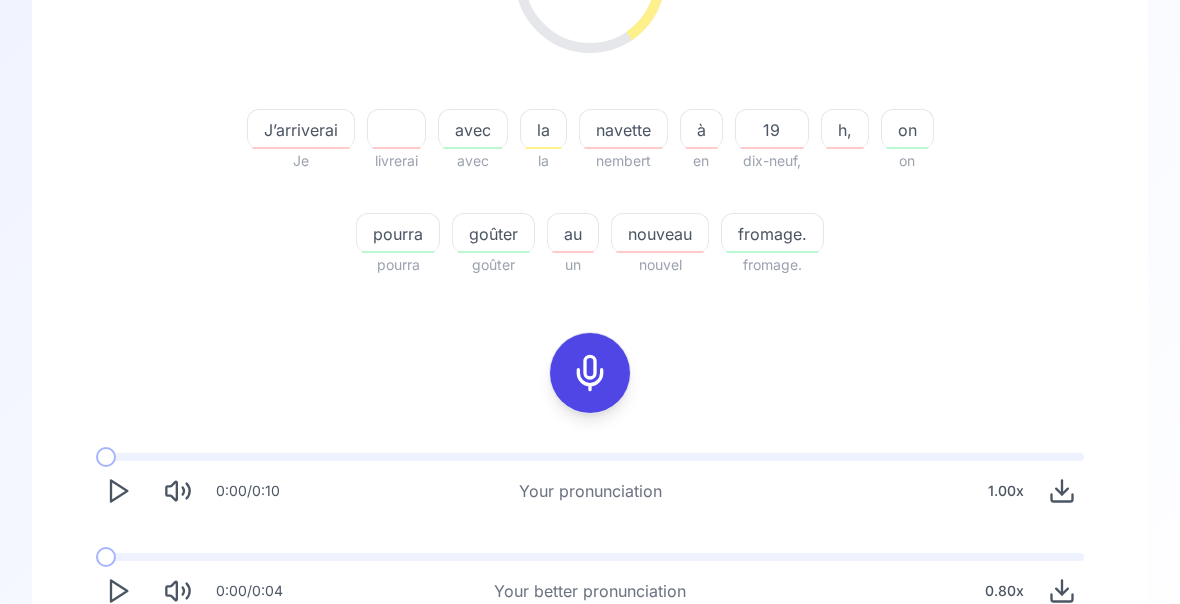 click on "pourra" at bounding box center (398, 266) 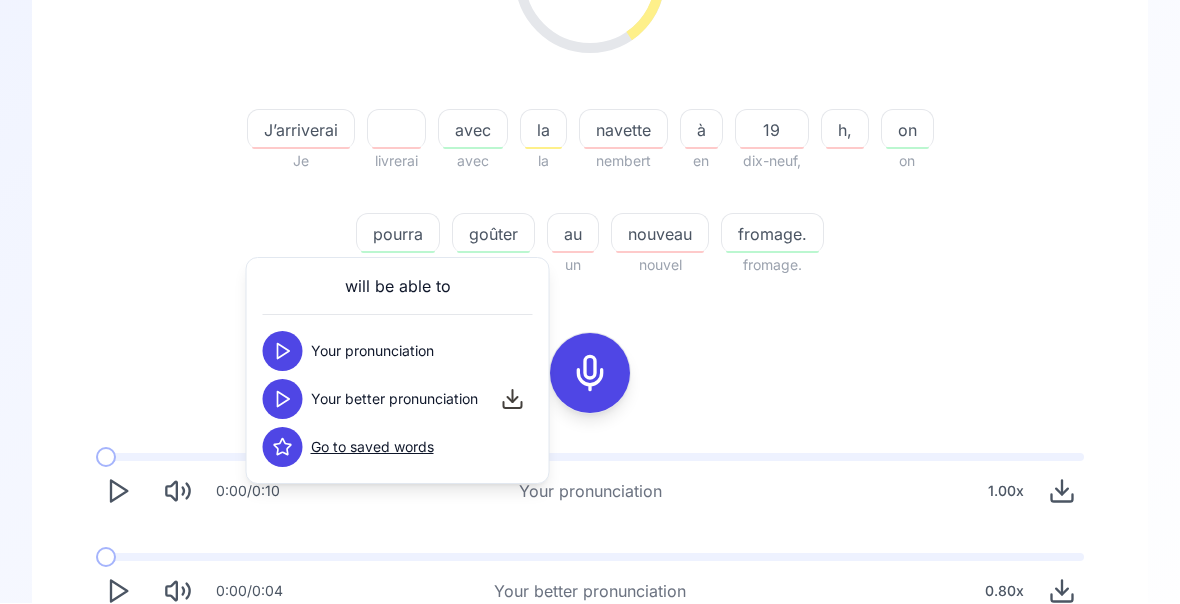 click on "J’arriverai Je livrerai avec la navette nembert à 19 dix-neuf, h, on pourra goûter au un nouvel fromage." at bounding box center [590, 259] 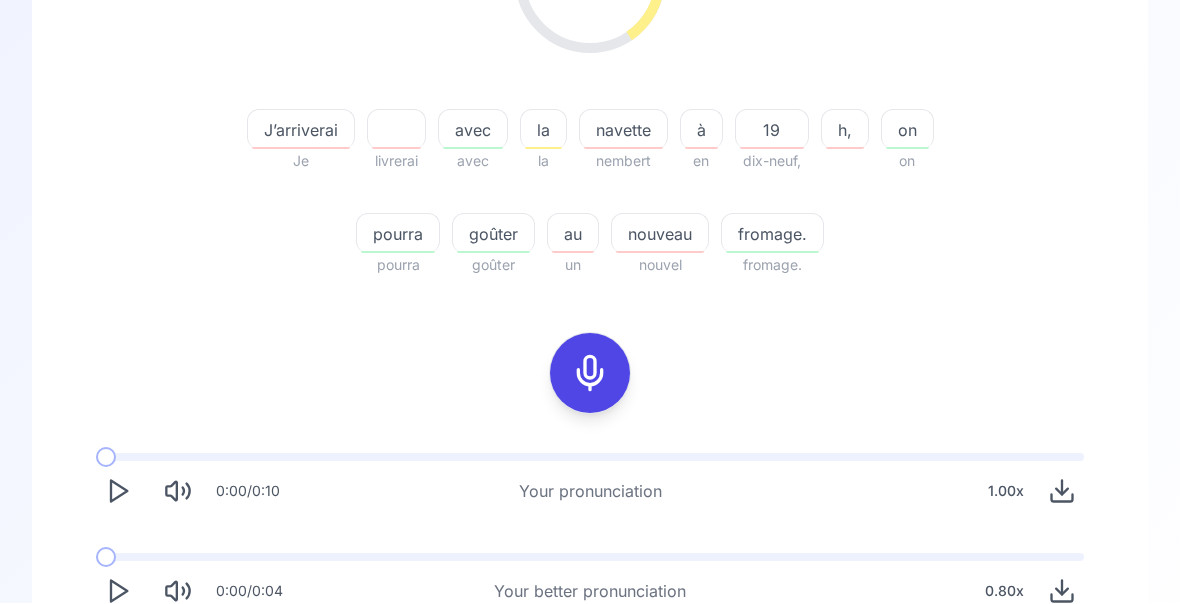 click on "Try another sentence" at bounding box center [590, 670] 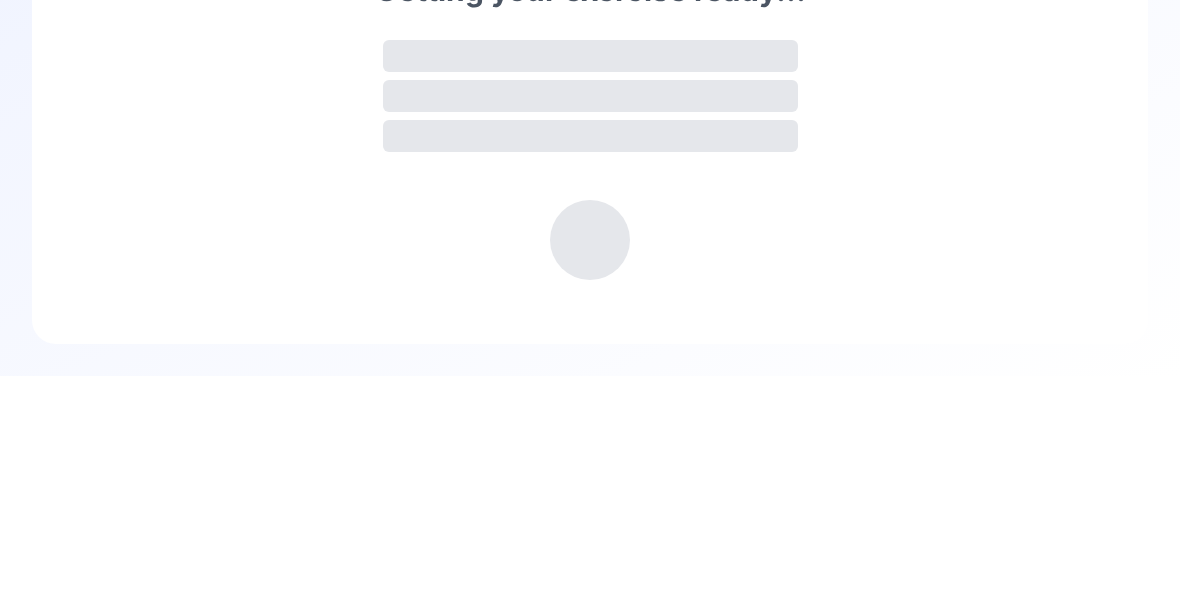 scroll, scrollTop: 0, scrollLeft: 0, axis: both 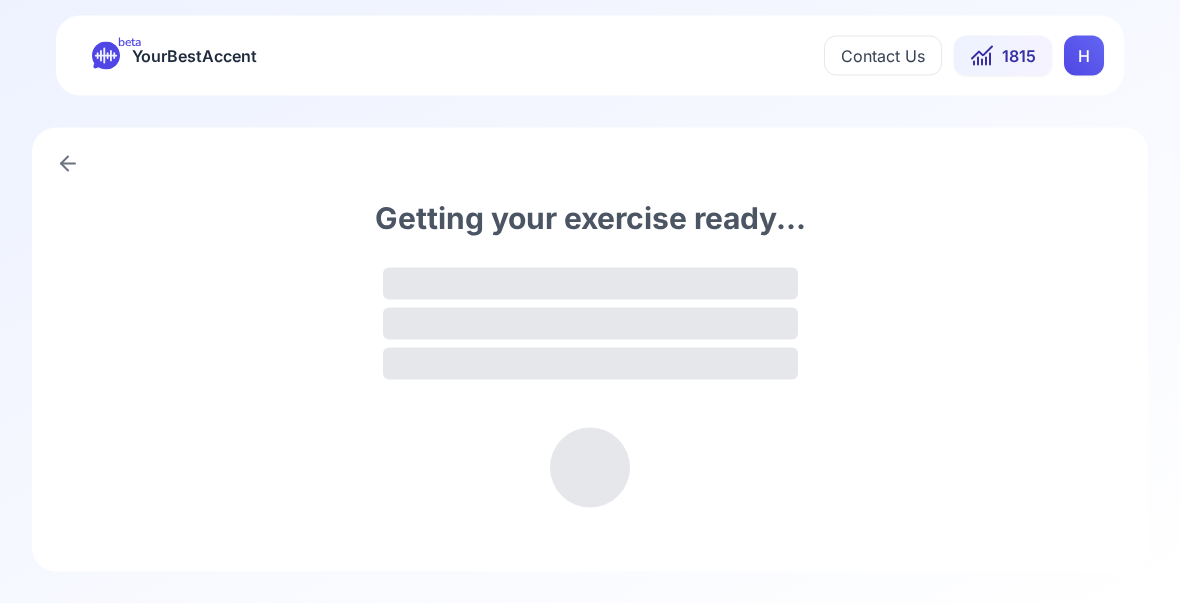 click on "Getting your exercise ready..." at bounding box center [590, 350] 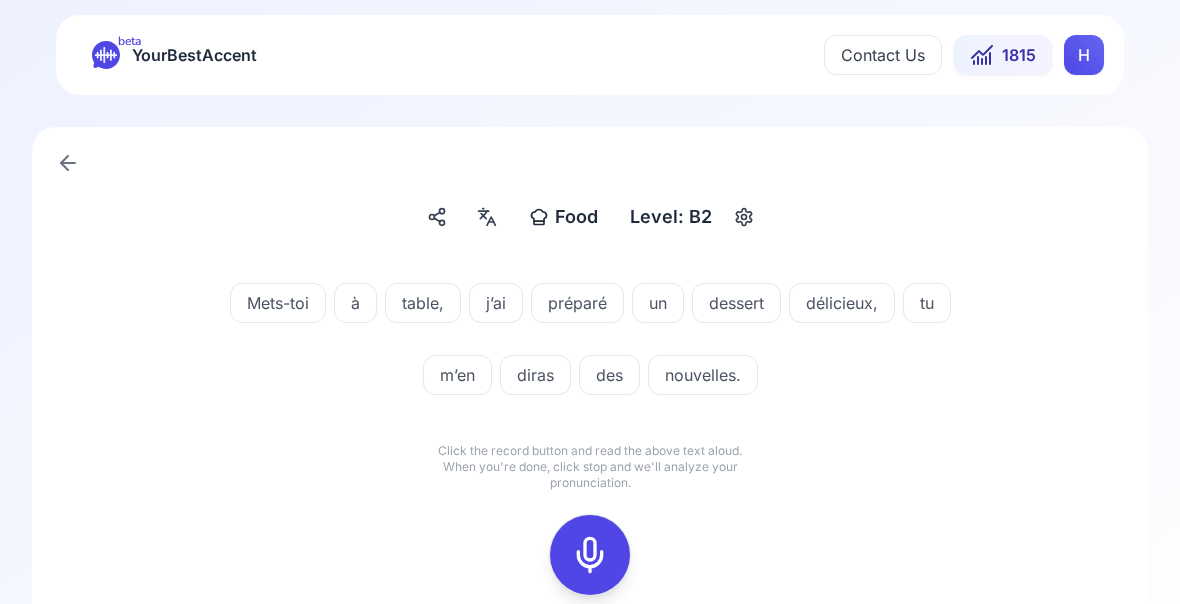 scroll, scrollTop: 0, scrollLeft: 0, axis: both 